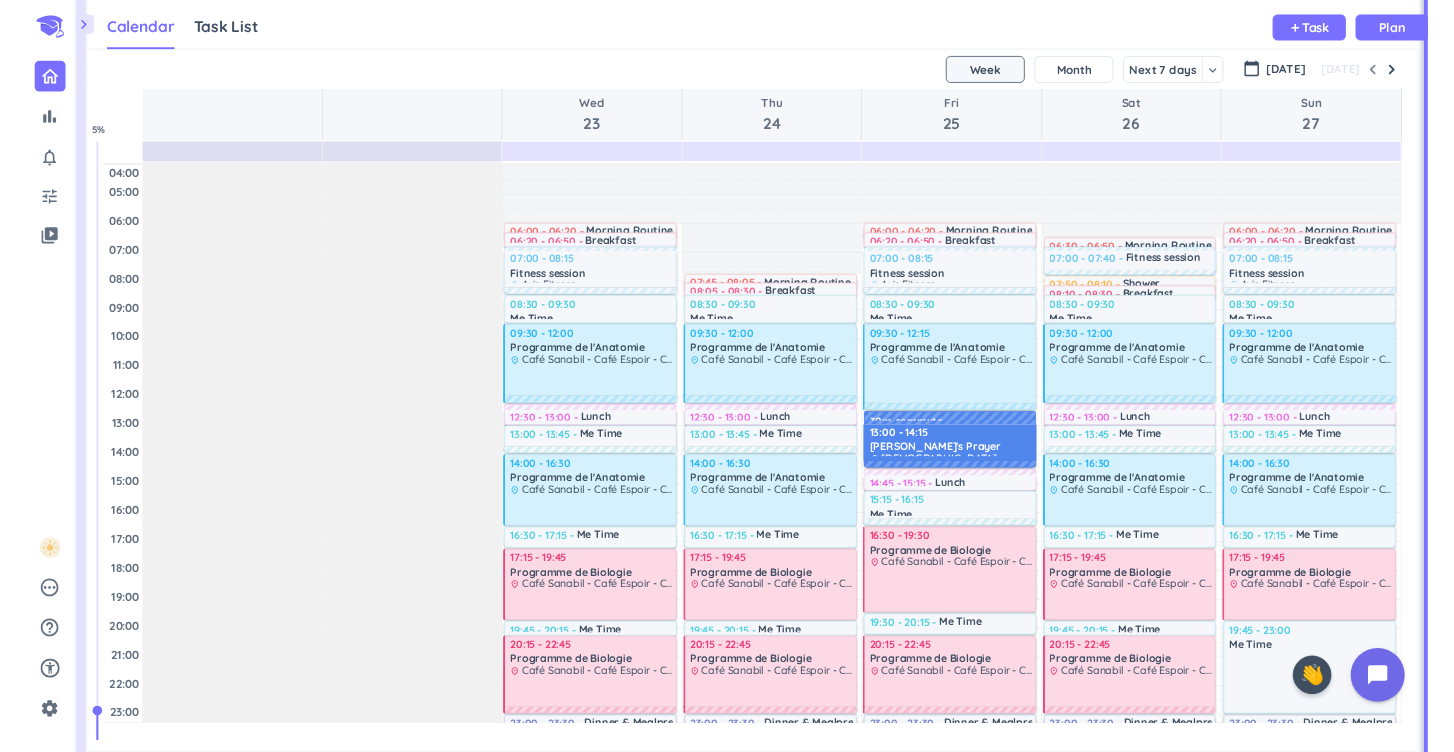 scroll, scrollTop: 0, scrollLeft: 0, axis: both 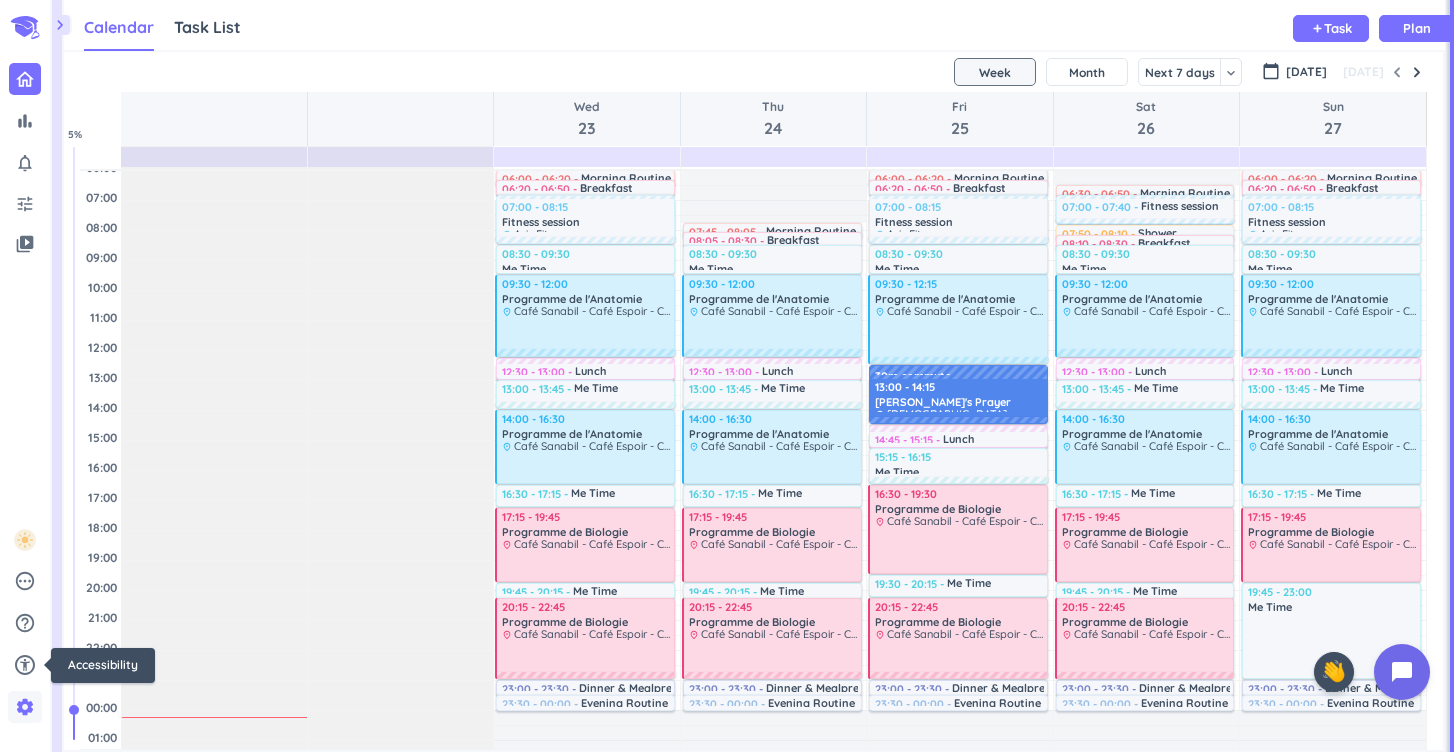 click on "settings" at bounding box center [25, 707] 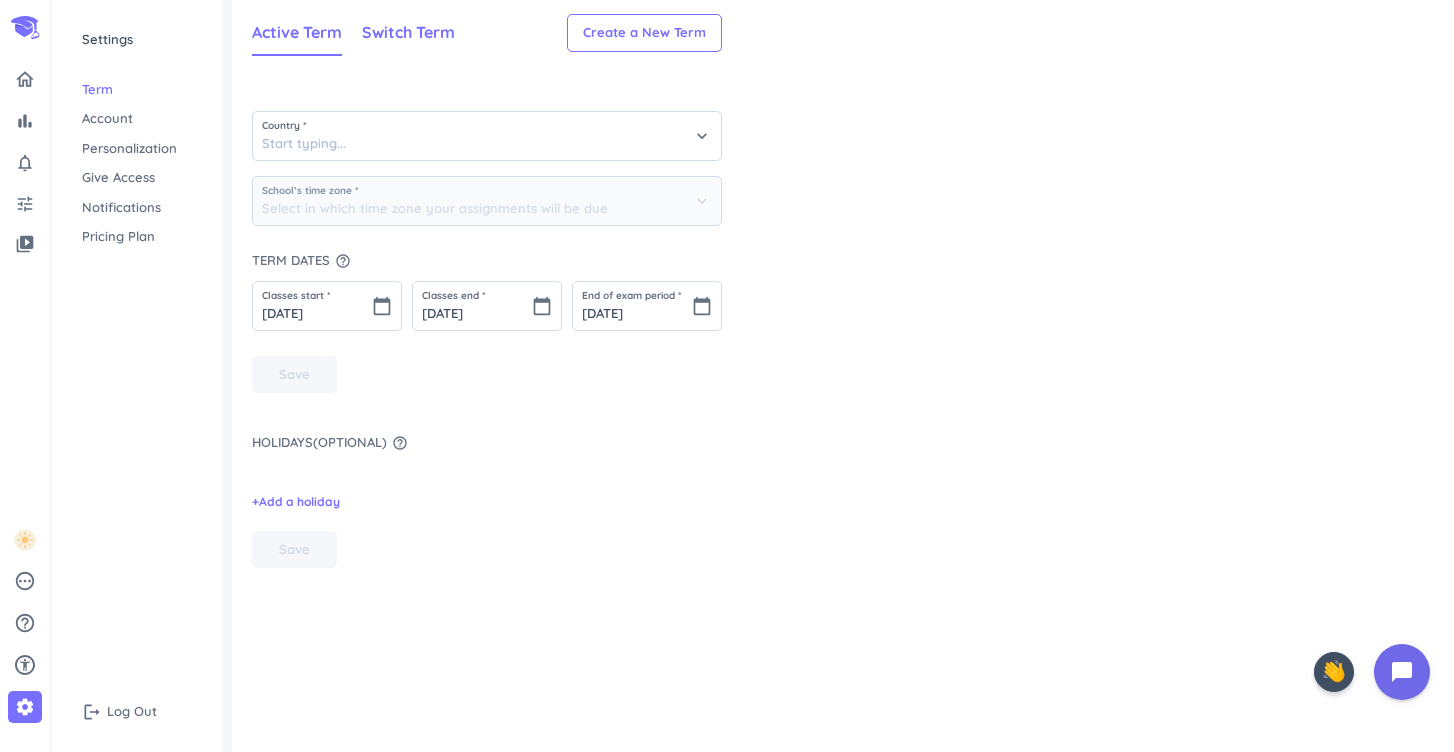 type on "[GEOGRAPHIC_DATA]" 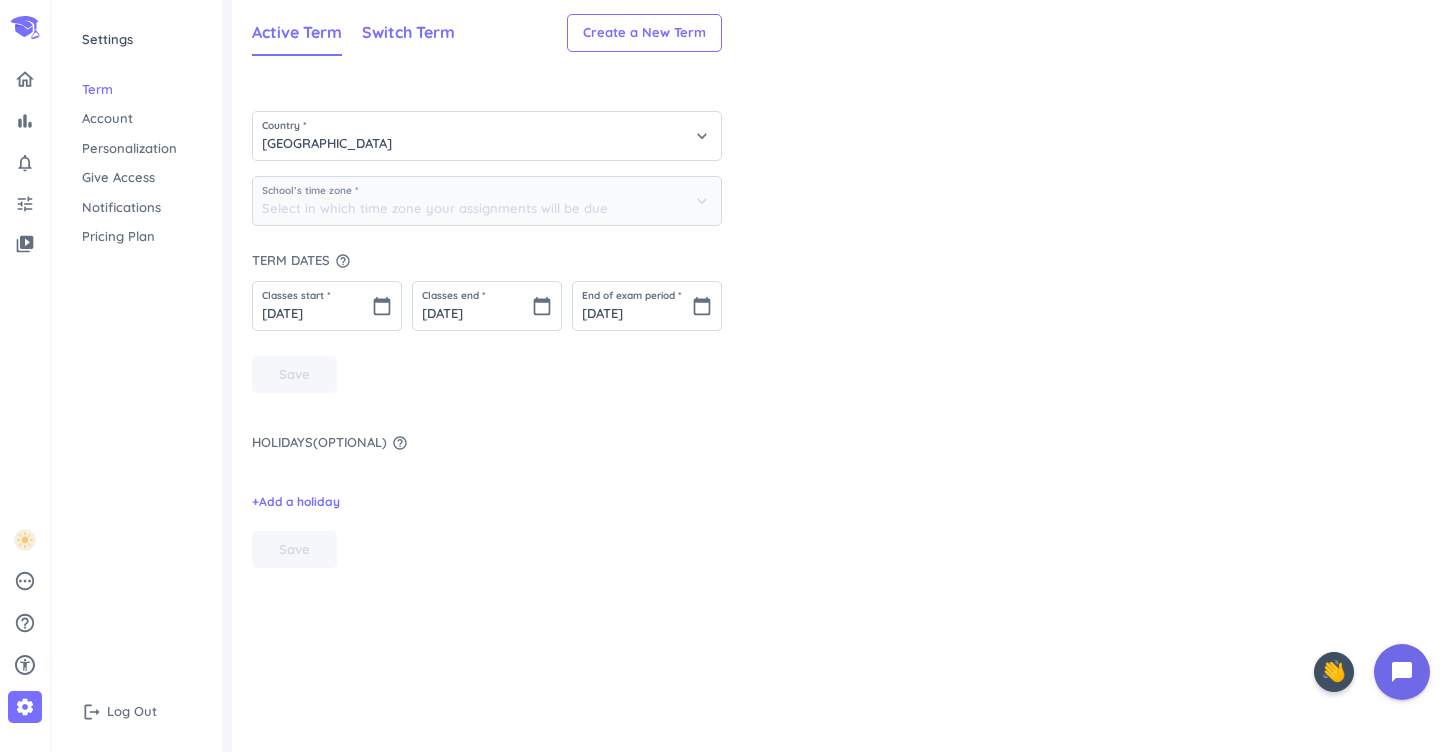 type on "(GMT+01:00) [GEOGRAPHIC_DATA]" 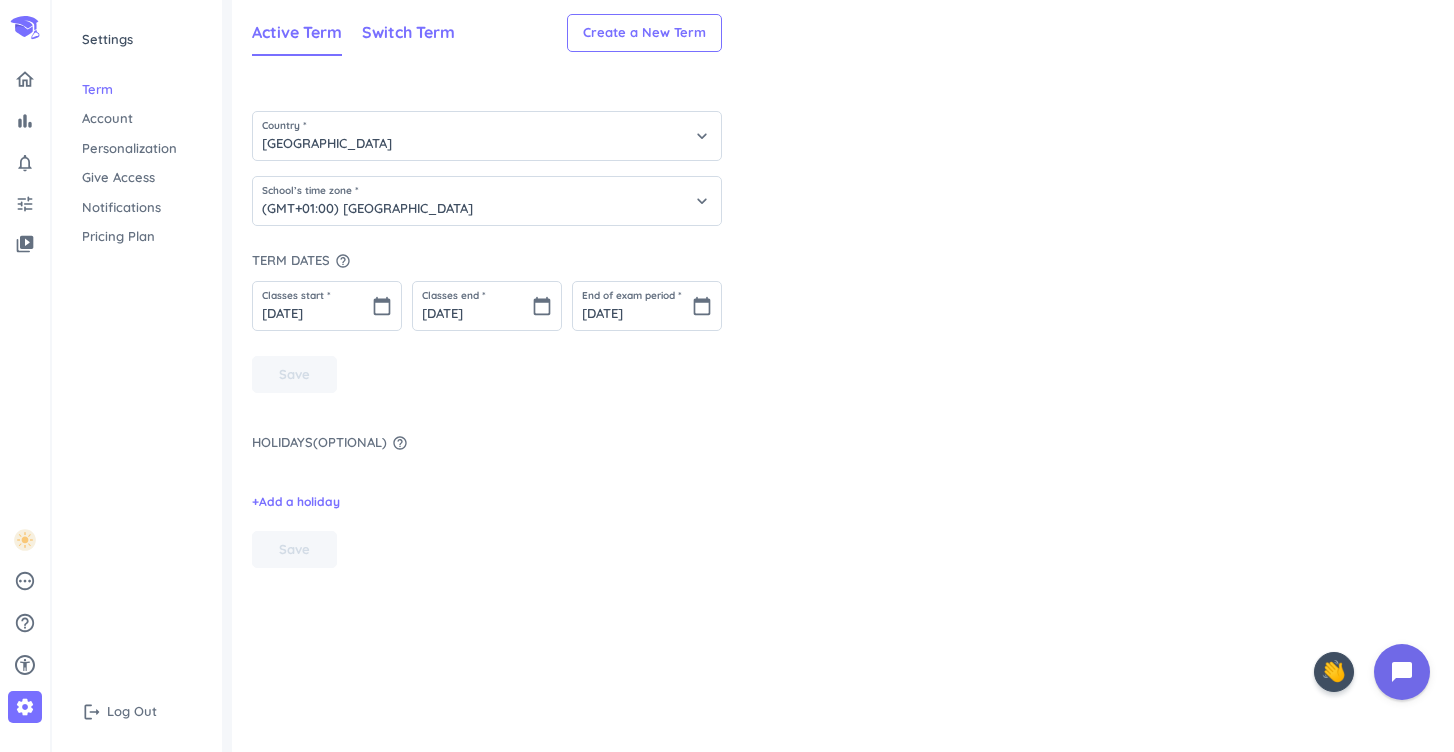 click on "Switch Term" at bounding box center (408, 32) 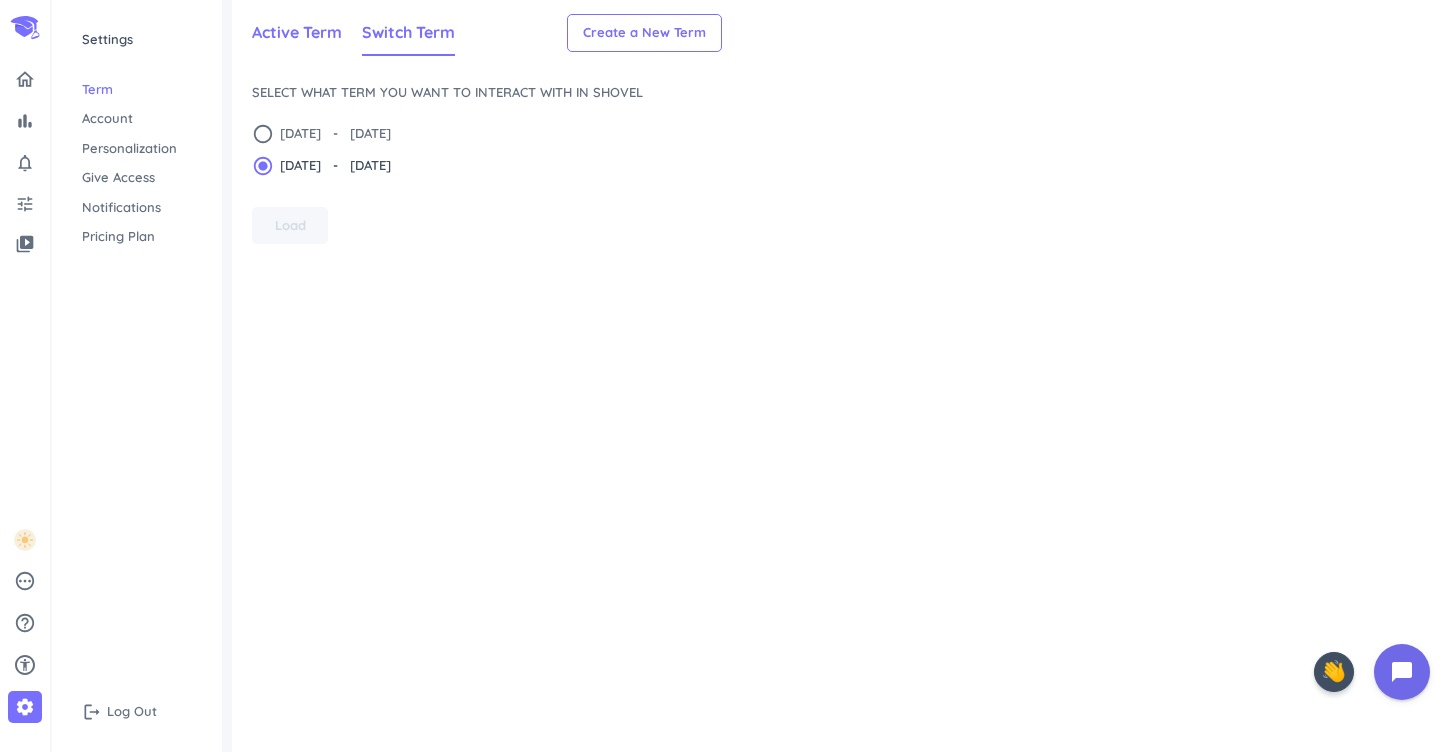 click on "Active Term" at bounding box center (297, 33) 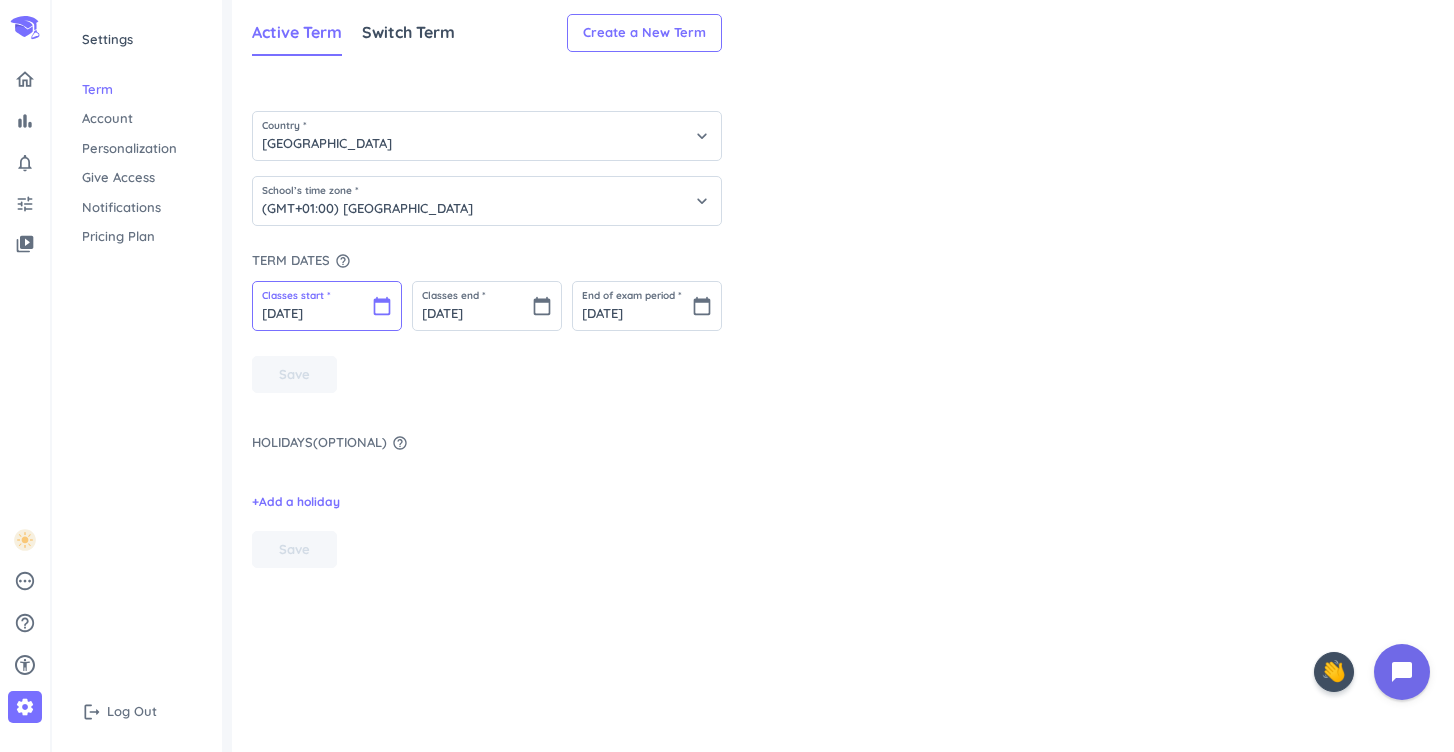 click on "[DATE]" at bounding box center [327, 306] 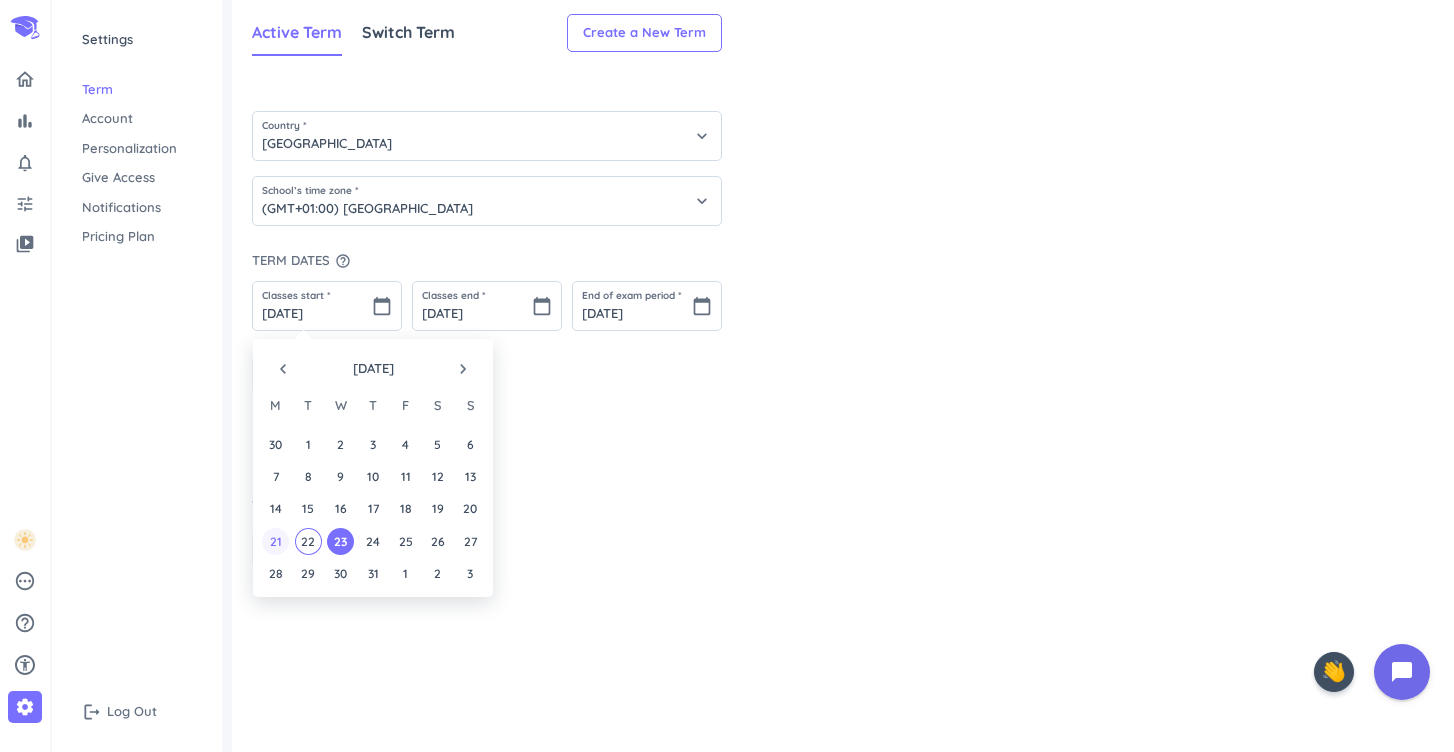 click on "21" at bounding box center (275, 541) 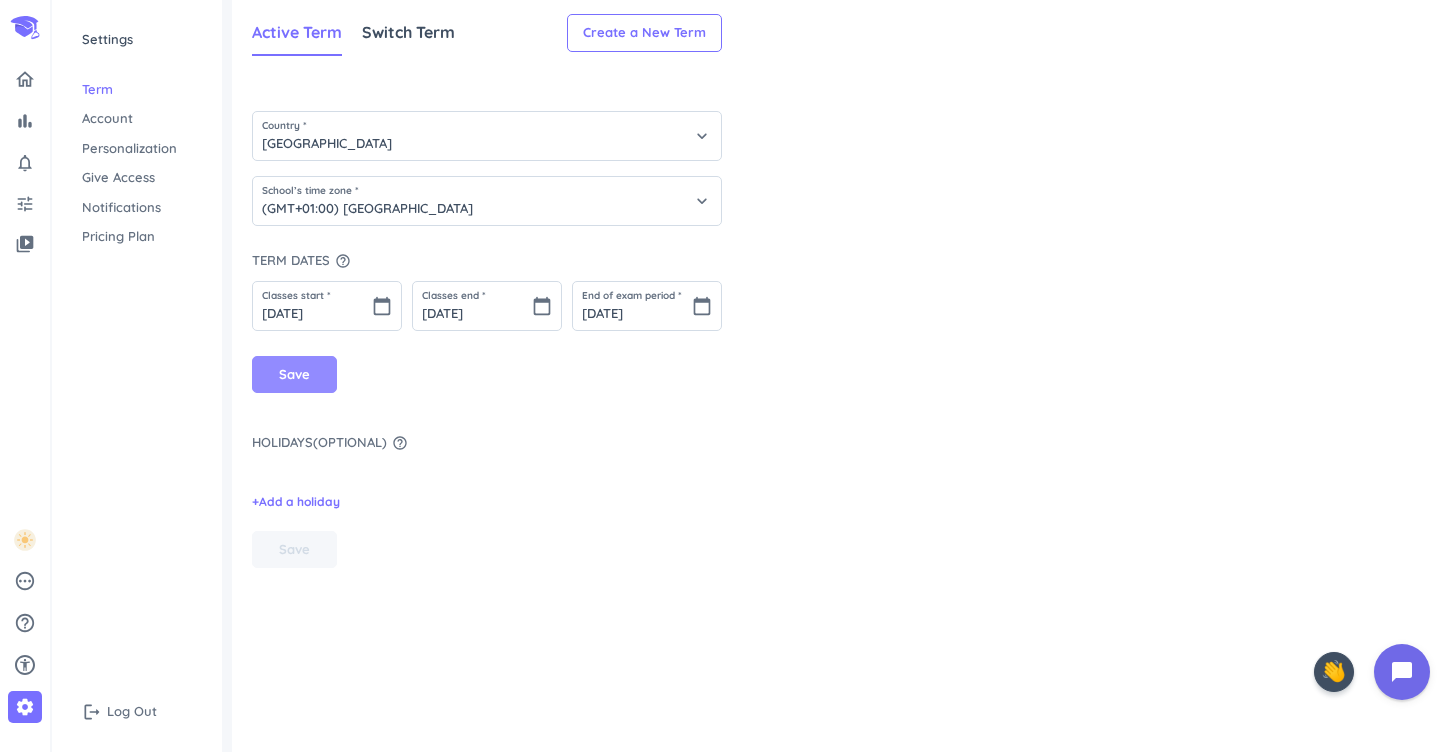 click on "Save" at bounding box center [294, 375] 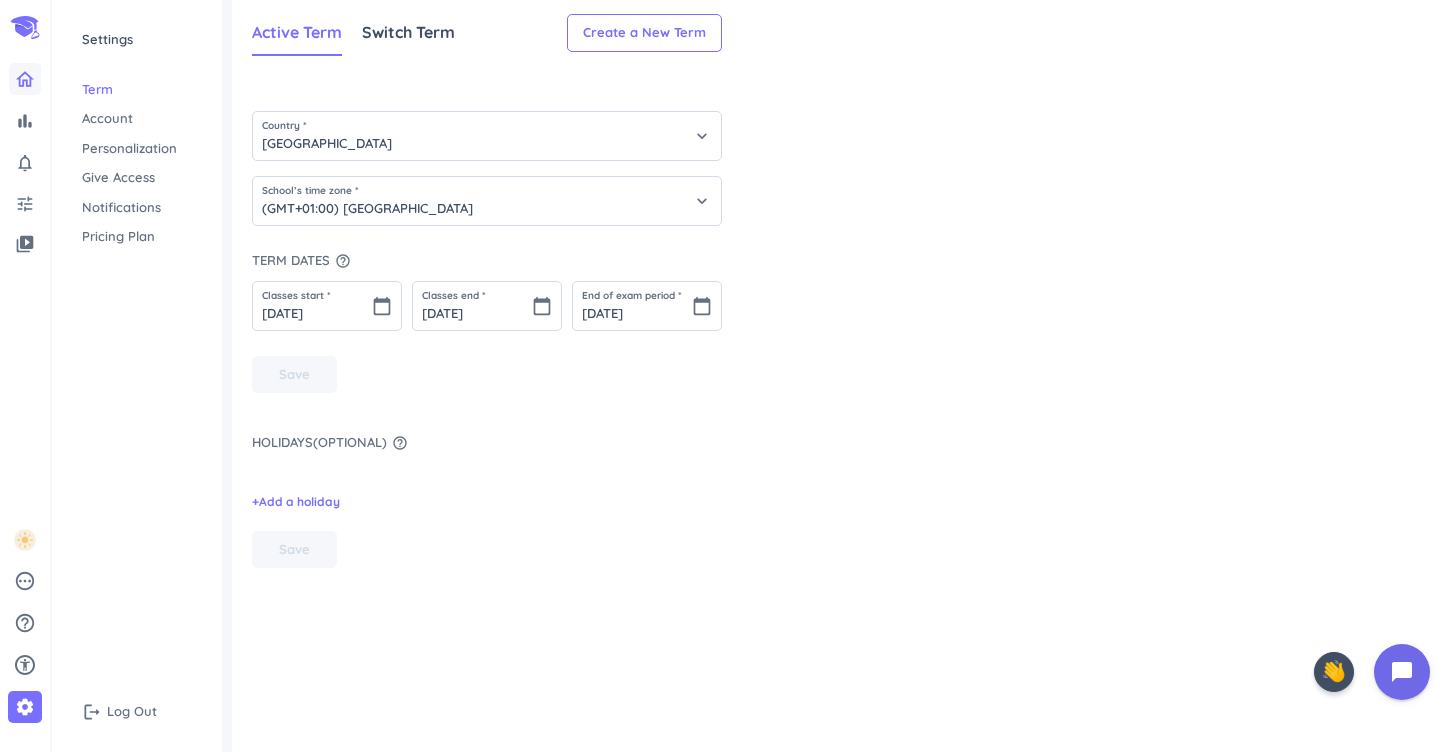click 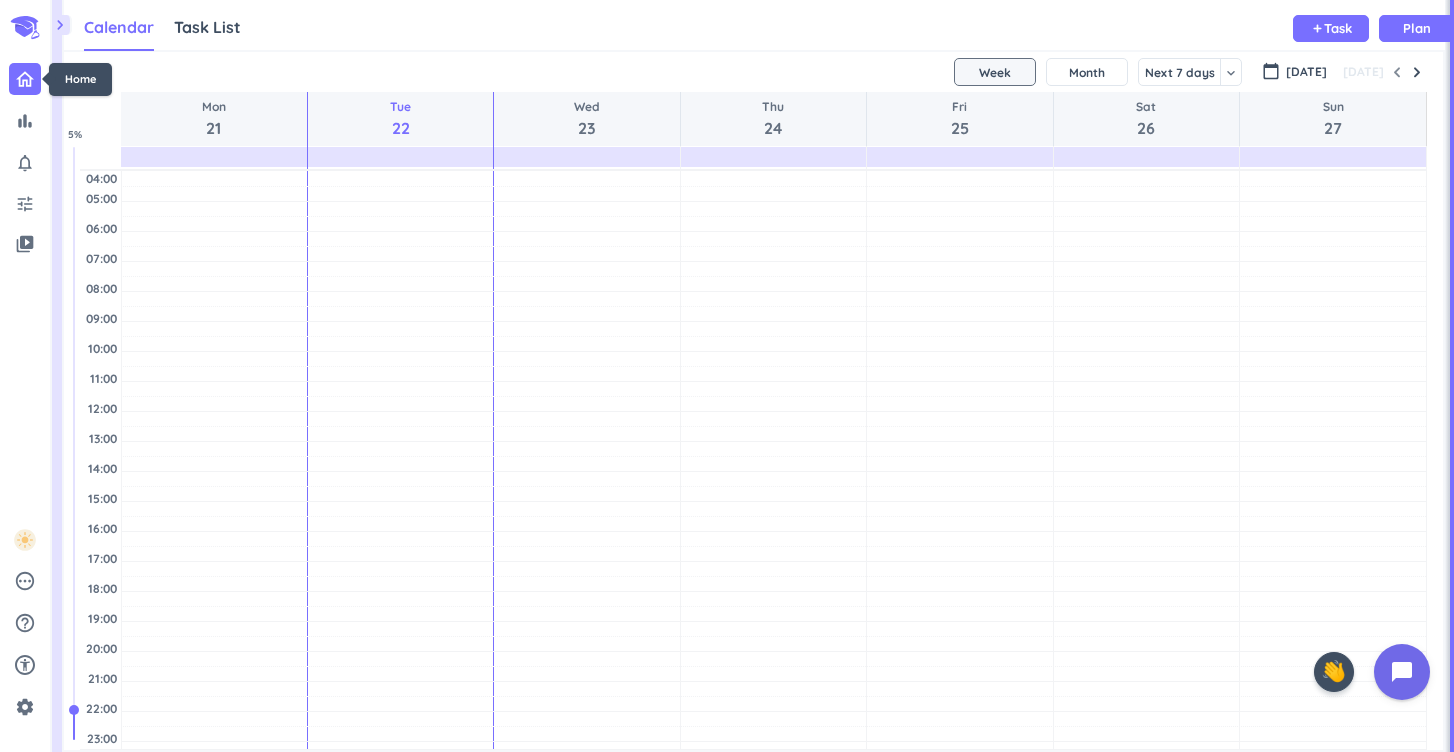 scroll, scrollTop: 50, scrollLeft: 1381, axis: both 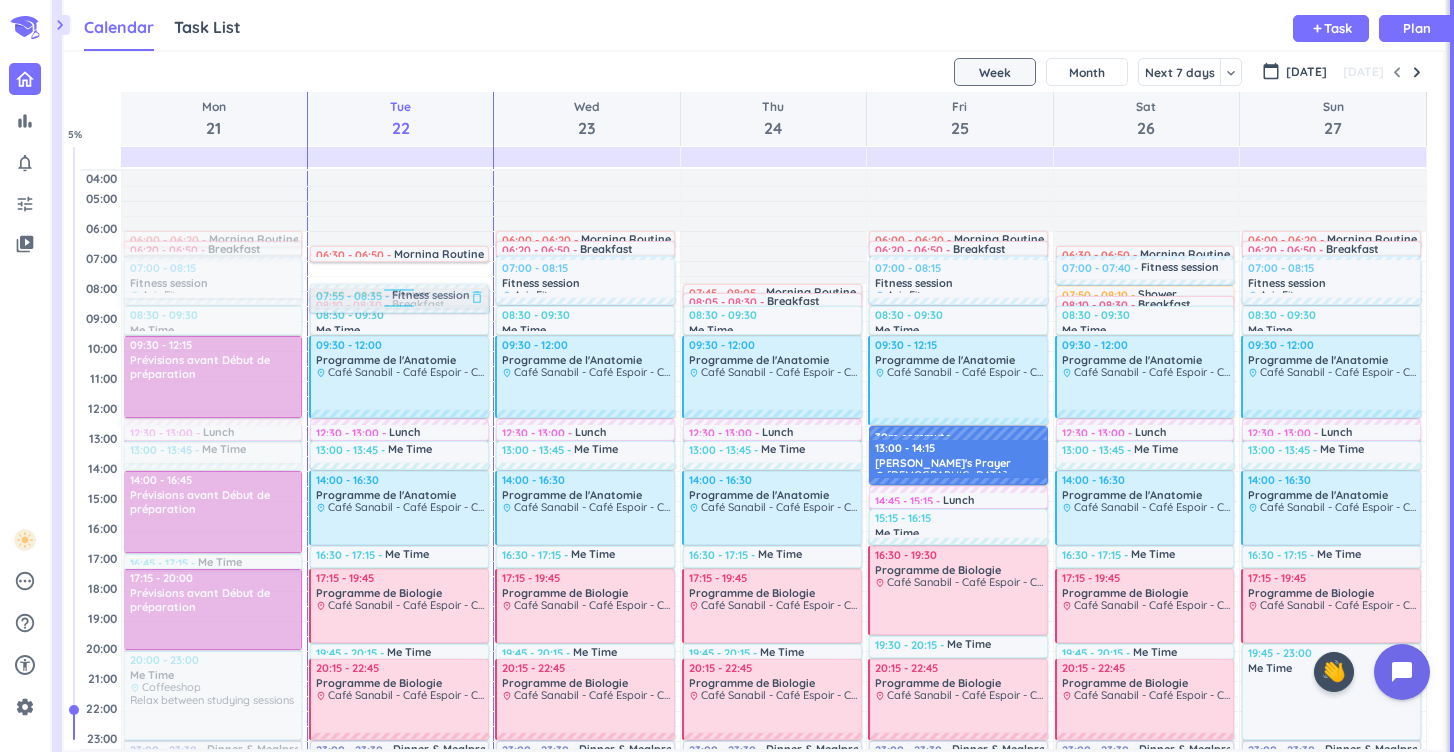 drag, startPoint x: 392, startPoint y: 215, endPoint x: 336, endPoint y: 310, distance: 110.276924 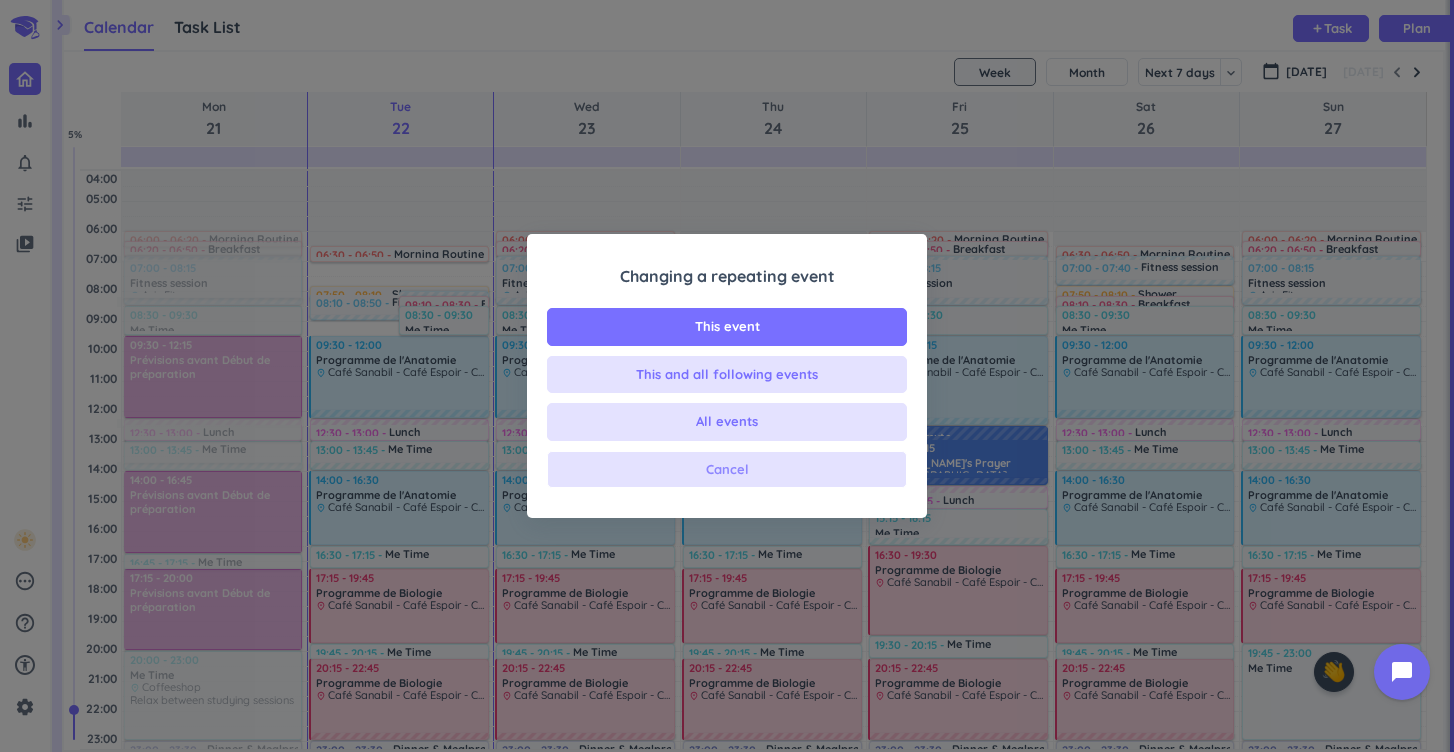 click on "Cancel" at bounding box center (727, 470) 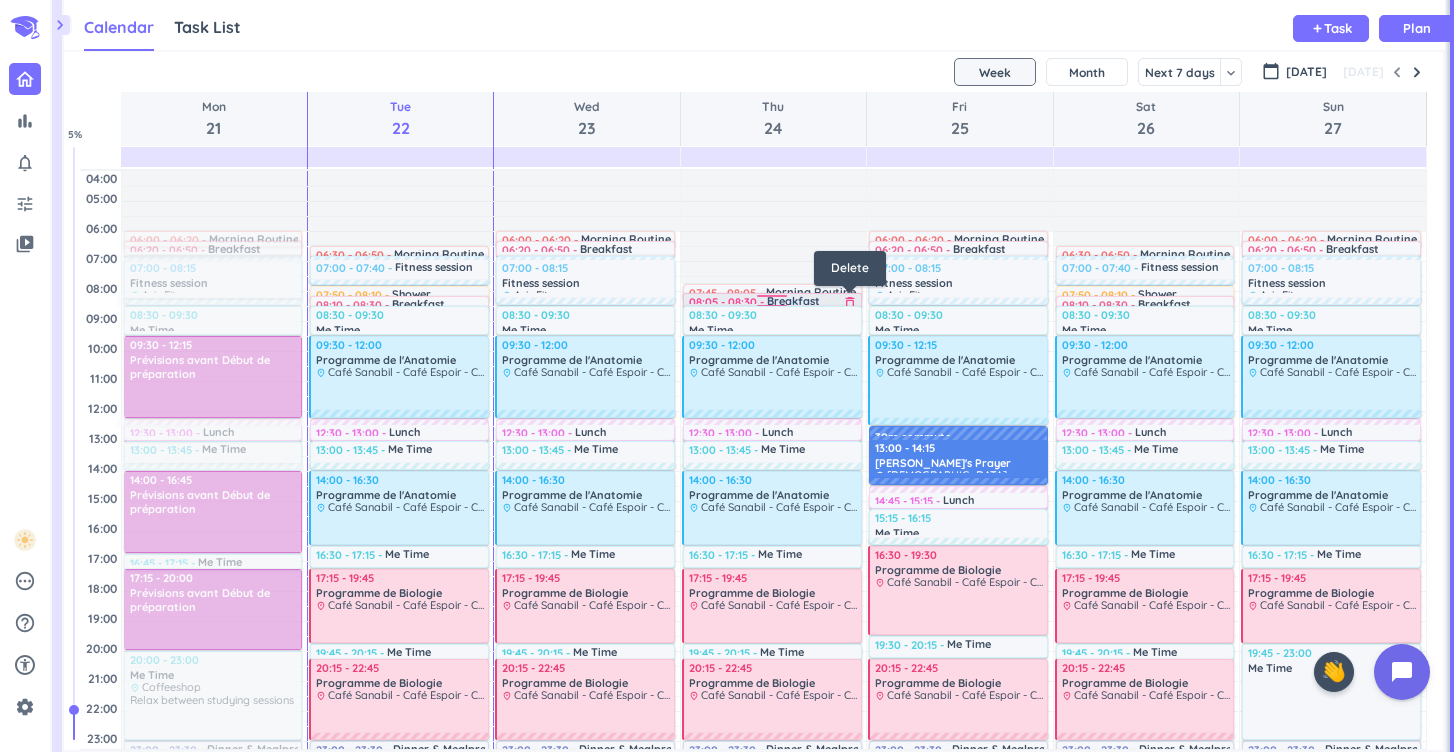 click on "delete_outline" at bounding box center (850, 303) 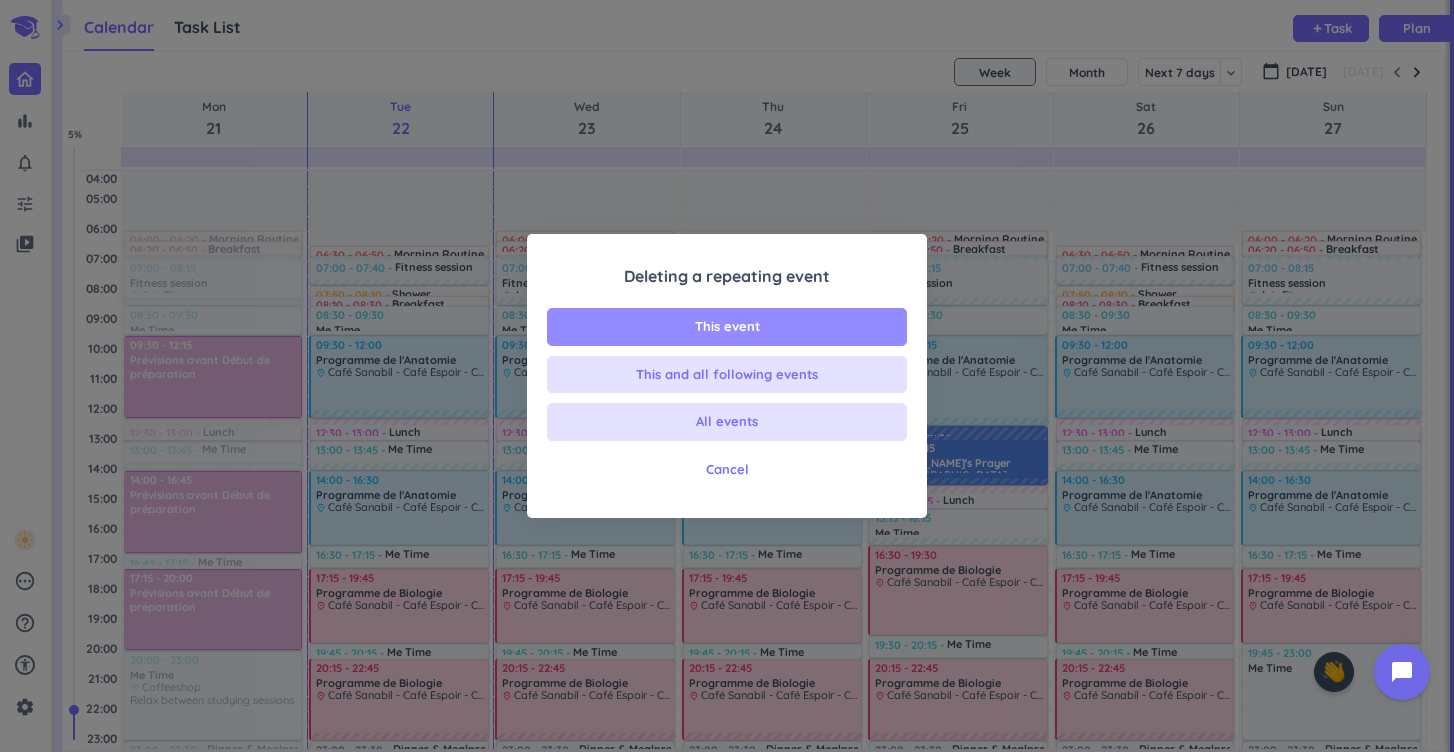 click on "This event" at bounding box center (727, 327) 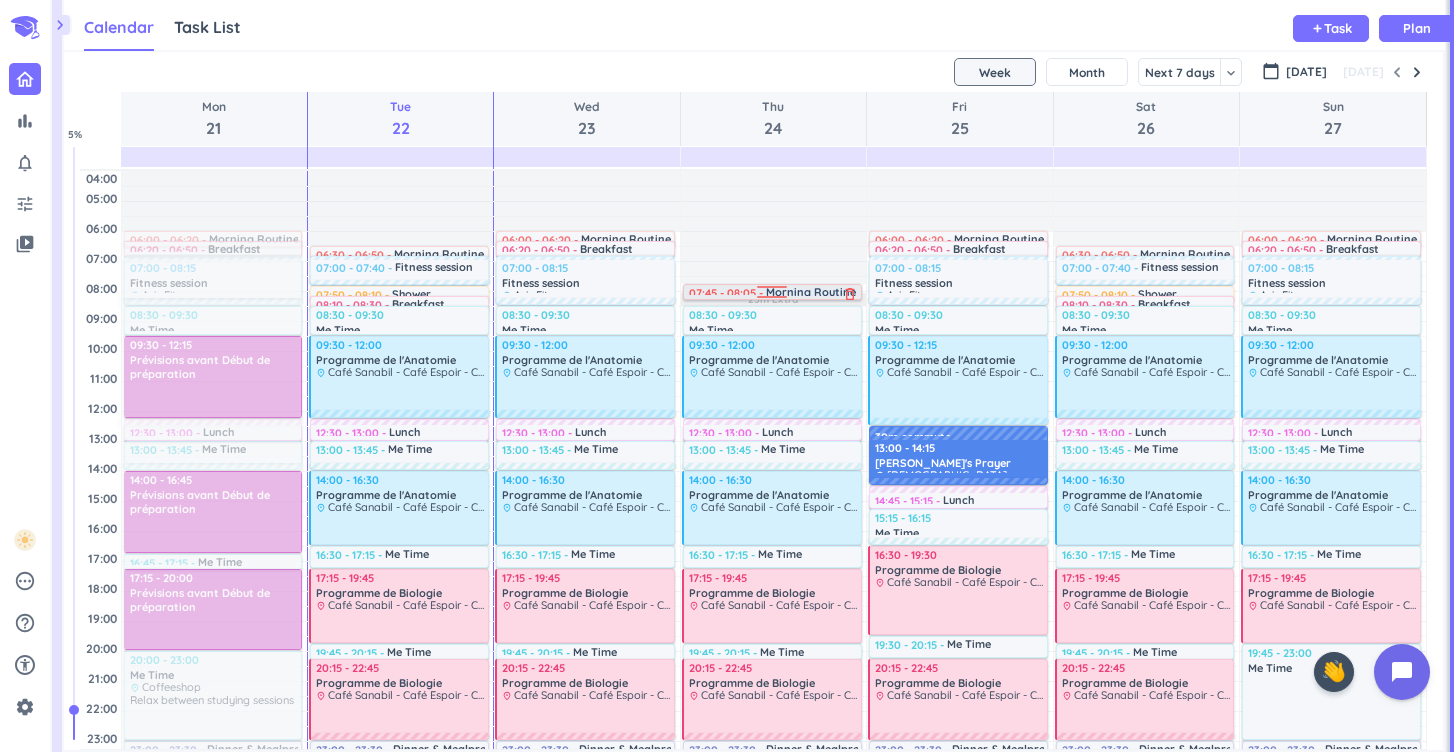 click at bounding box center (772, 290) 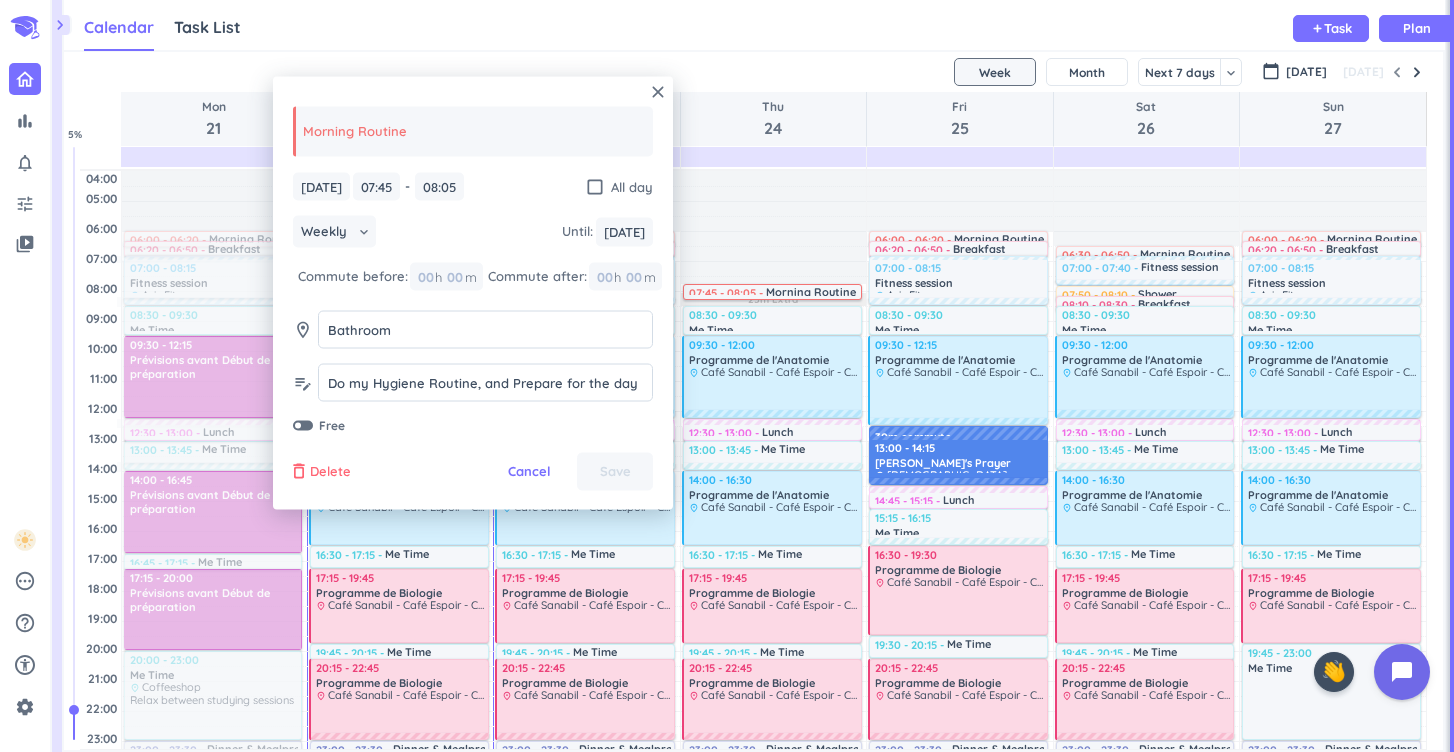 click on "Delete" at bounding box center [330, 472] 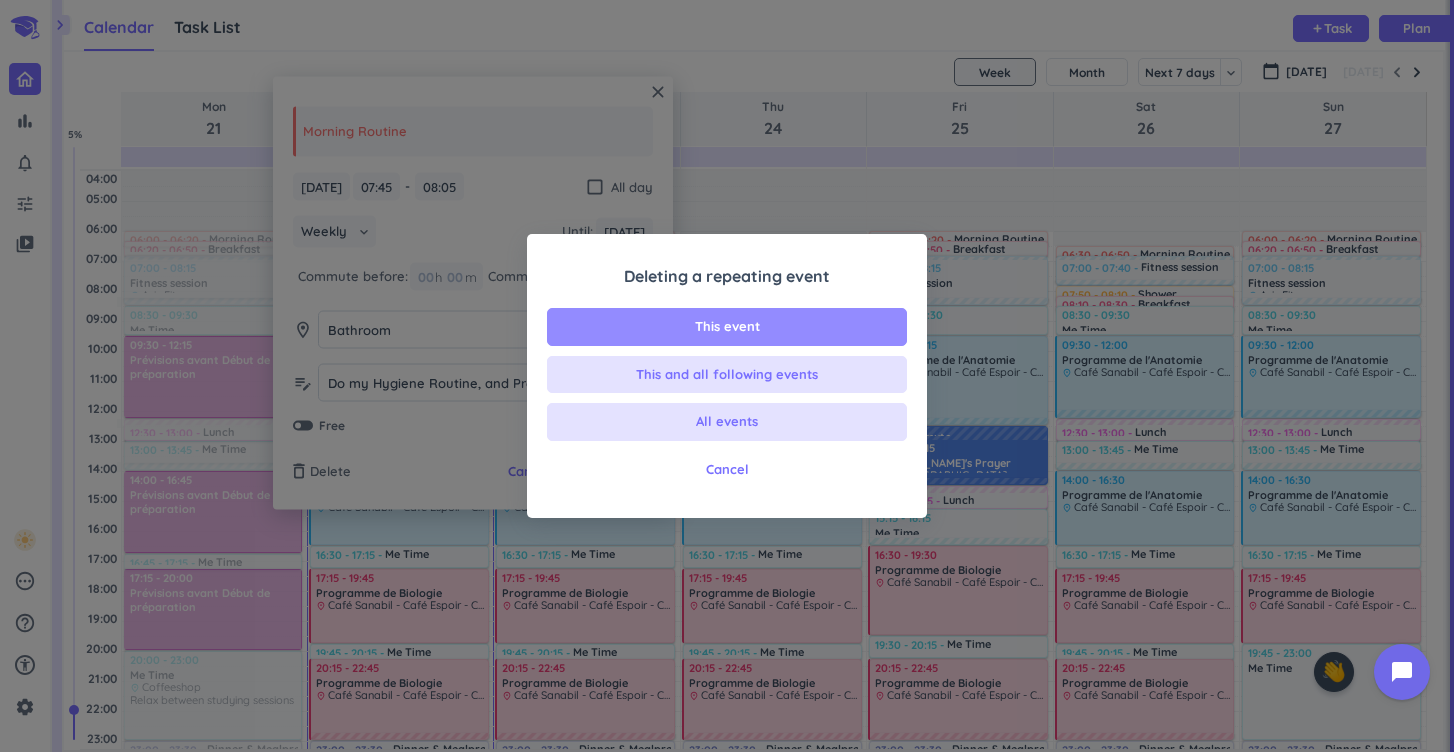 click on "This event" at bounding box center [727, 327] 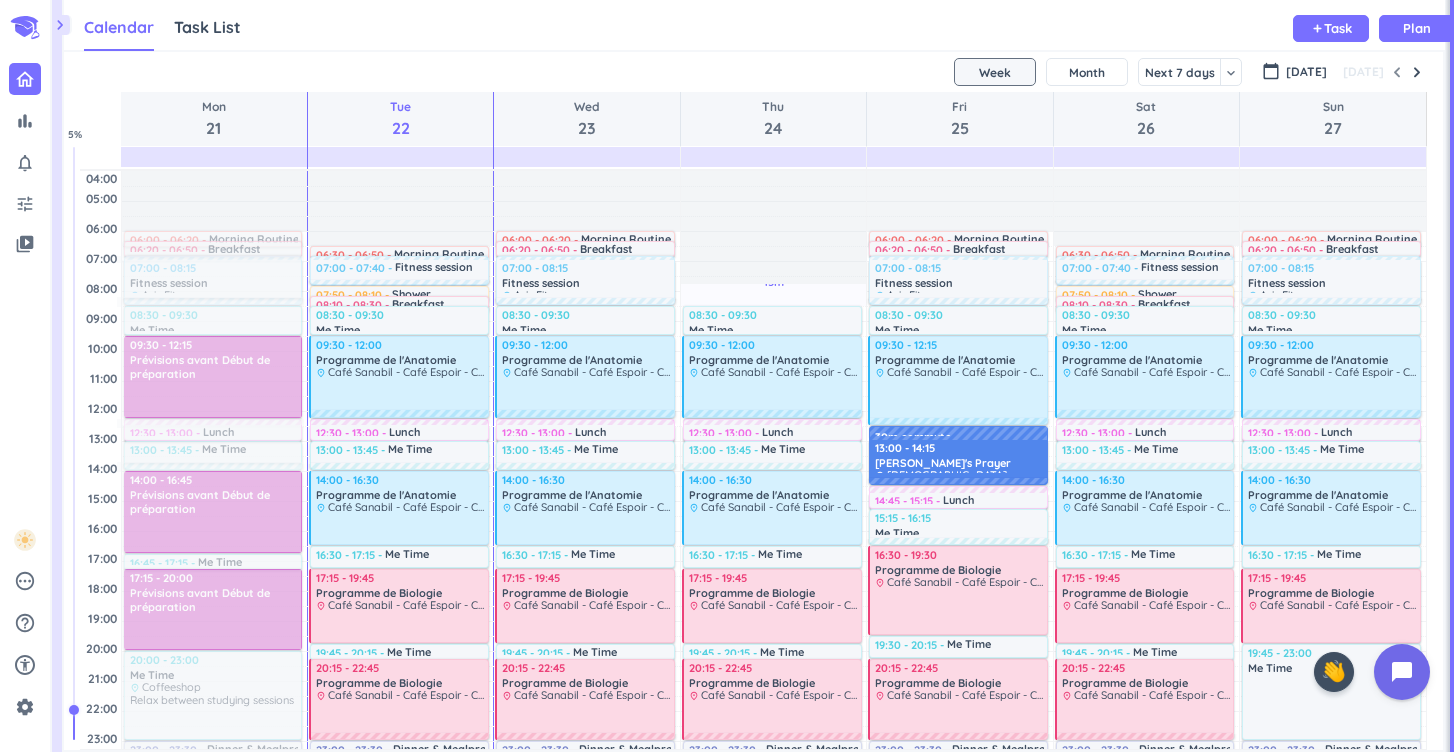 click at bounding box center [75, 443] 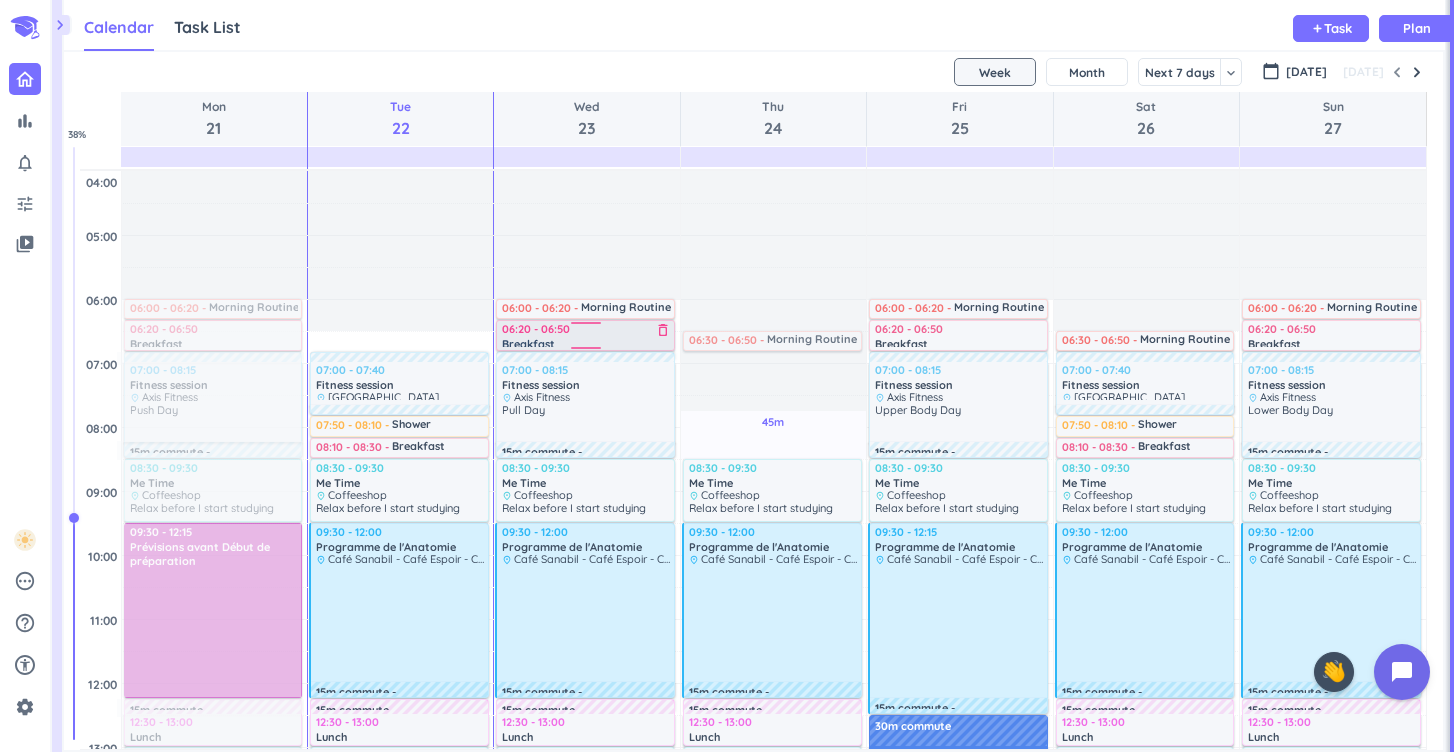 drag, startPoint x: 340, startPoint y: 341, endPoint x: 670, endPoint y: 339, distance: 330.00607 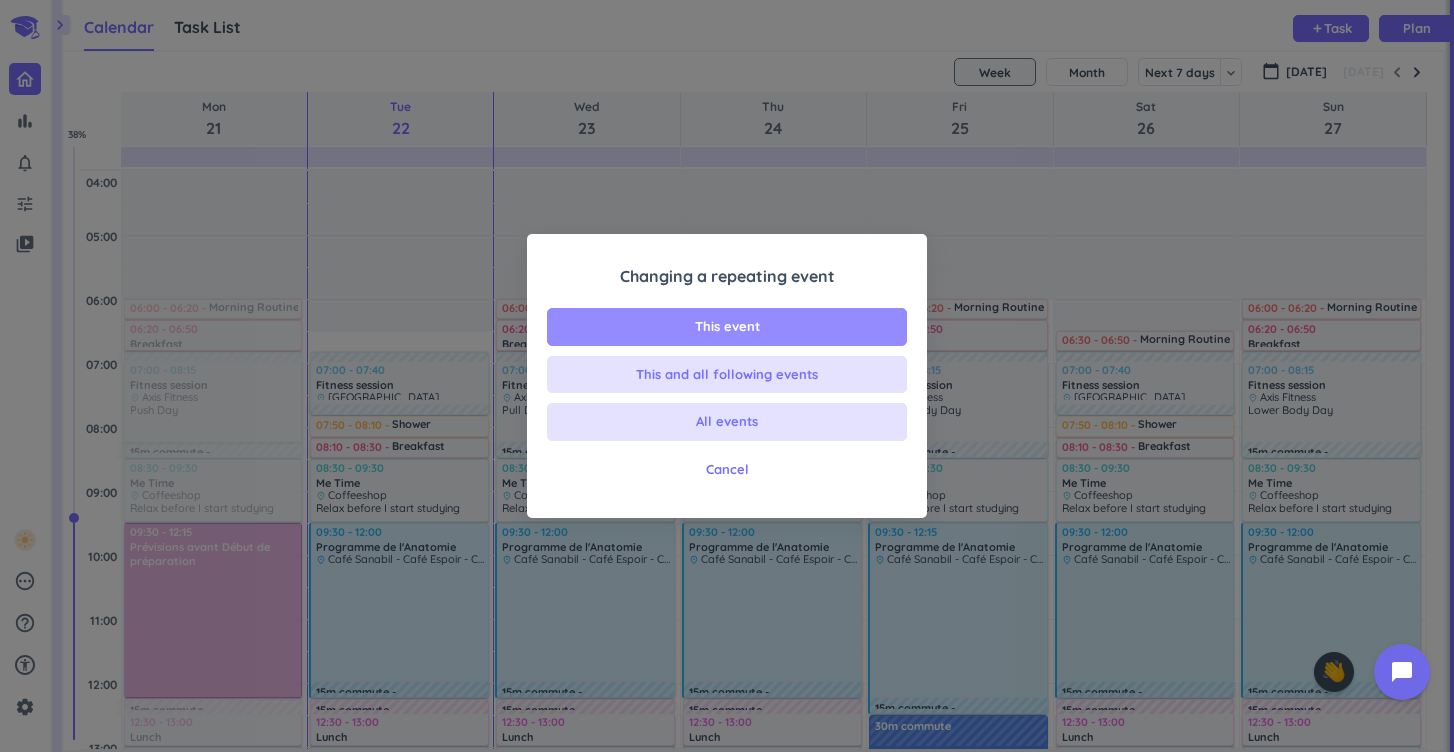click on "This event" at bounding box center [727, 327] 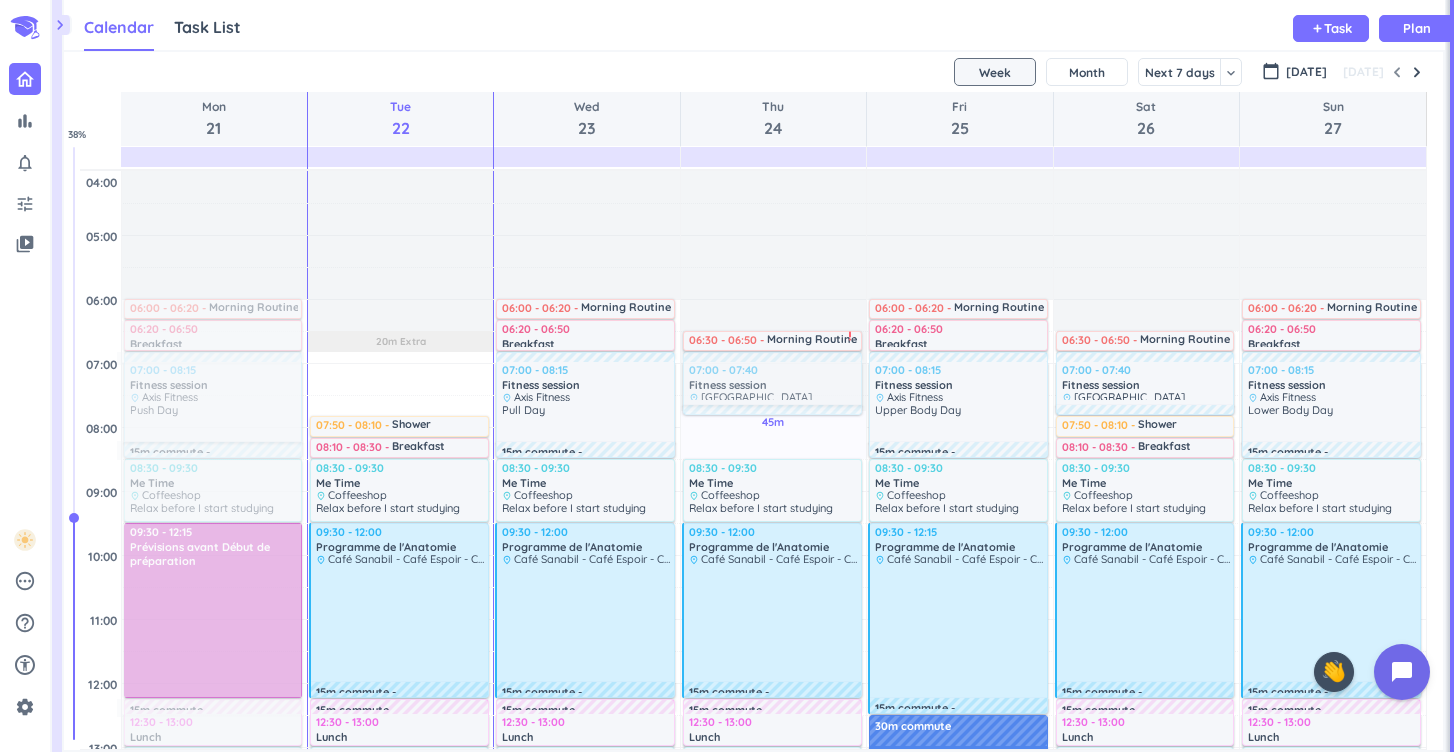 drag, startPoint x: 358, startPoint y: 391, endPoint x: 690, endPoint y: 405, distance: 332.29504 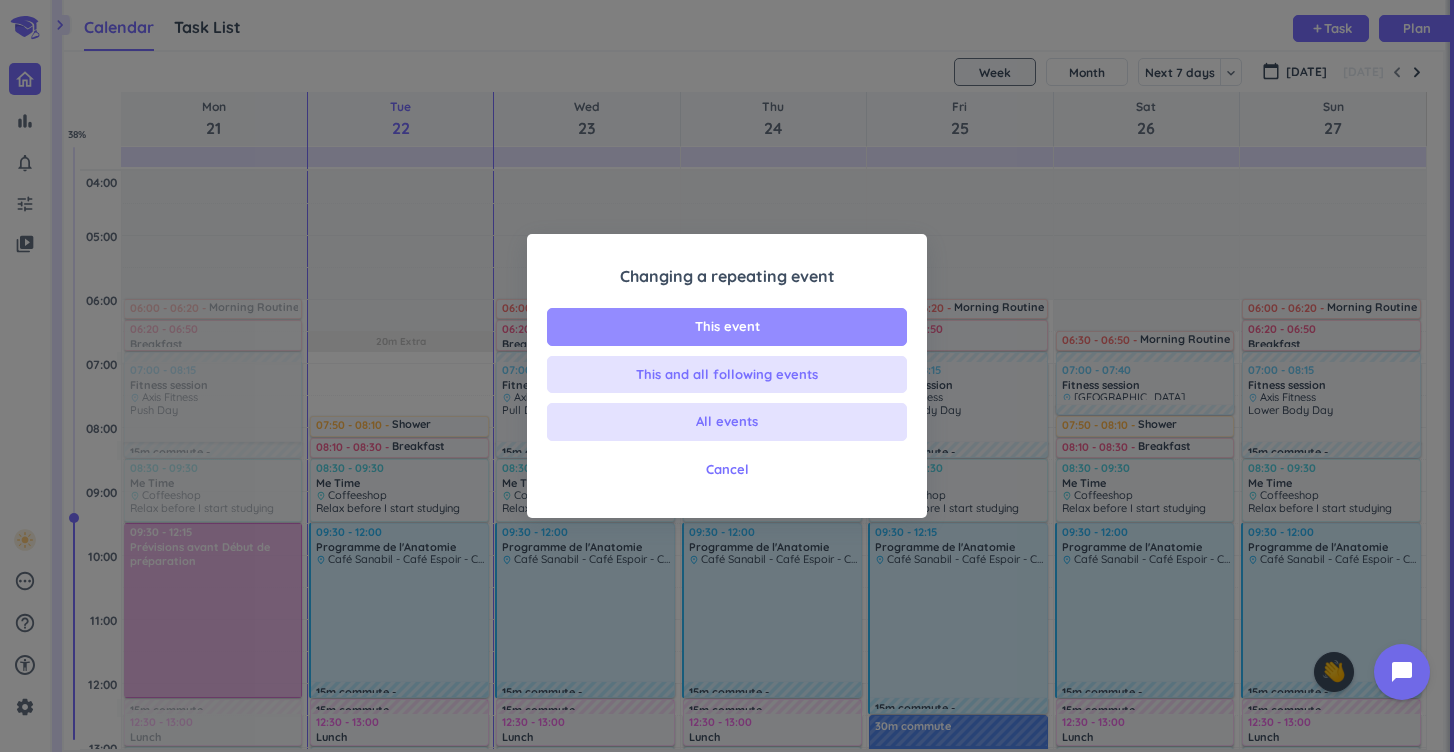 click on "This event" at bounding box center [727, 327] 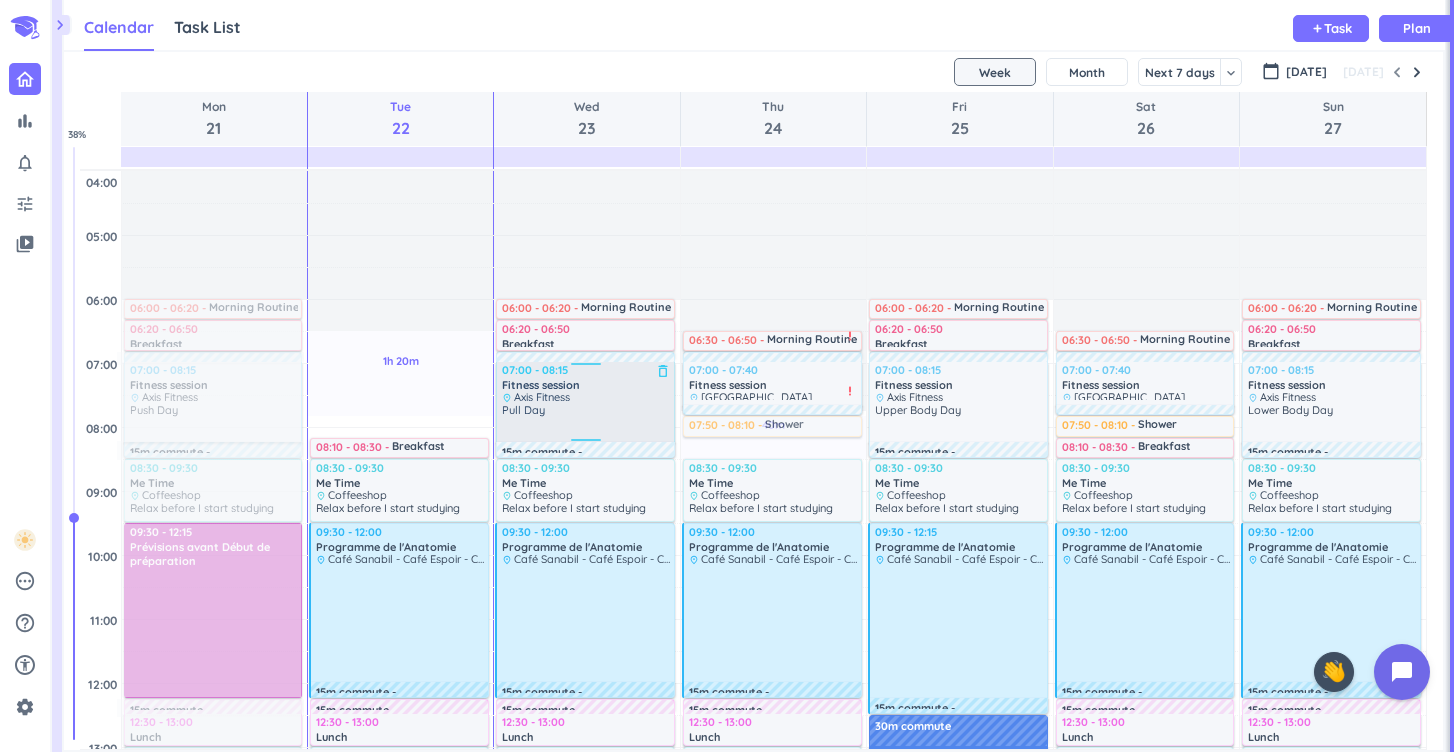 drag, startPoint x: 328, startPoint y: 432, endPoint x: 664, endPoint y: 430, distance: 336.00595 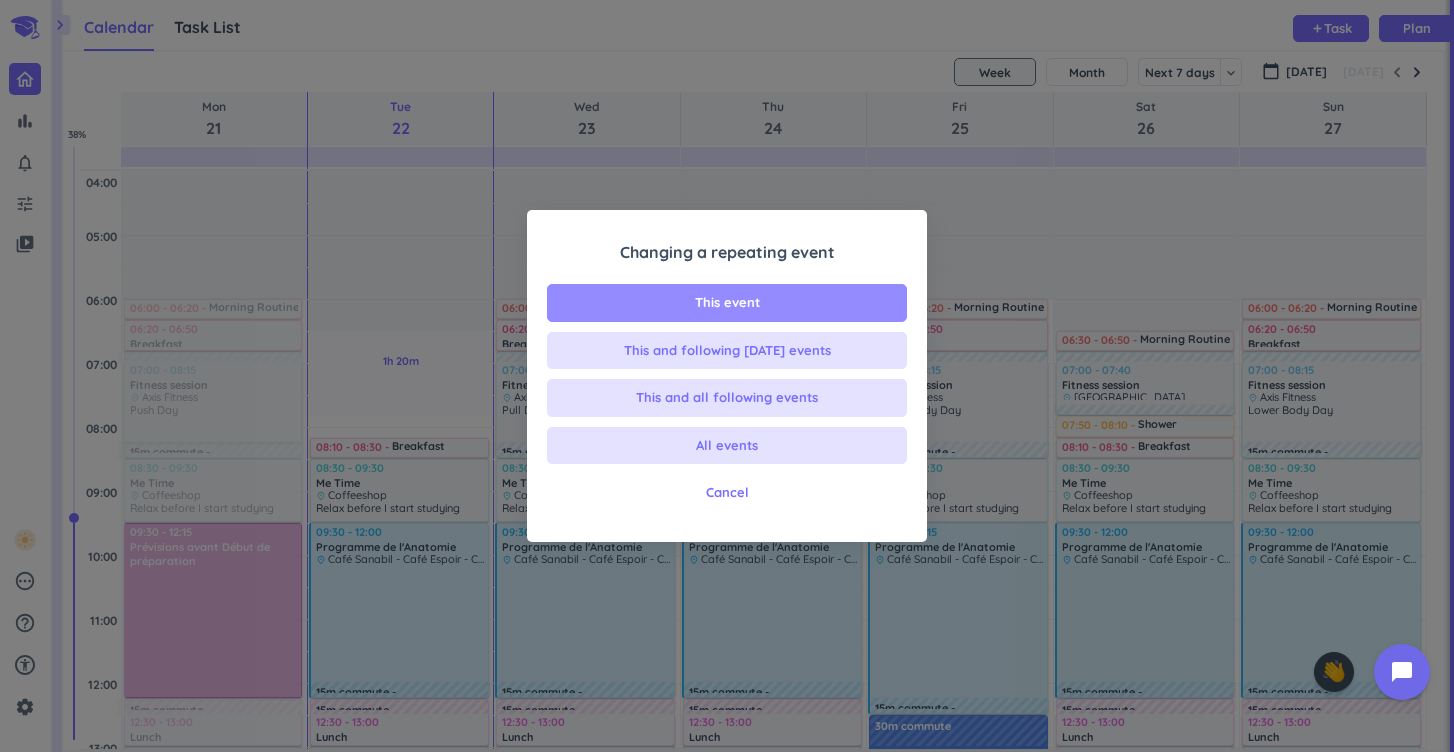 click on "This event" at bounding box center (727, 303) 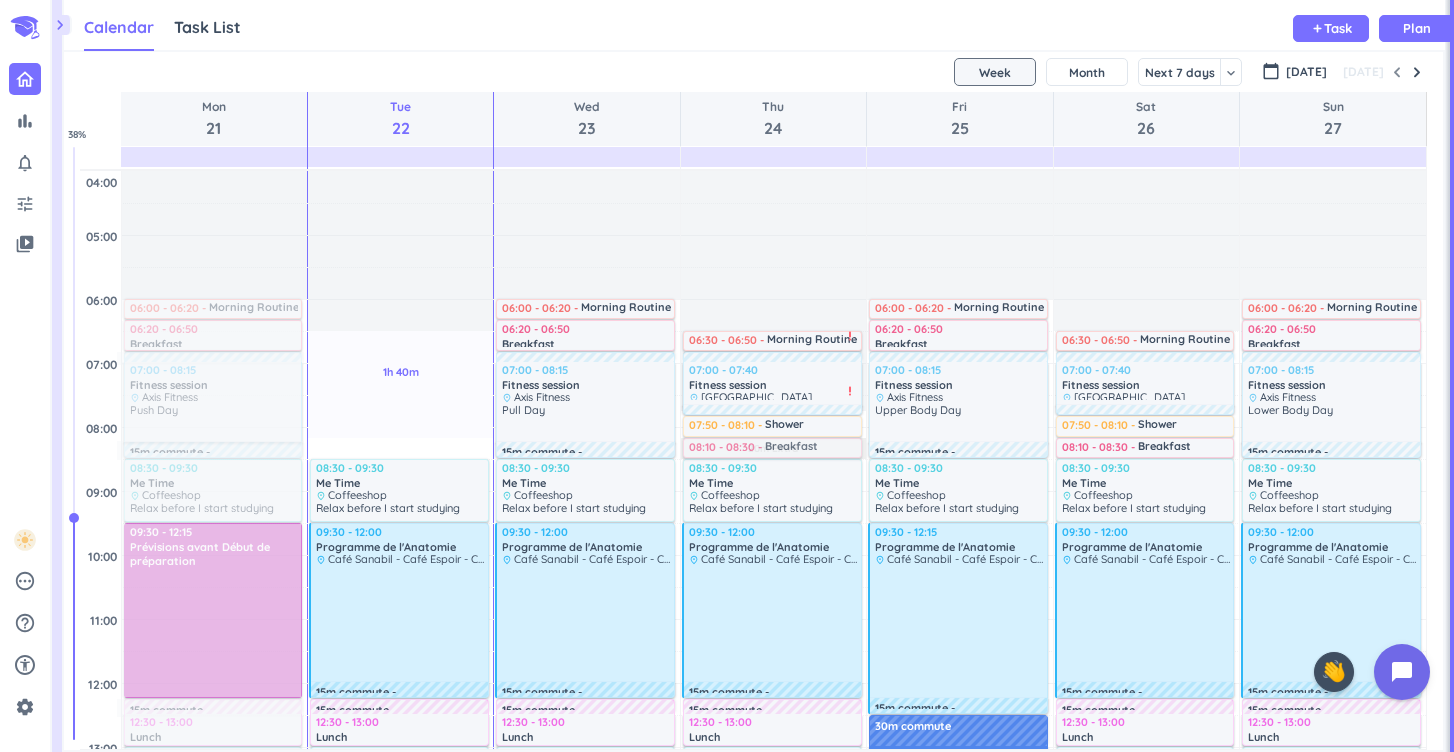 drag, startPoint x: 340, startPoint y: 449, endPoint x: 662, endPoint y: 452, distance: 322.01398 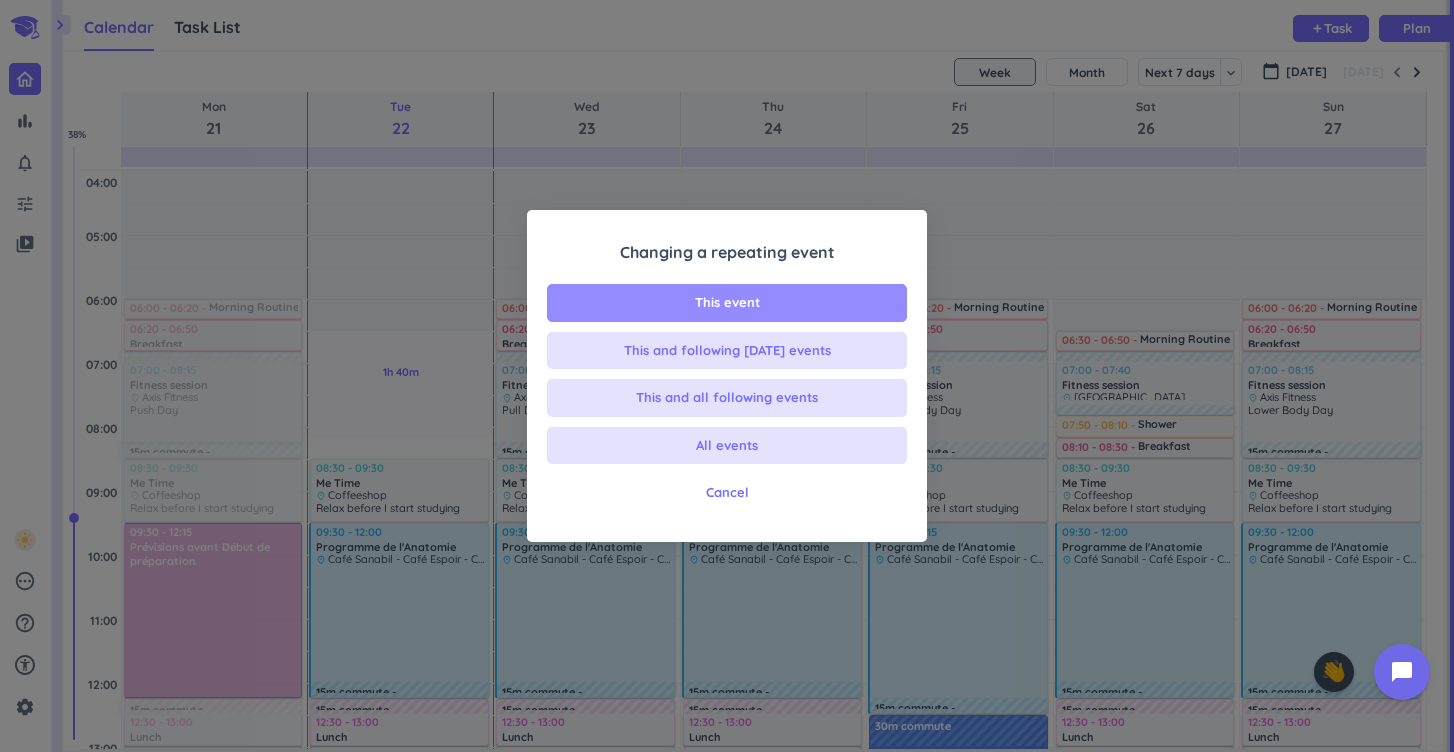 click on "This event" at bounding box center (727, 303) 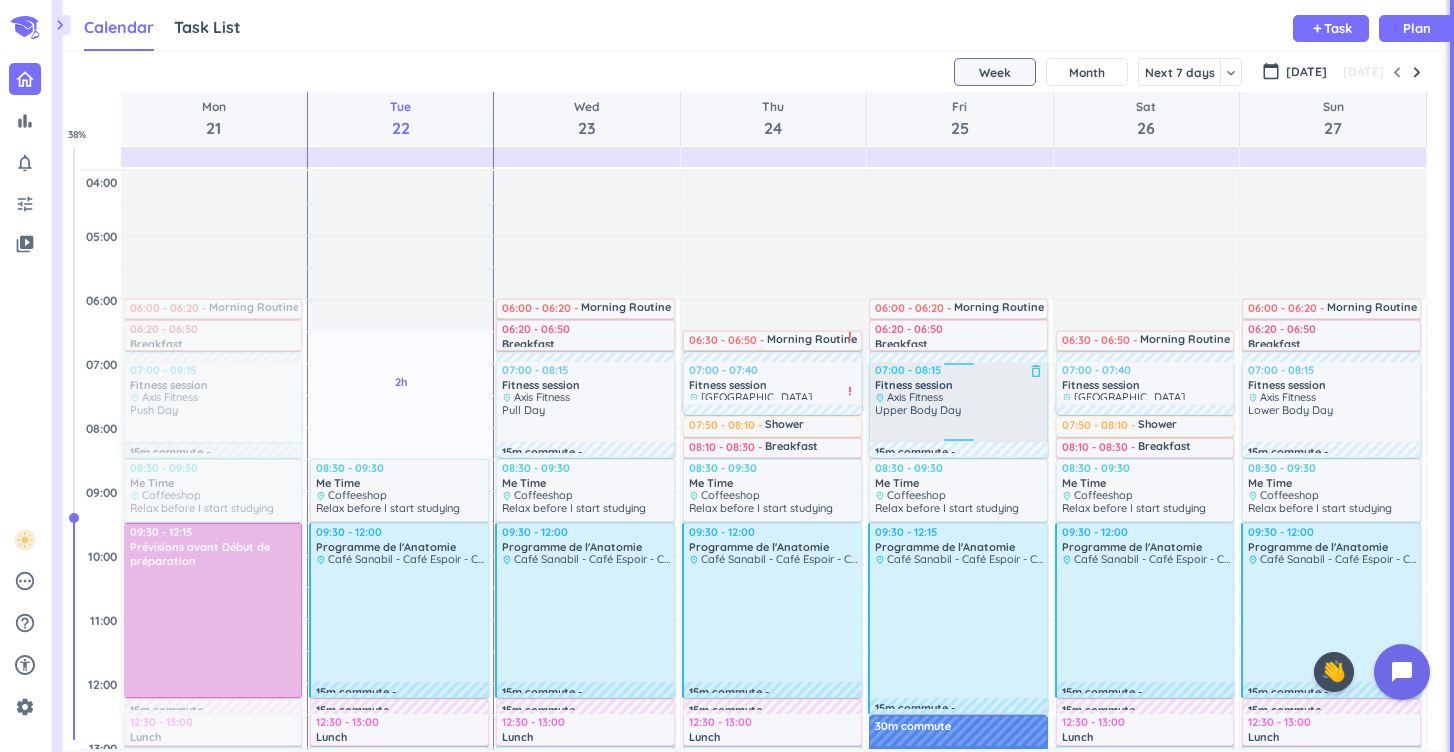 click on "delete_outline" at bounding box center (1036, 371) 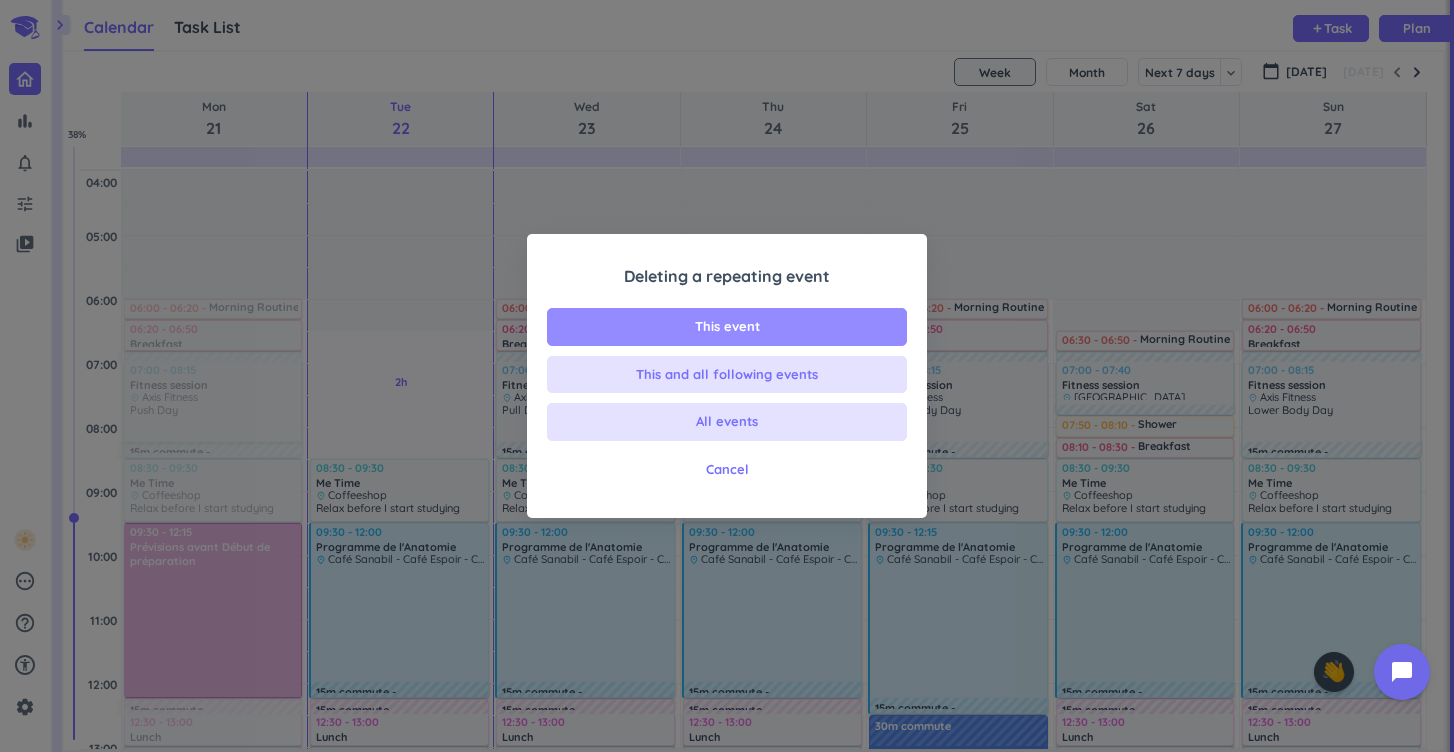 click on "This event" at bounding box center [727, 327] 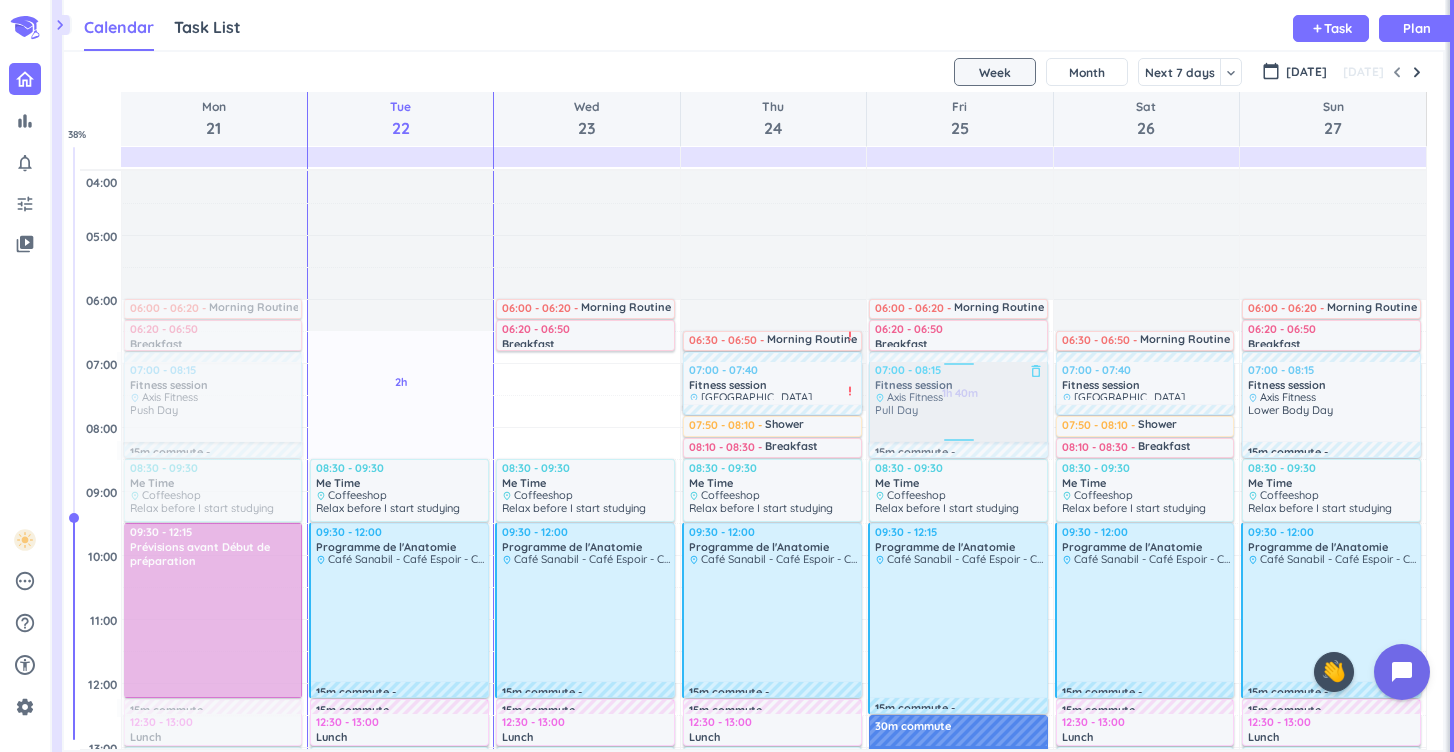 drag, startPoint x: 579, startPoint y: 405, endPoint x: 914, endPoint y: 395, distance: 335.14923 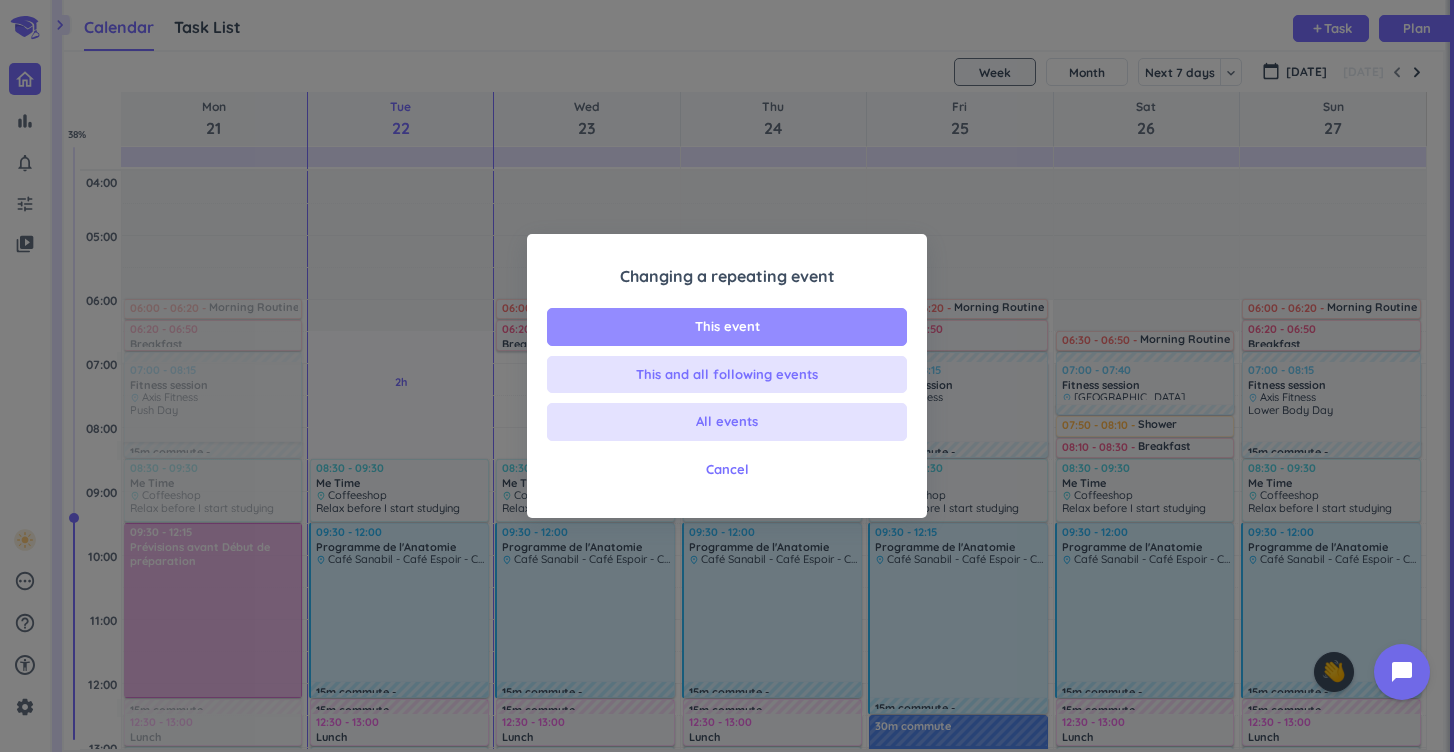 click on "This event" at bounding box center (727, 327) 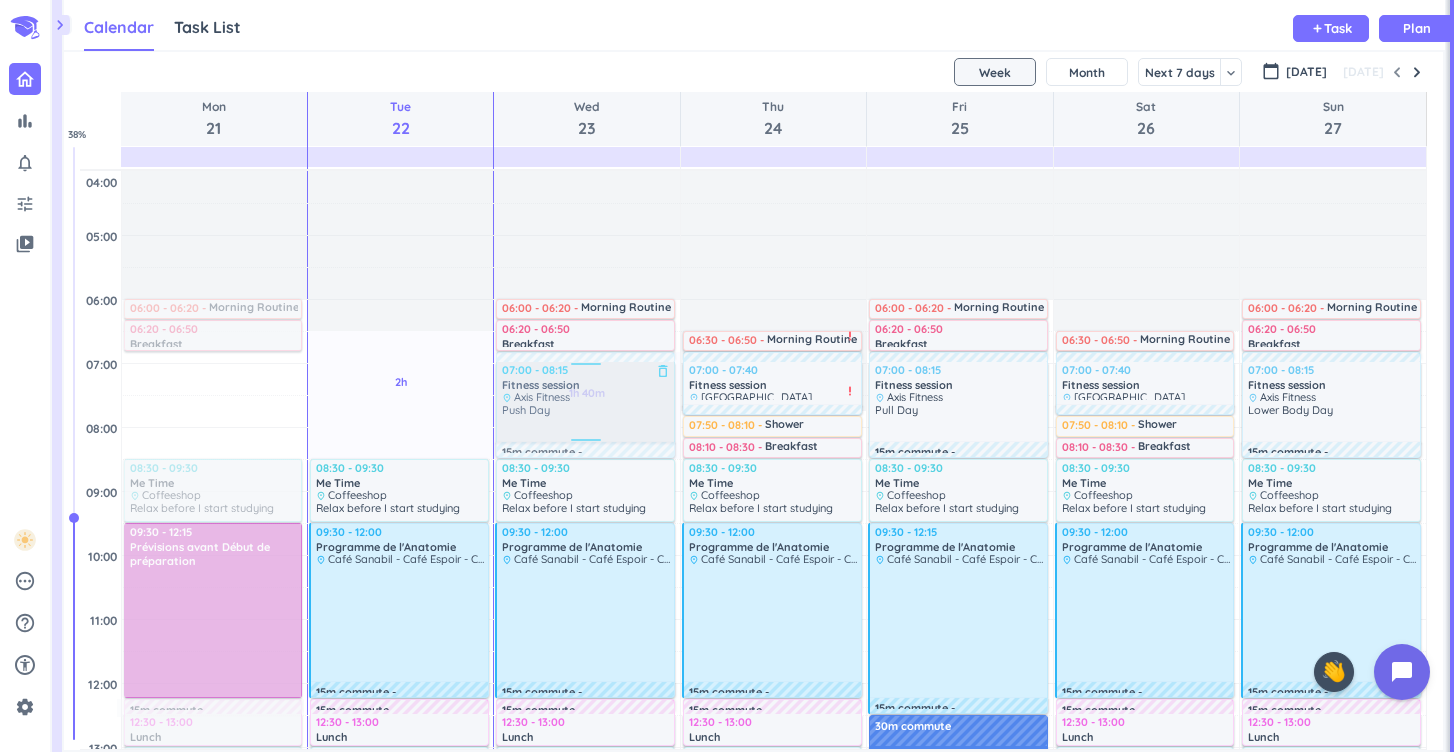 drag, startPoint x: 233, startPoint y: 418, endPoint x: 554, endPoint y: 425, distance: 321.07632 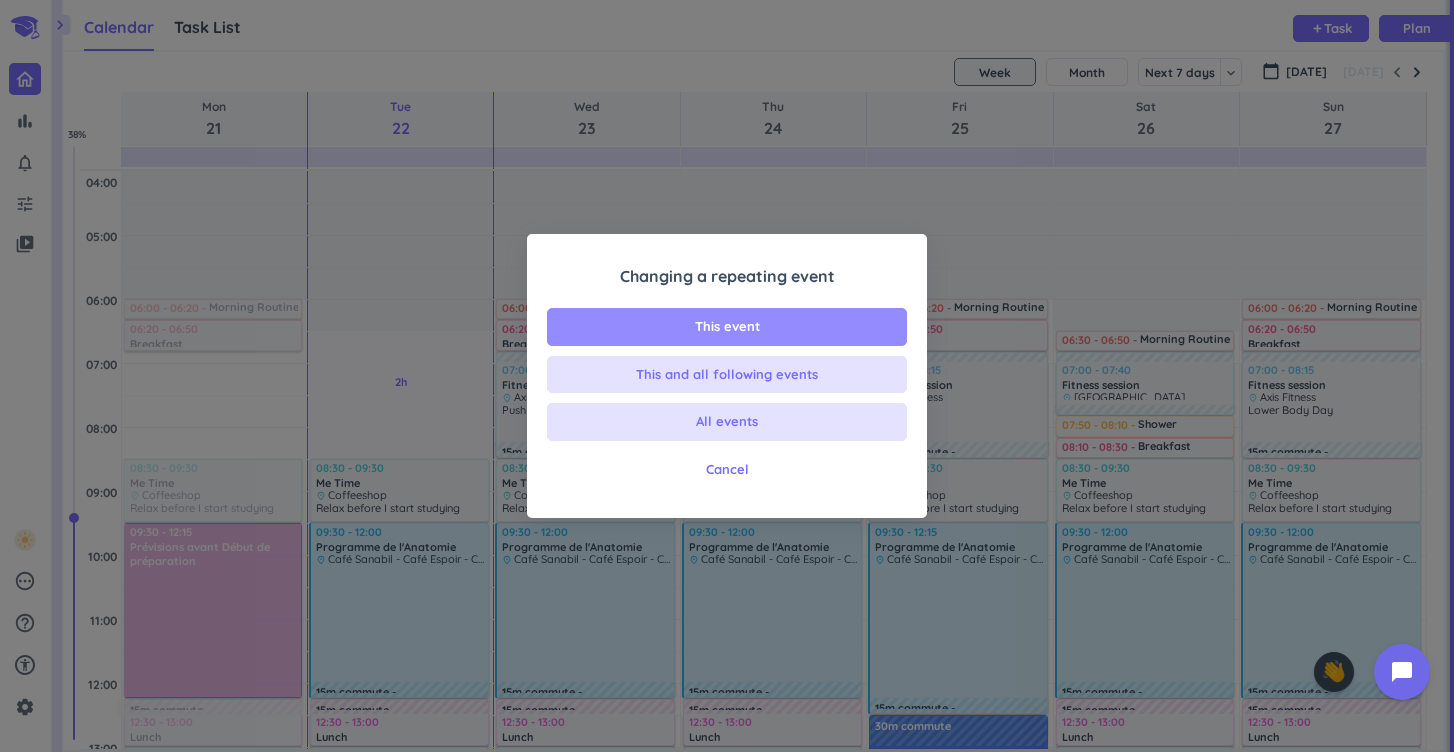 click on "This event" at bounding box center (727, 327) 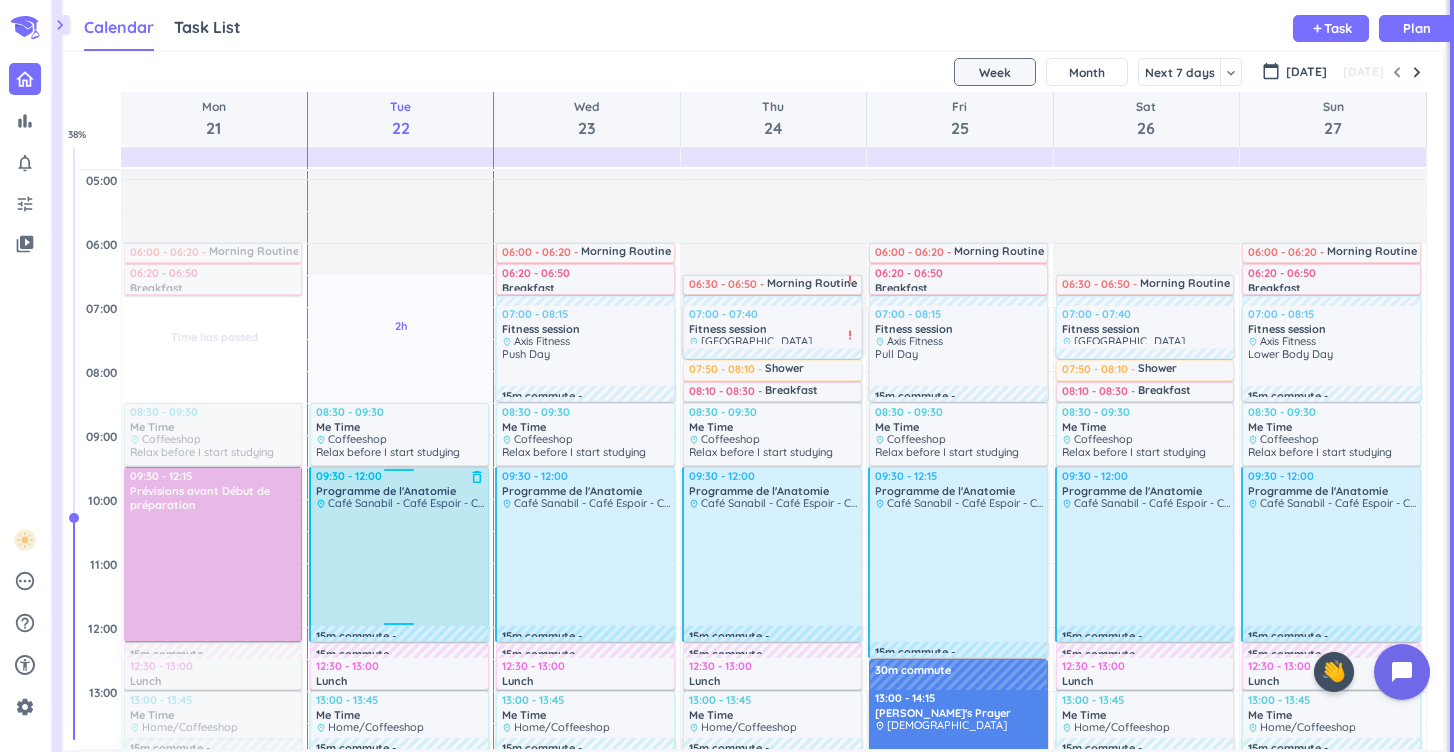 scroll, scrollTop: 50, scrollLeft: 0, axis: vertical 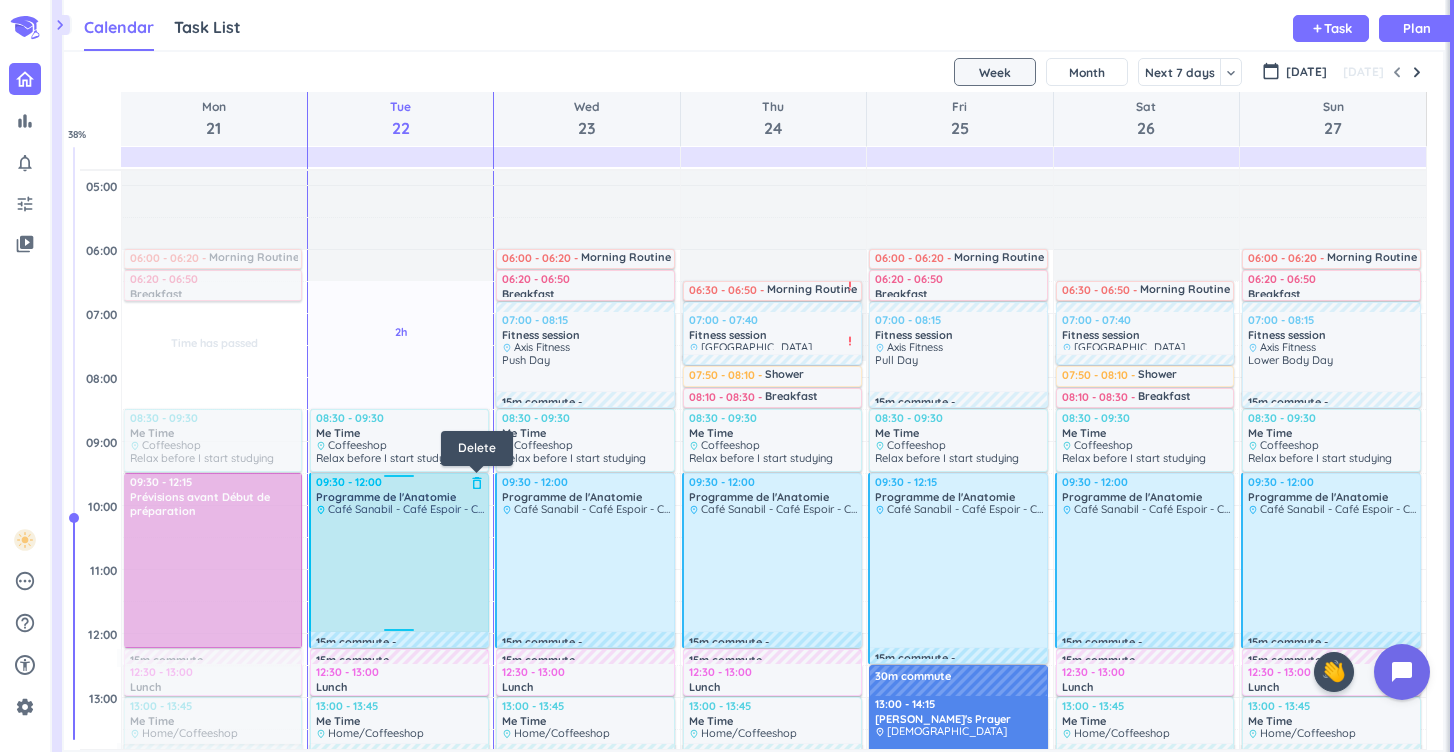 click on "delete_outline" at bounding box center [477, 483] 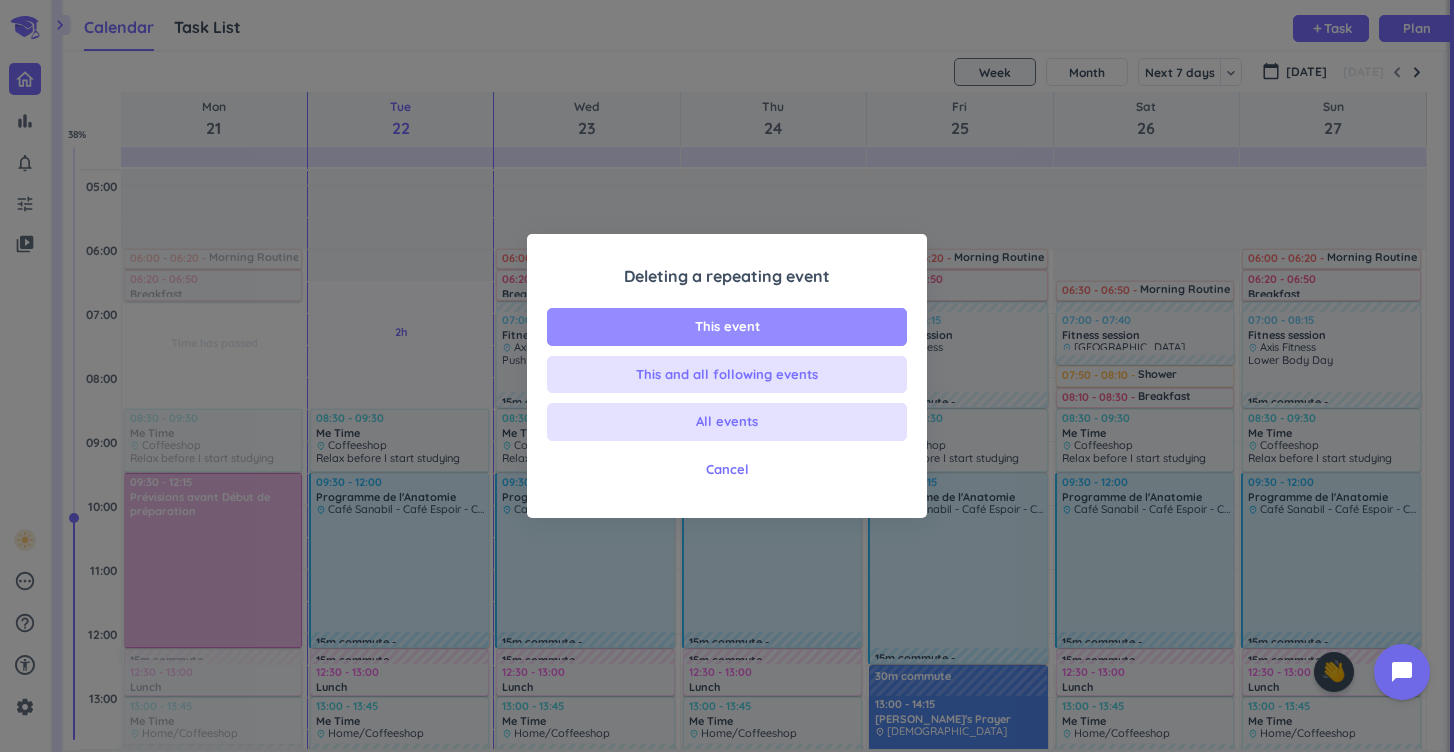 click on "This event" at bounding box center [727, 327] 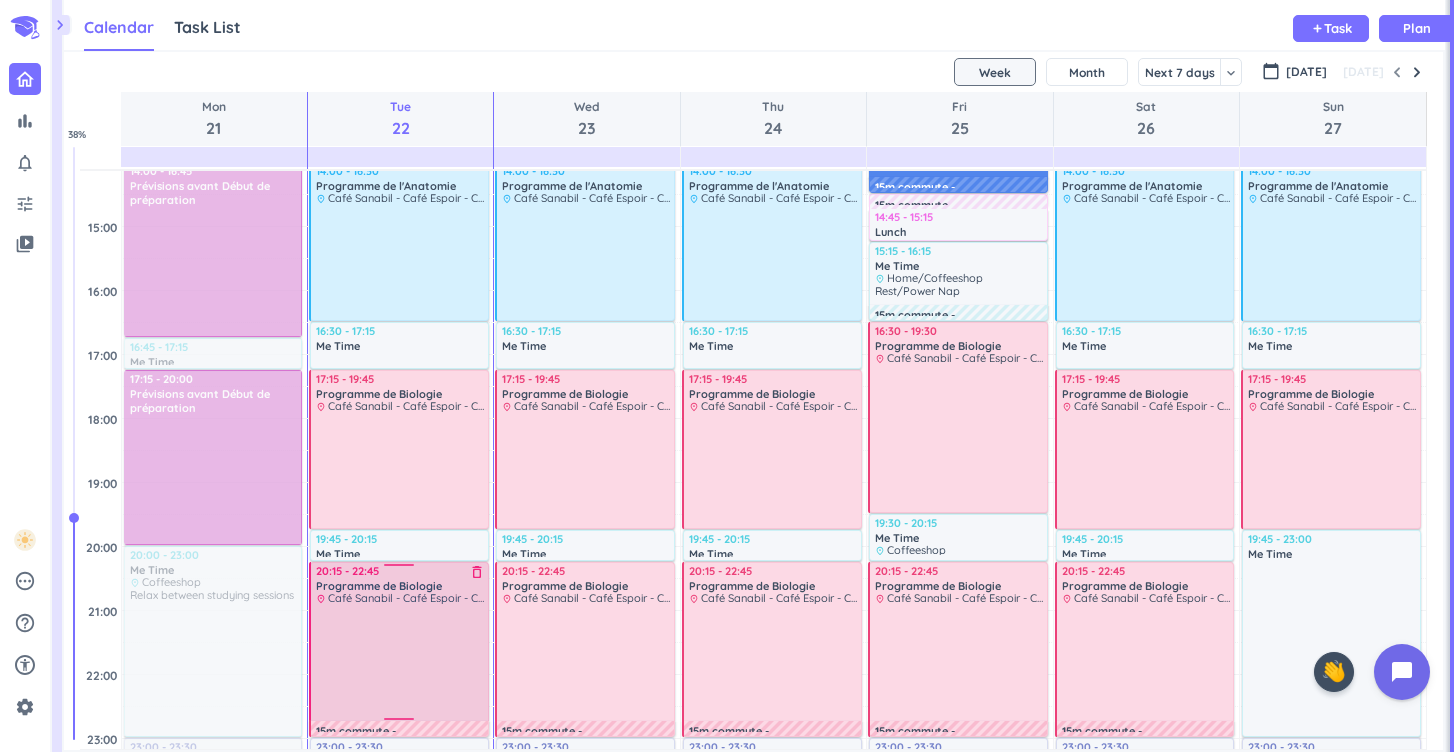 scroll, scrollTop: 658, scrollLeft: 0, axis: vertical 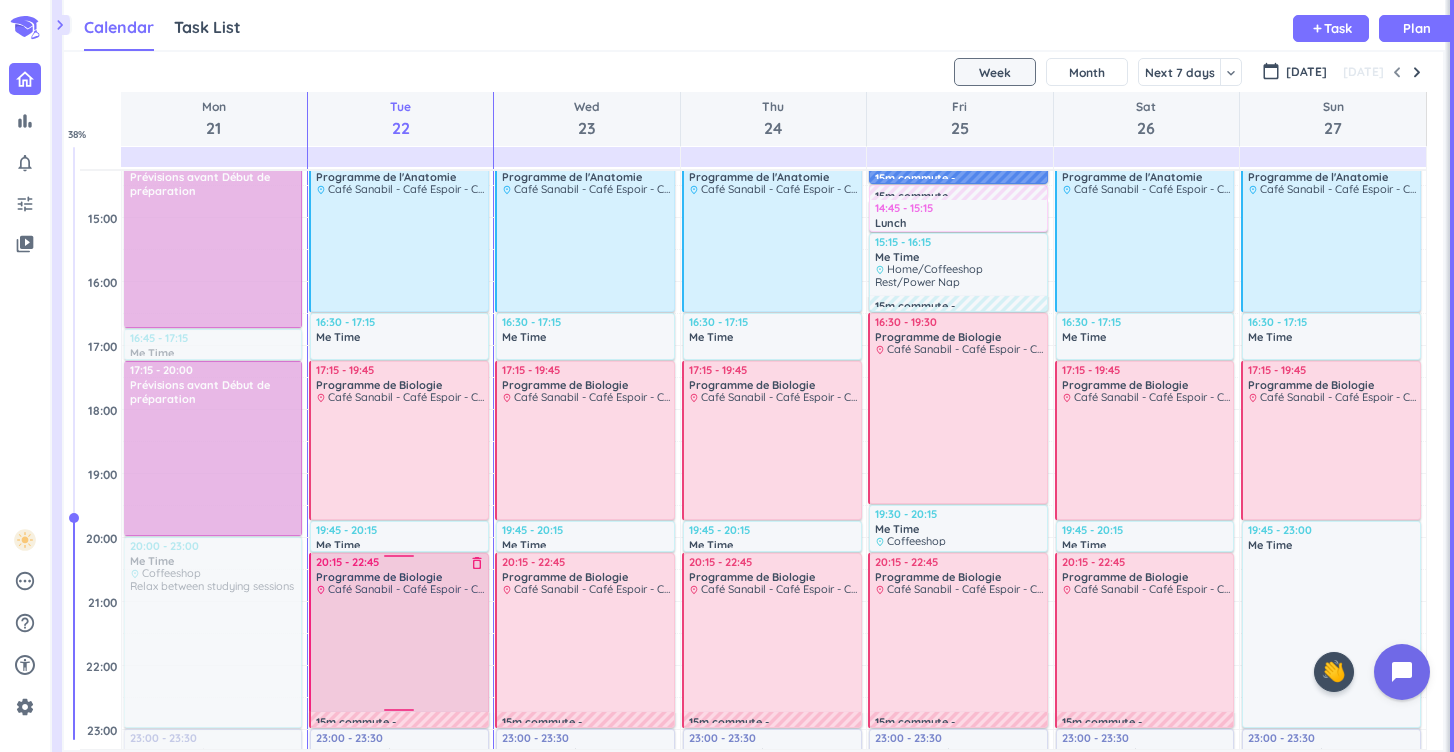 click on "delete_outline" at bounding box center (477, 563) 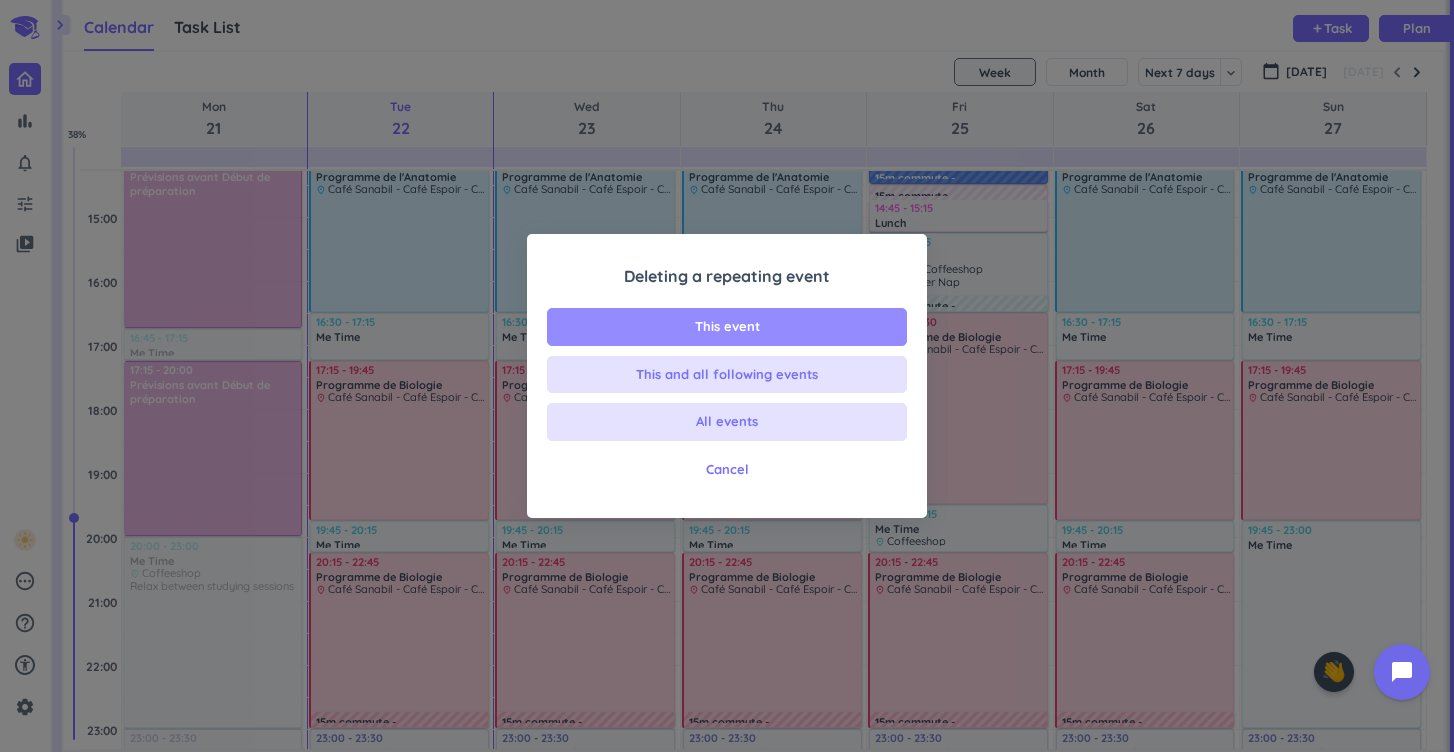 click on "This event" at bounding box center [727, 327] 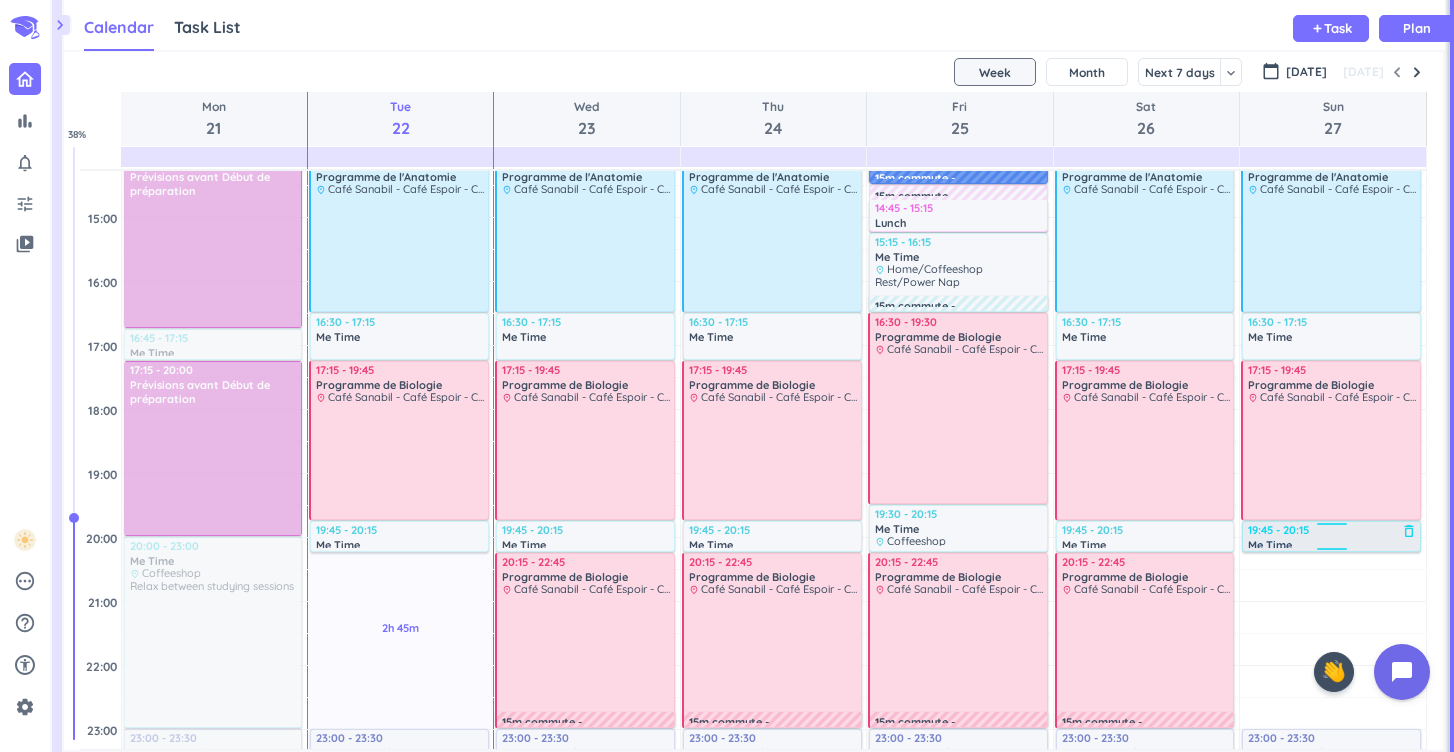 drag, startPoint x: 1325, startPoint y: 724, endPoint x: 1327, endPoint y: 548, distance: 176.01137 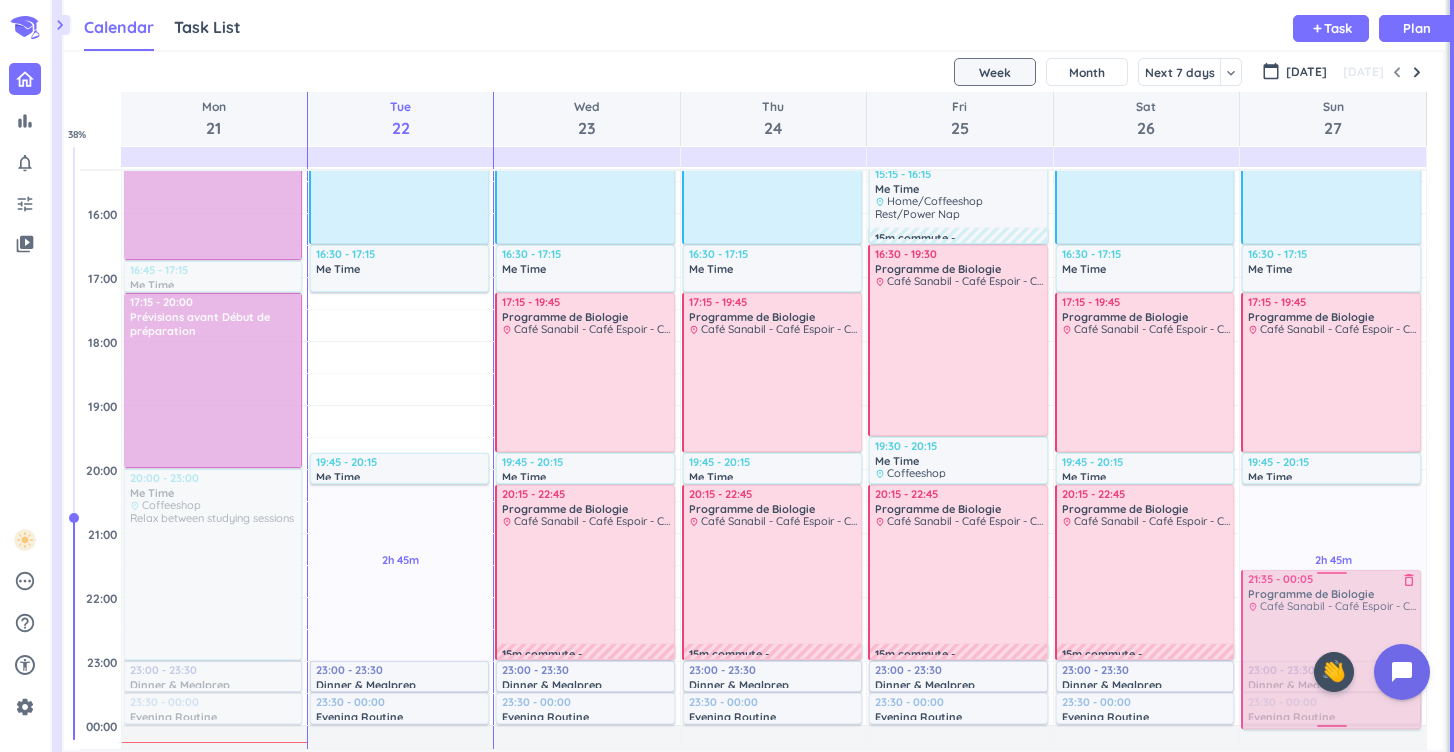 scroll, scrollTop: 759, scrollLeft: 0, axis: vertical 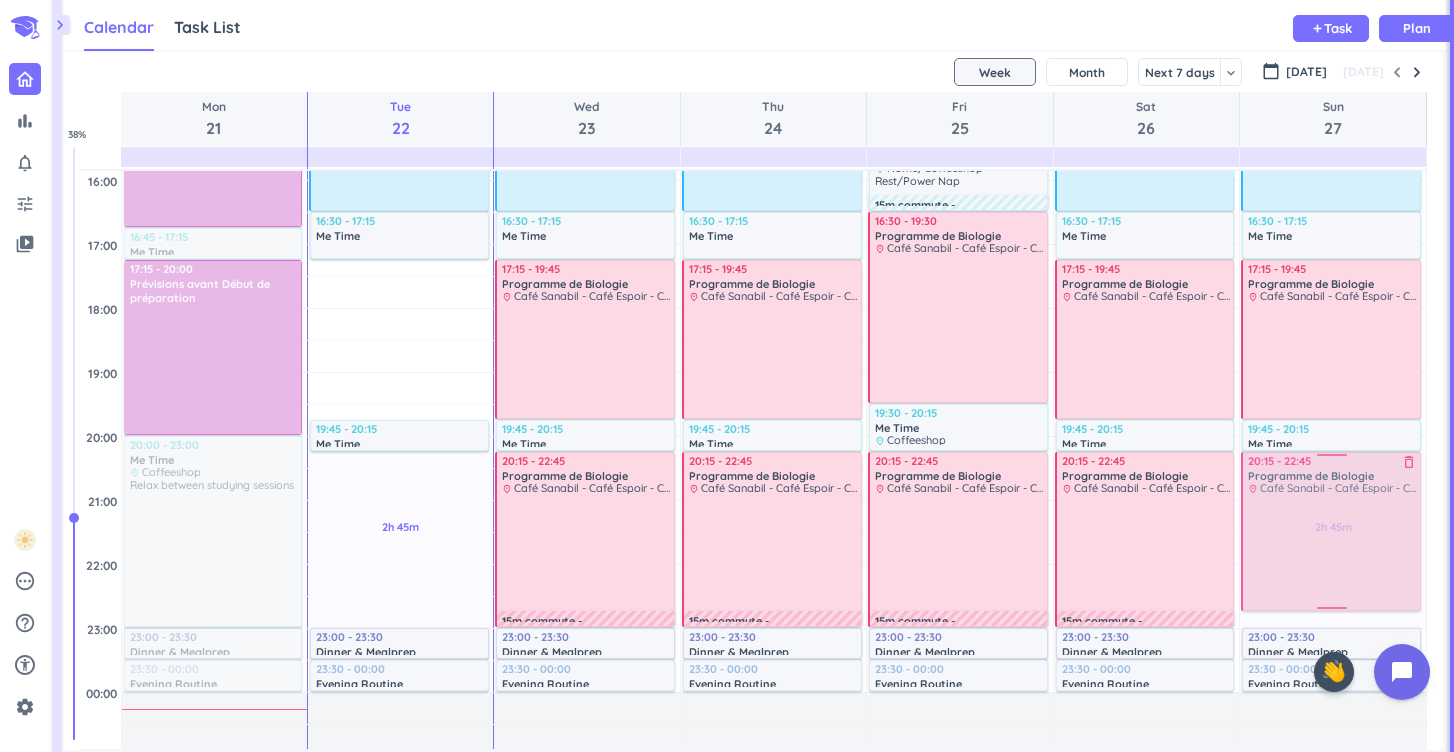 drag, startPoint x: 403, startPoint y: 462, endPoint x: 1288, endPoint y: 557, distance: 890.0843 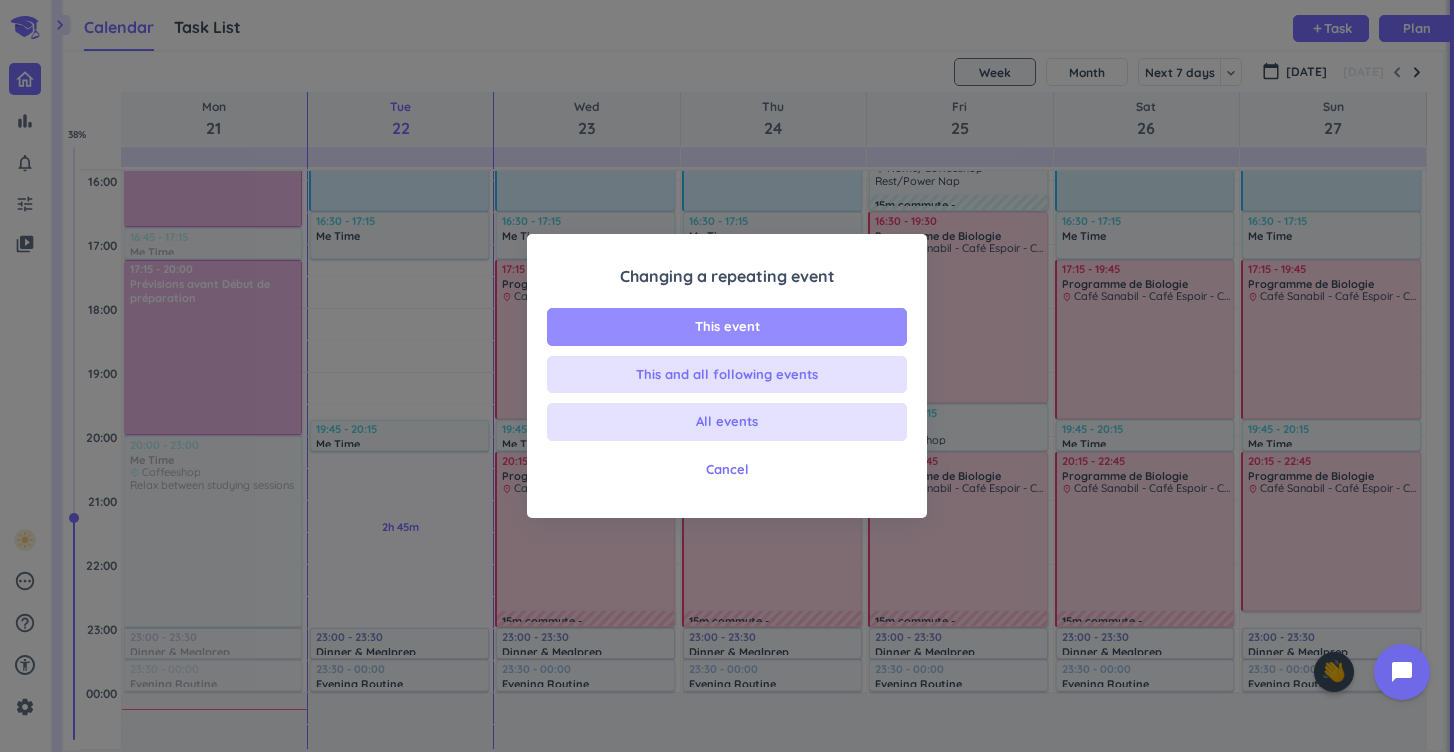 click on "This event" at bounding box center (727, 327) 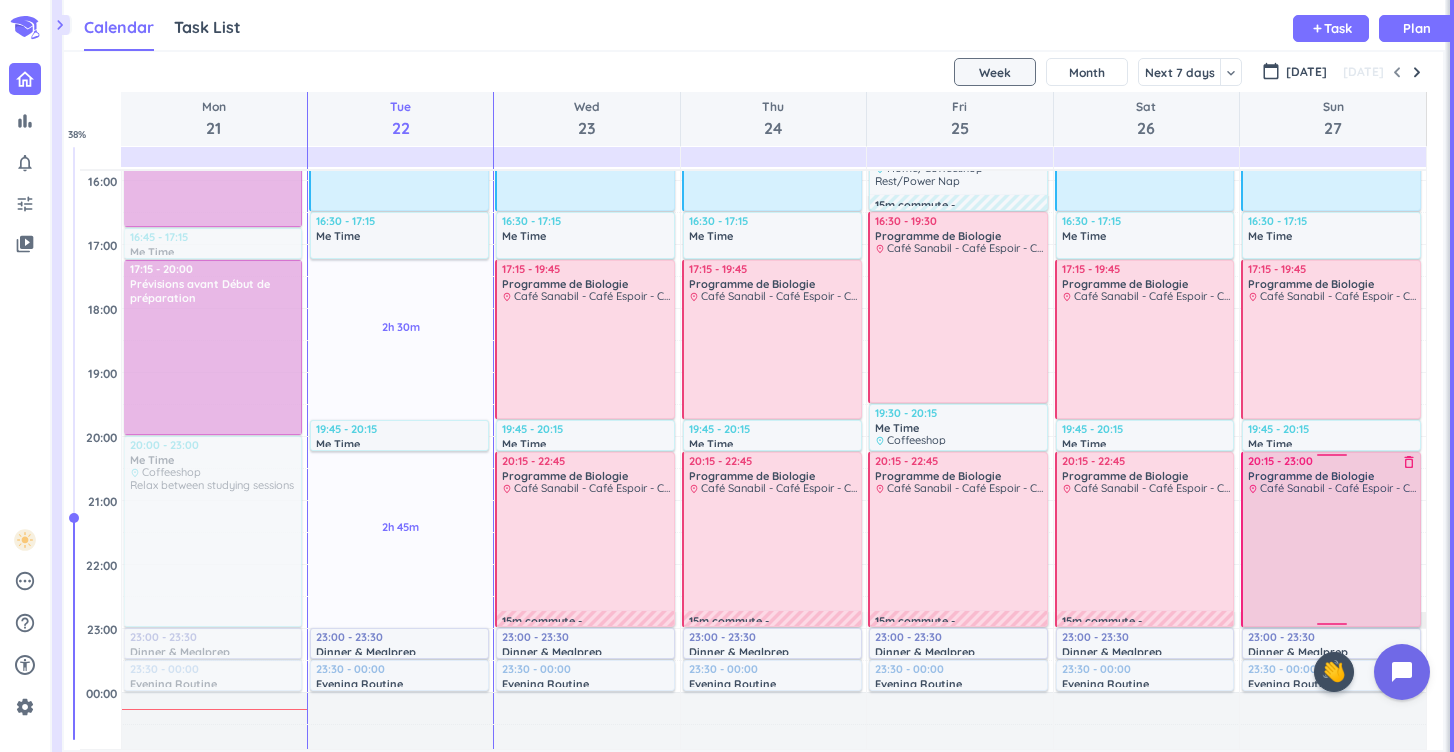 drag, startPoint x: 1335, startPoint y: 609, endPoint x: 1335, endPoint y: 626, distance: 17 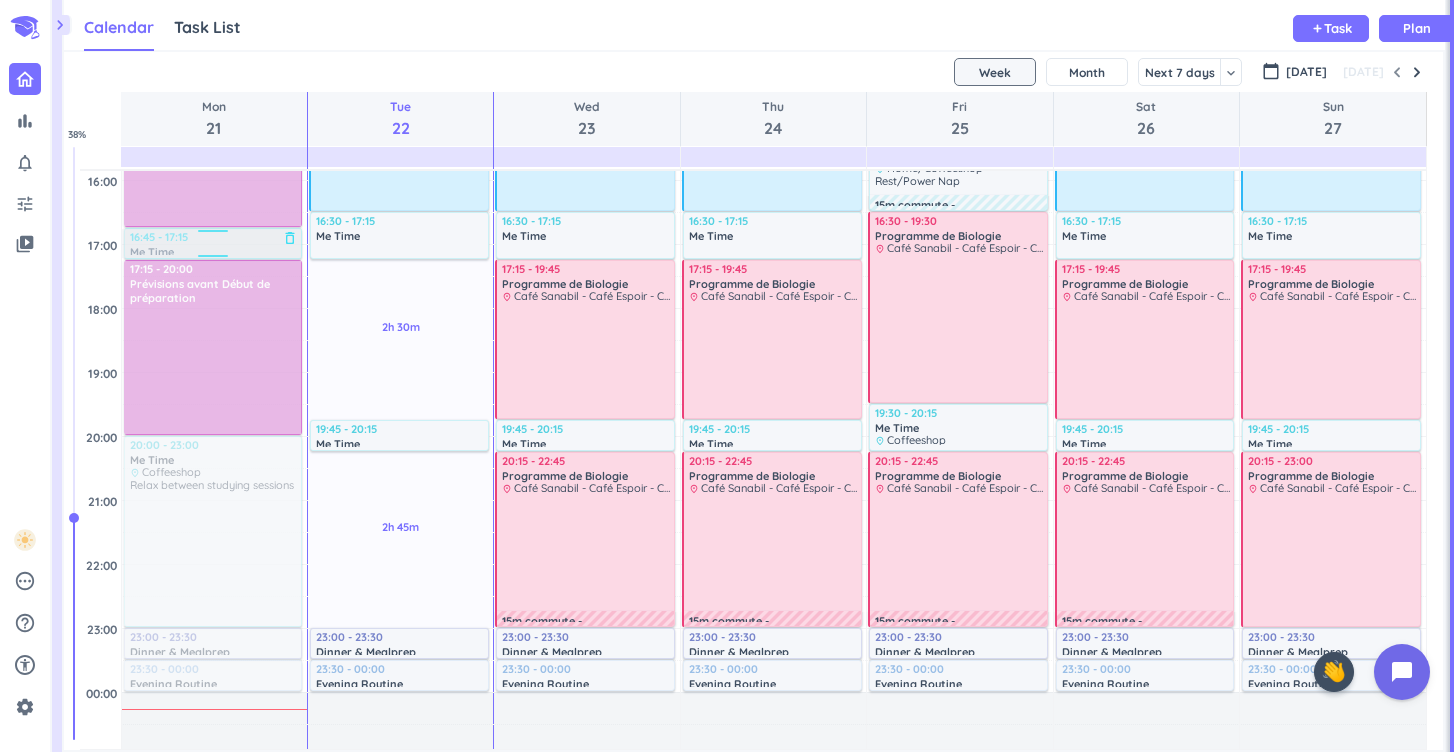 scroll, scrollTop: 568, scrollLeft: 0, axis: vertical 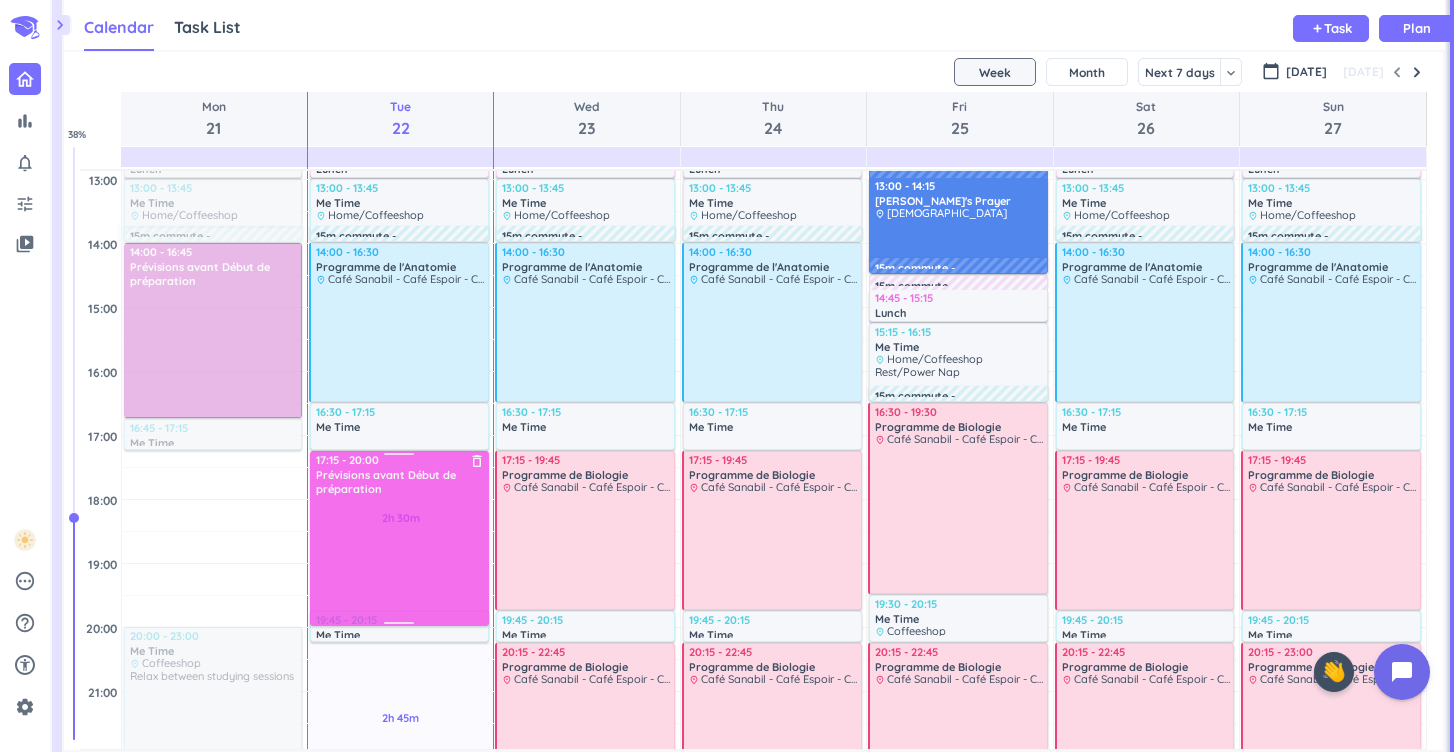 drag, startPoint x: 219, startPoint y: 516, endPoint x: 357, endPoint y: 518, distance: 138.0145 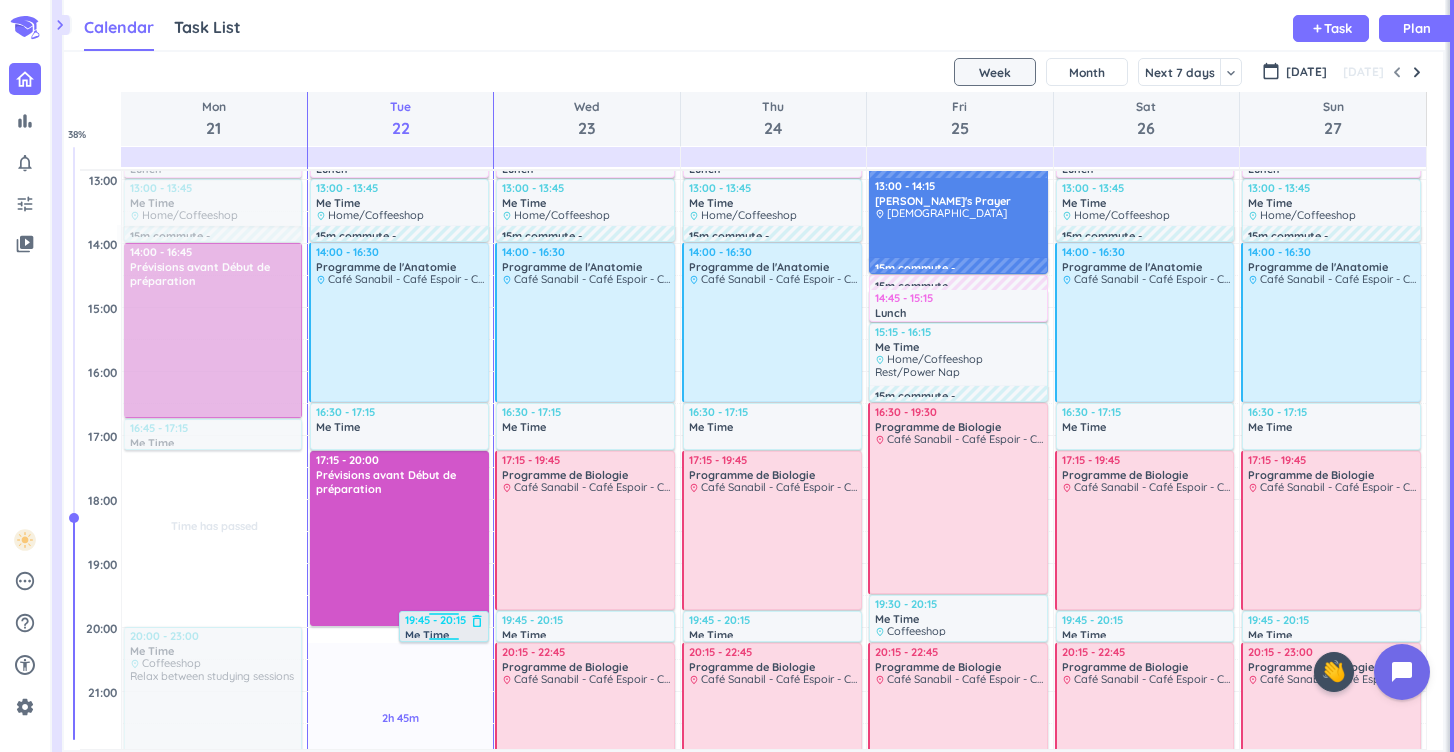 click on "delete_outline" at bounding box center (477, 621) 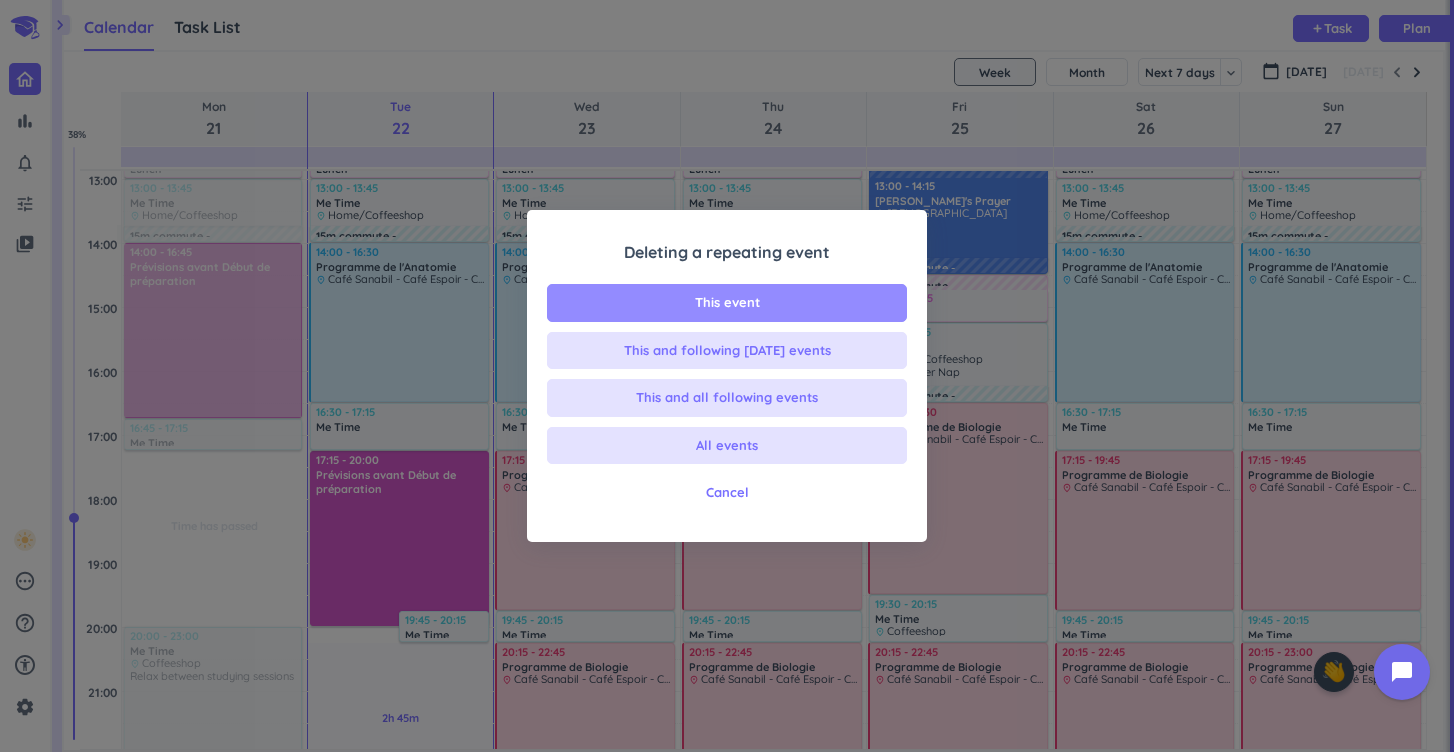 click on "This event" at bounding box center [727, 303] 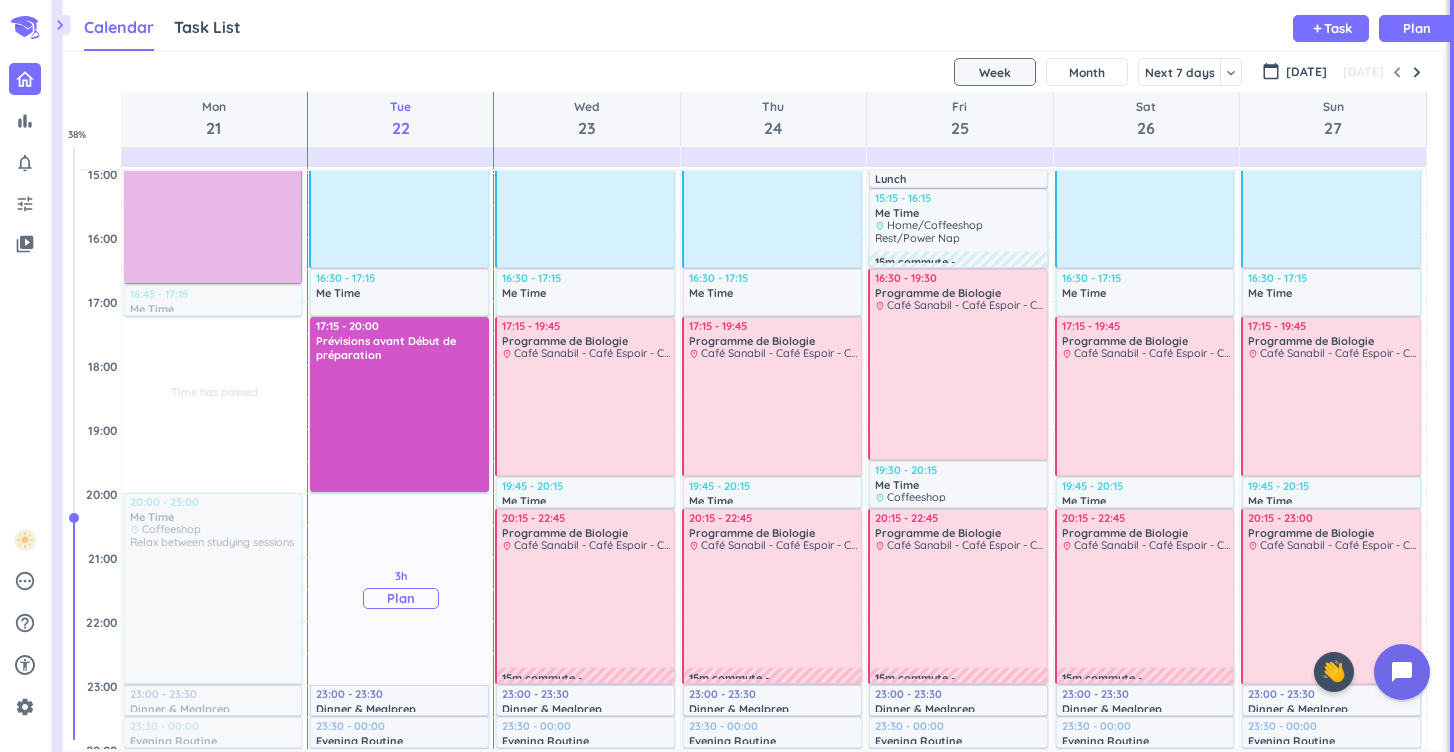 scroll, scrollTop: 750, scrollLeft: 0, axis: vertical 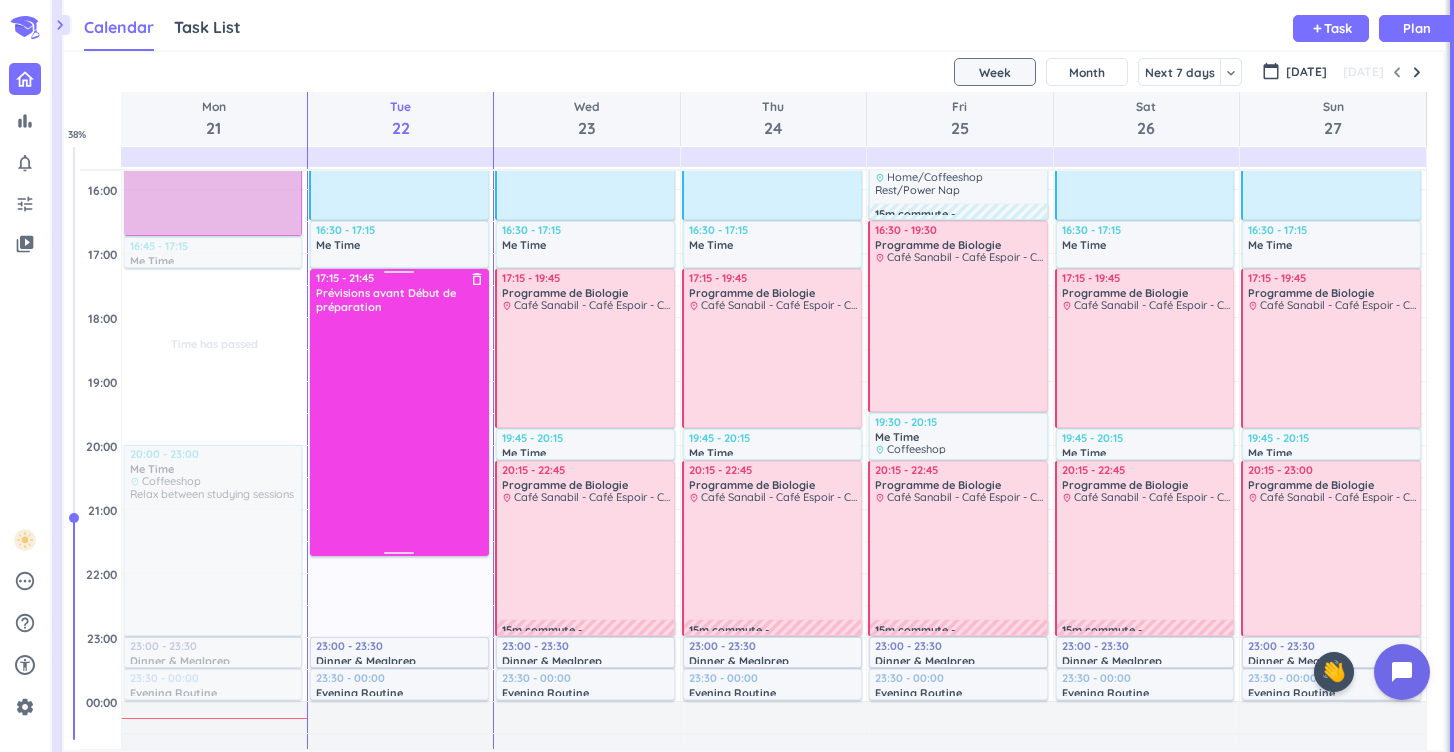 drag, startPoint x: 406, startPoint y: 441, endPoint x: 415, endPoint y: 554, distance: 113.35784 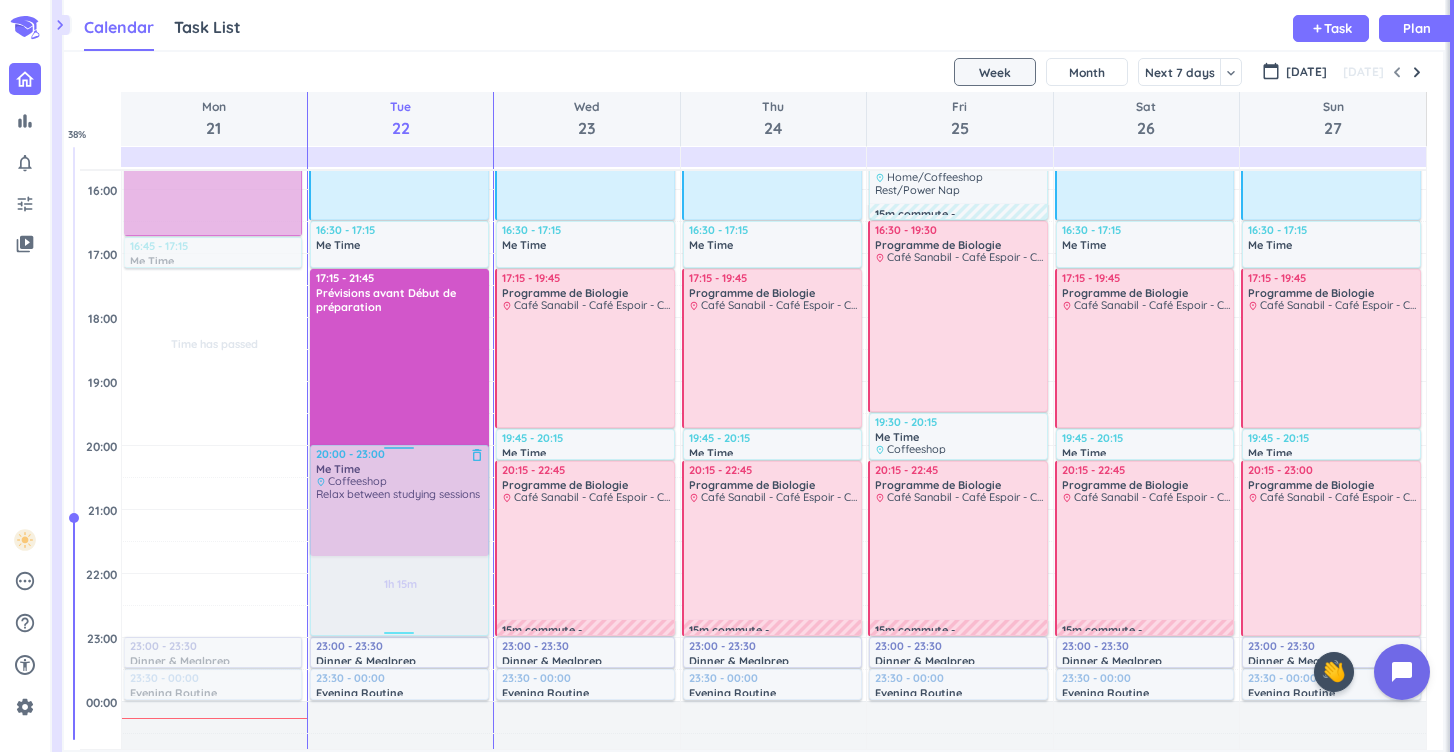 drag, startPoint x: 207, startPoint y: 549, endPoint x: 339, endPoint y: 540, distance: 132.30646 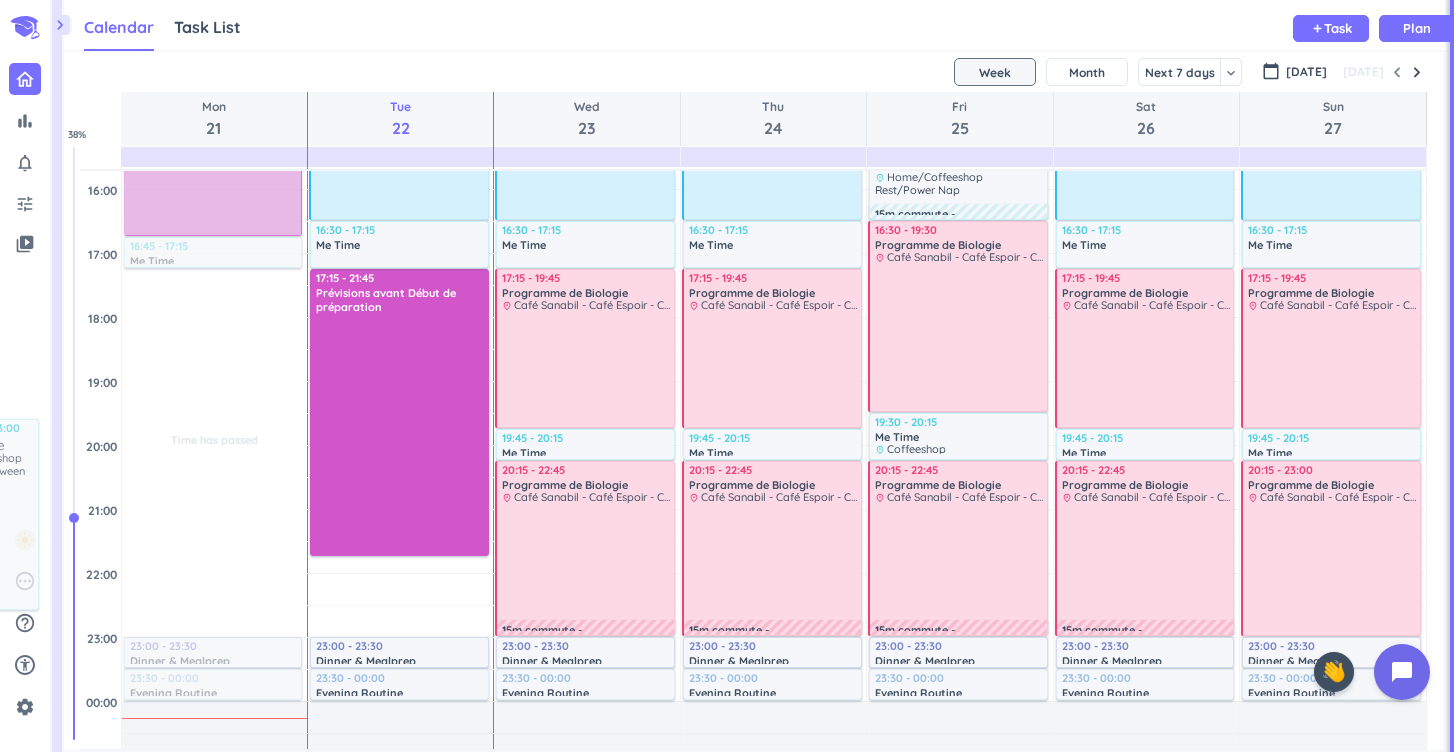 drag, startPoint x: 443, startPoint y: 446, endPoint x: -7, endPoint y: 420, distance: 450.7505 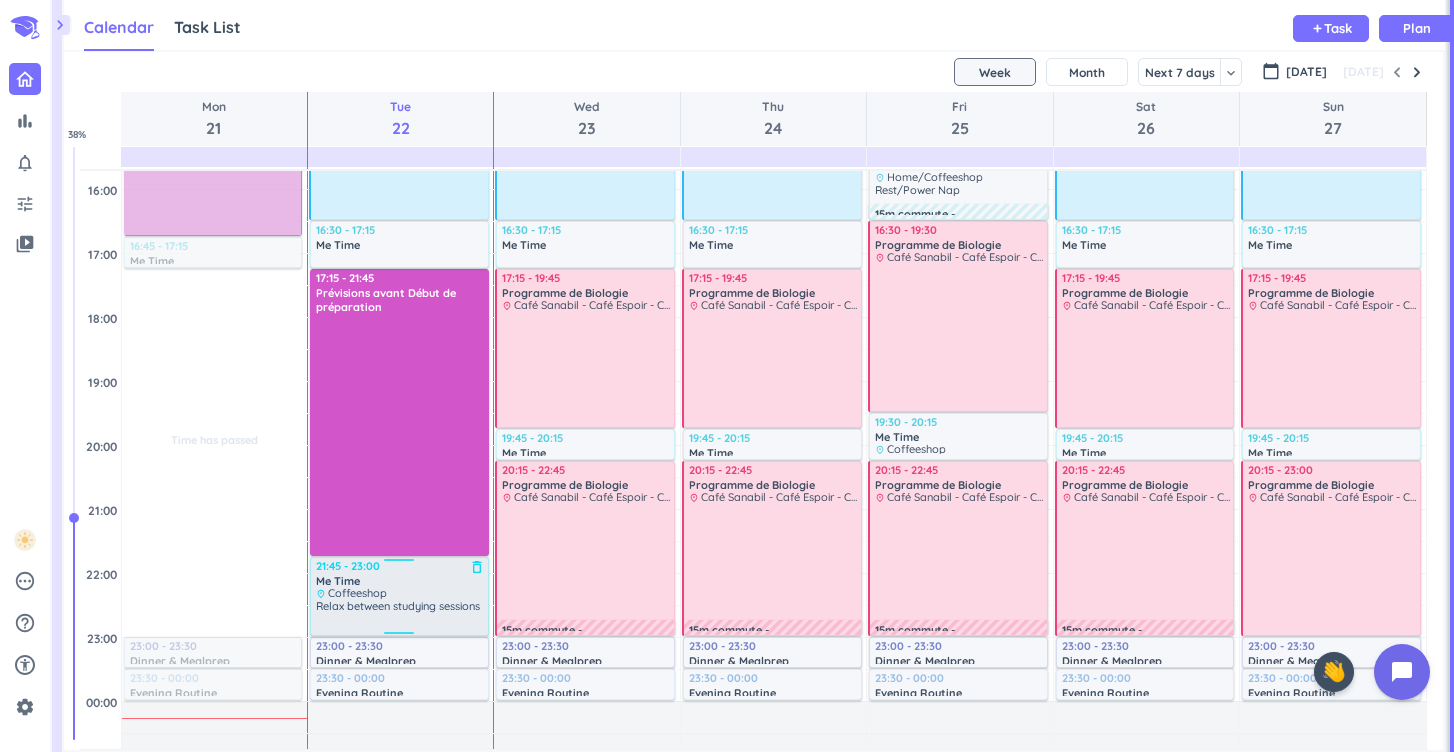 drag, startPoint x: 443, startPoint y: 448, endPoint x: 447, endPoint y: 560, distance: 112.0714 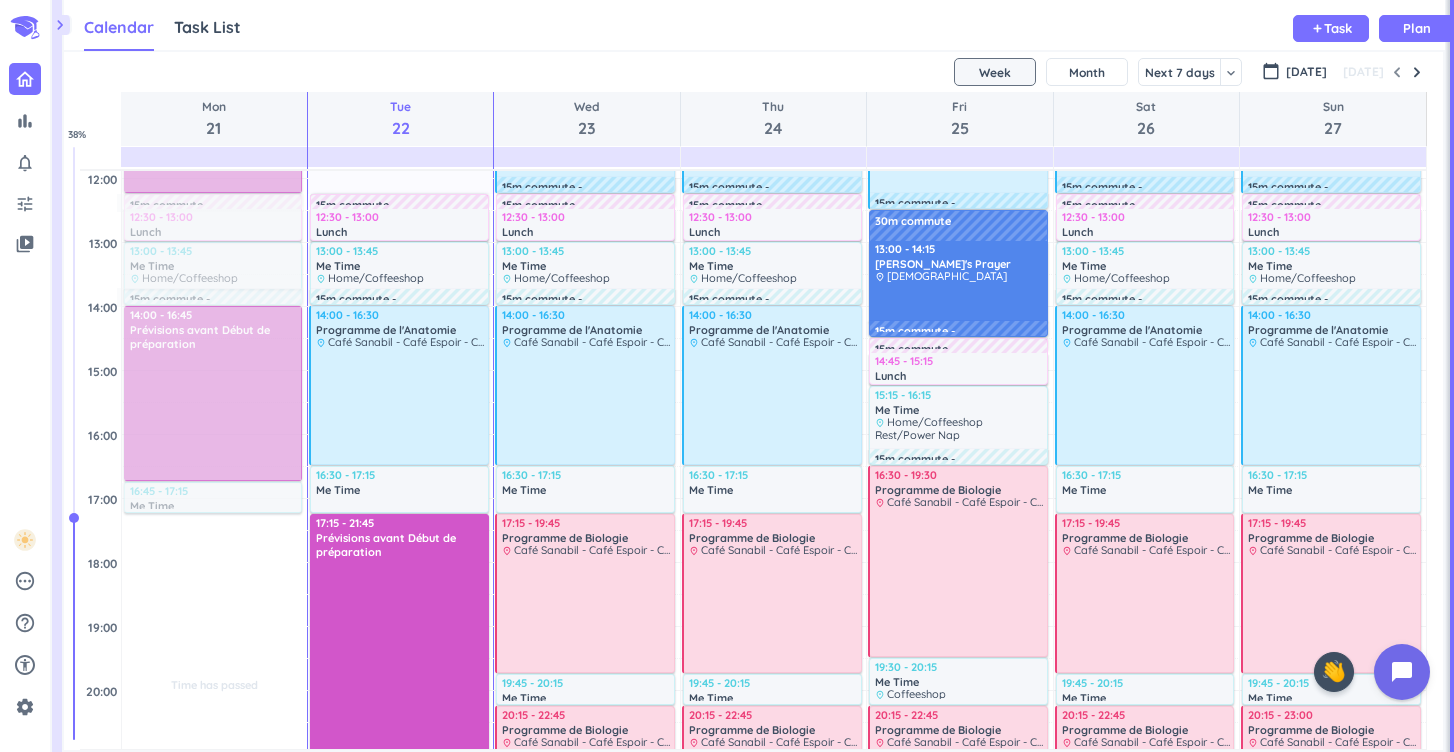 scroll, scrollTop: 506, scrollLeft: 0, axis: vertical 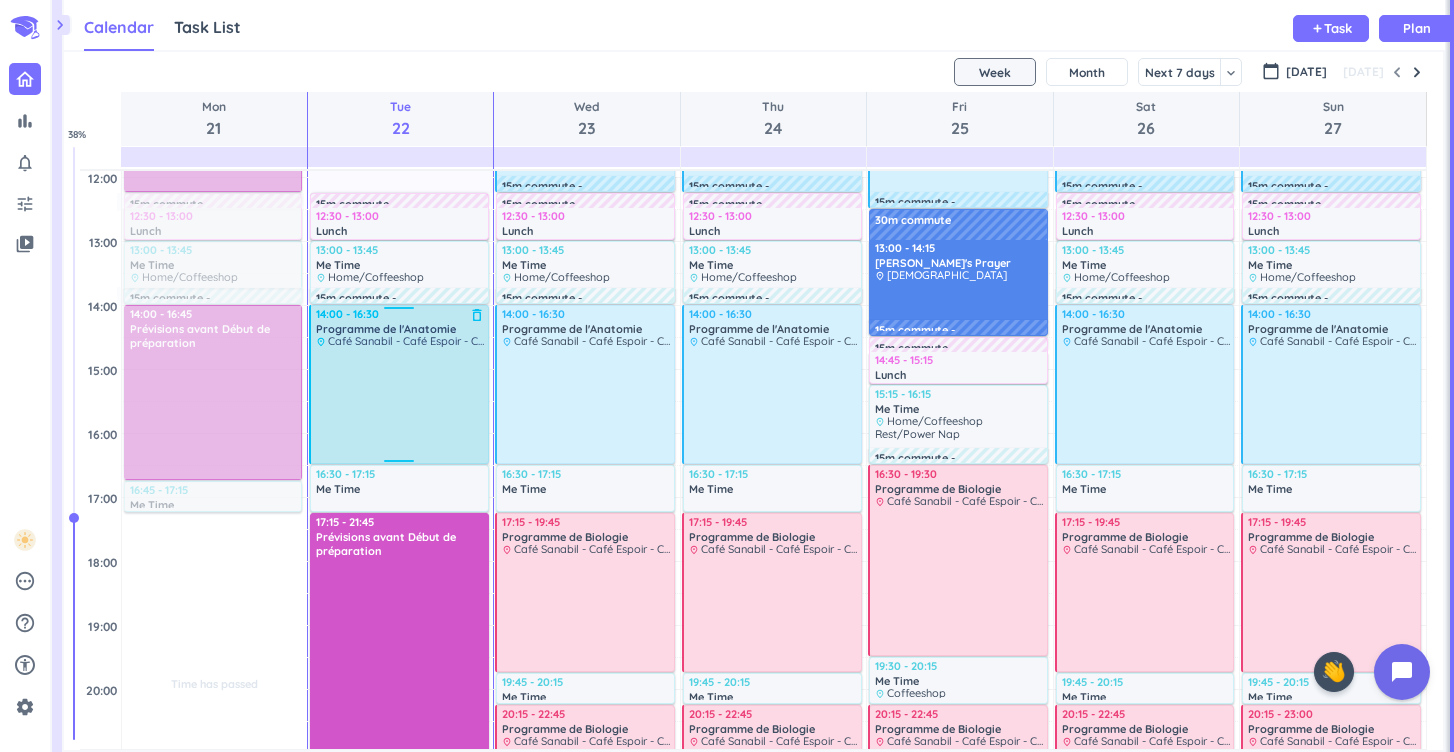 click on "delete_outline" at bounding box center (477, 315) 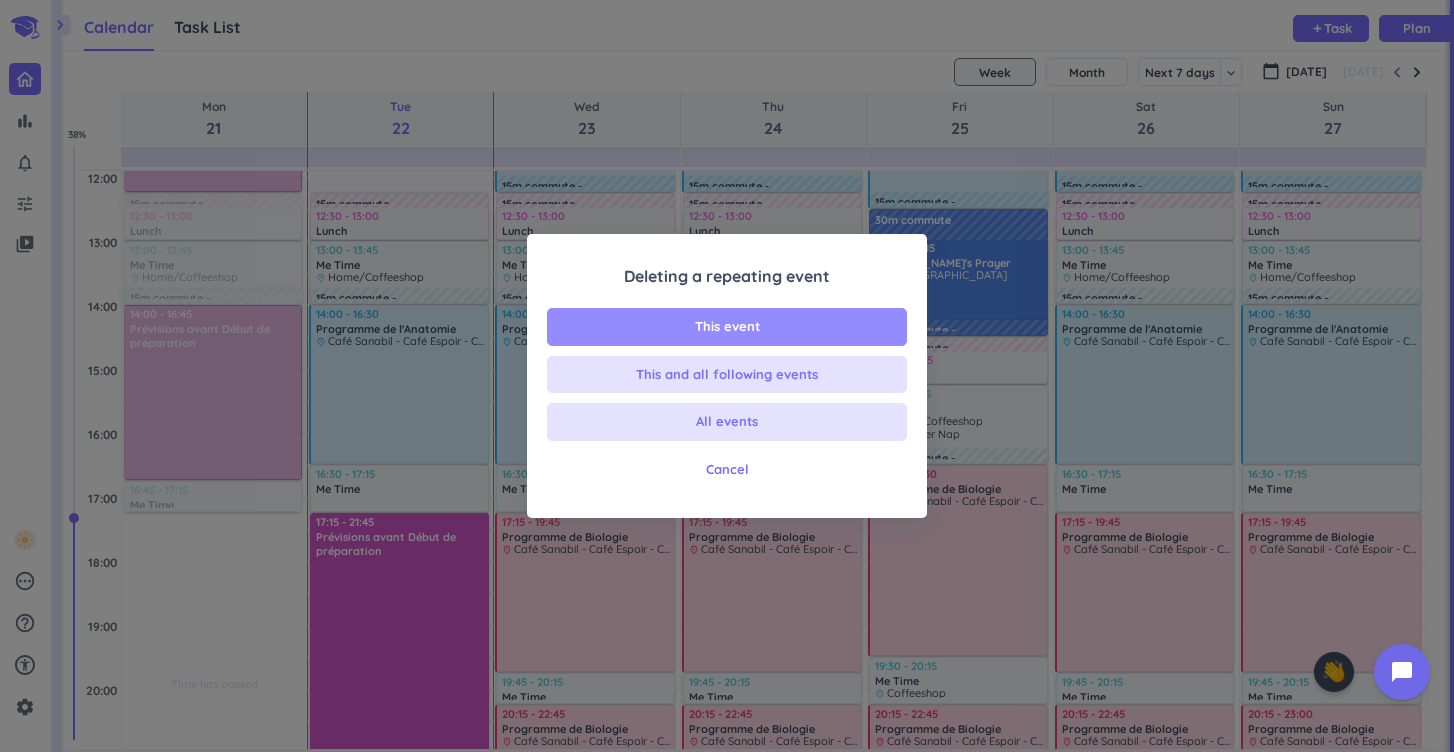 click on "This event" at bounding box center (727, 327) 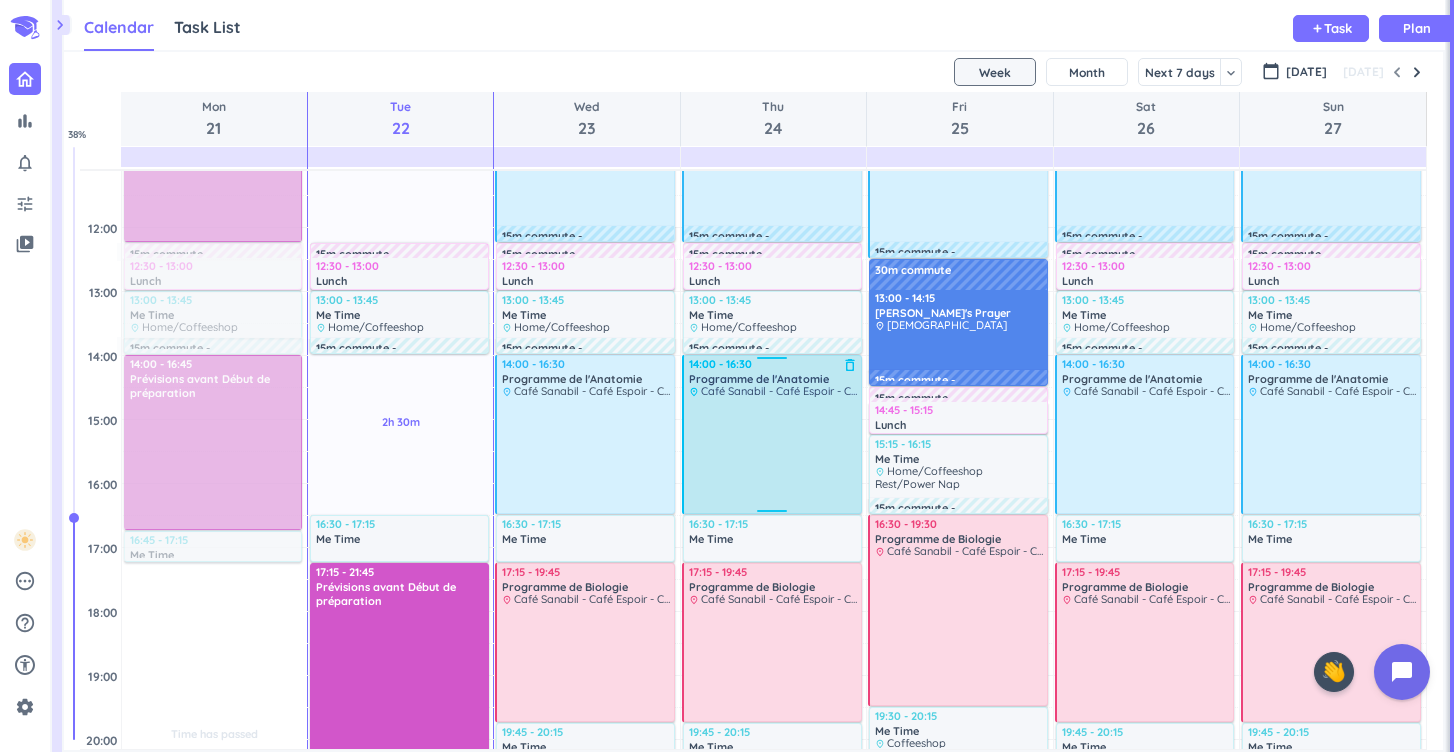 scroll, scrollTop: 457, scrollLeft: 0, axis: vertical 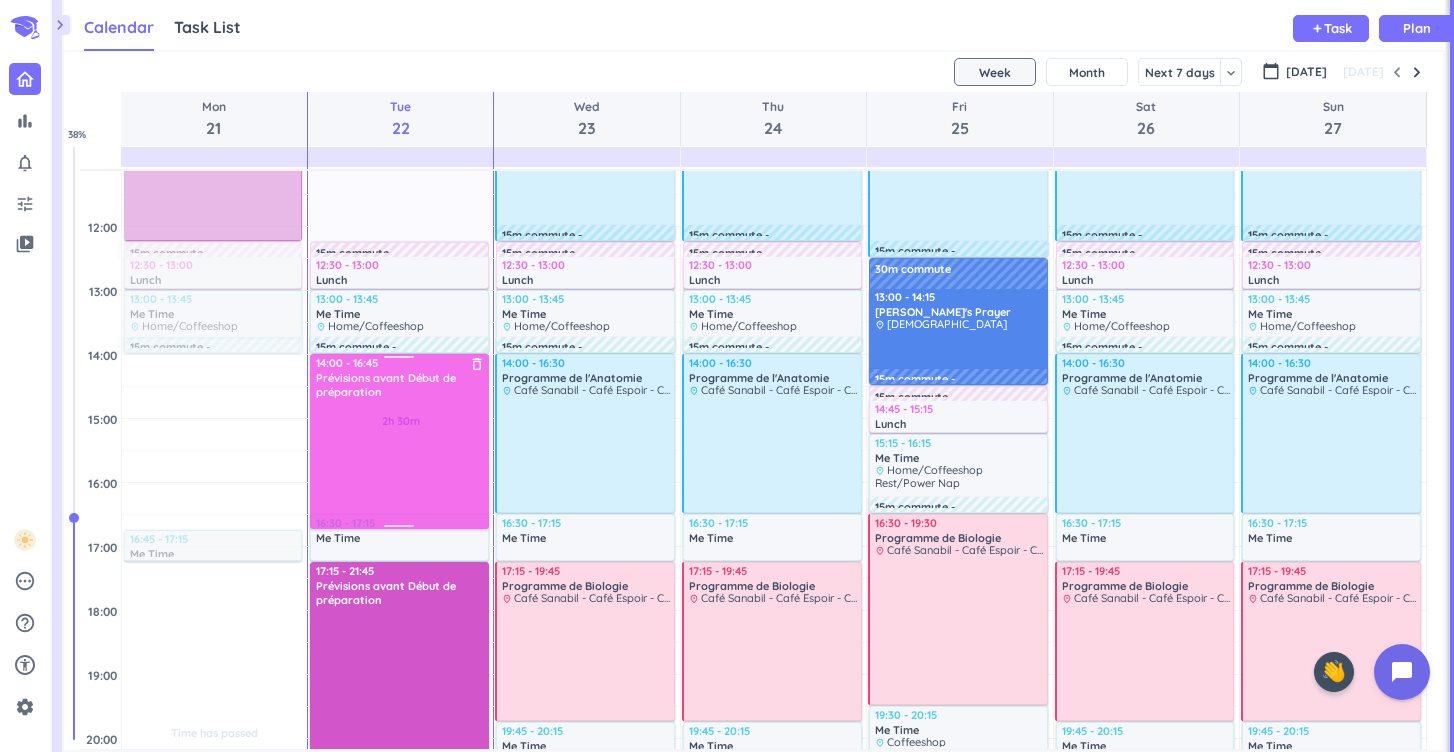 drag, startPoint x: 193, startPoint y: 436, endPoint x: 333, endPoint y: 440, distance: 140.05713 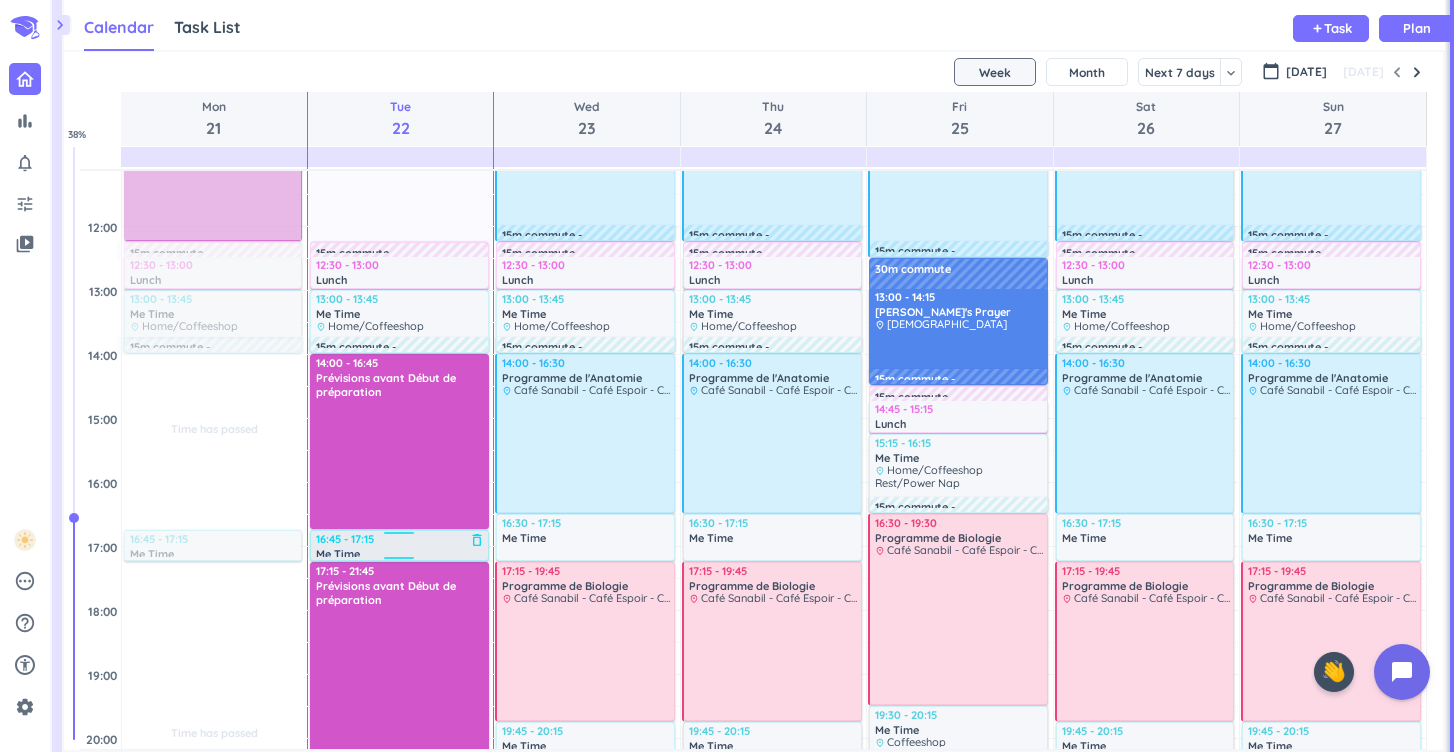 drag, startPoint x: 439, startPoint y: 516, endPoint x: 447, endPoint y: 533, distance: 18.788294 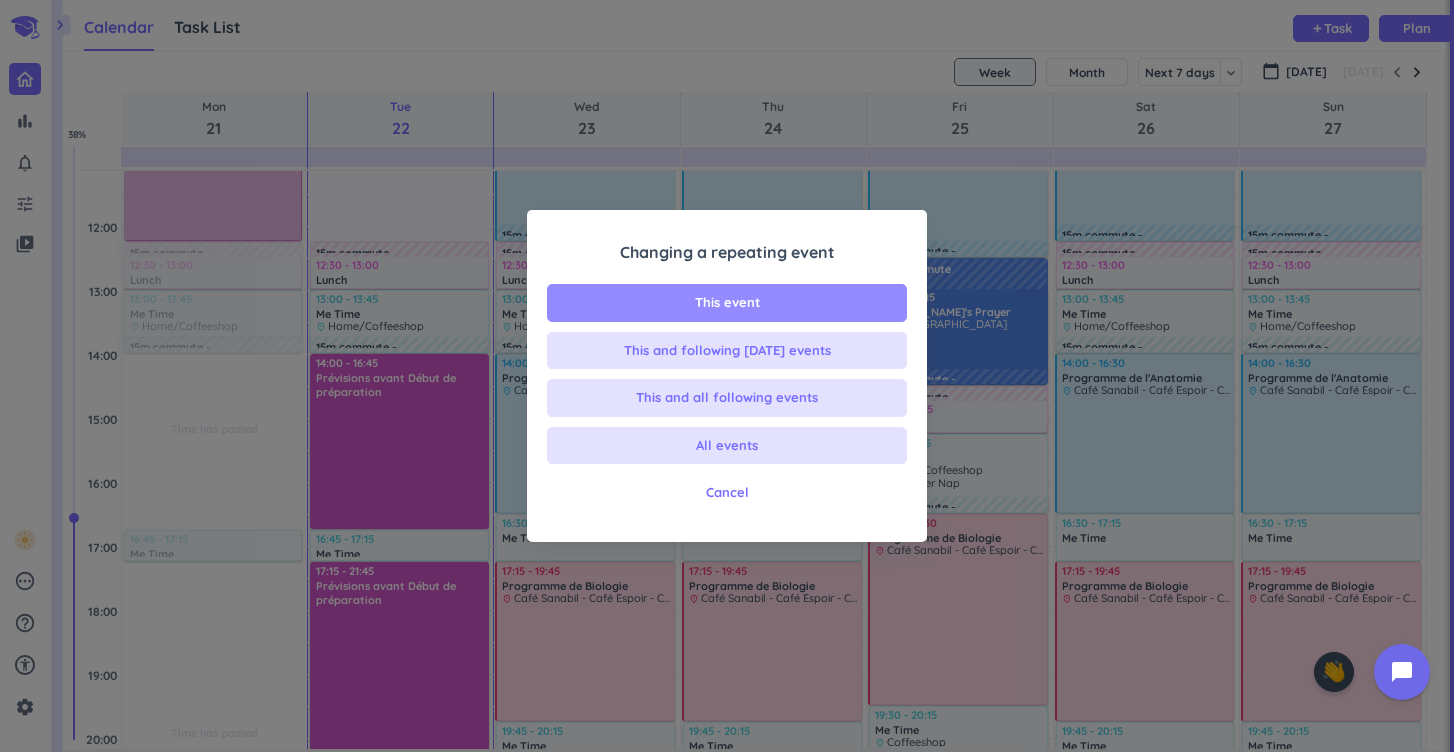 click on "This event" at bounding box center [727, 303] 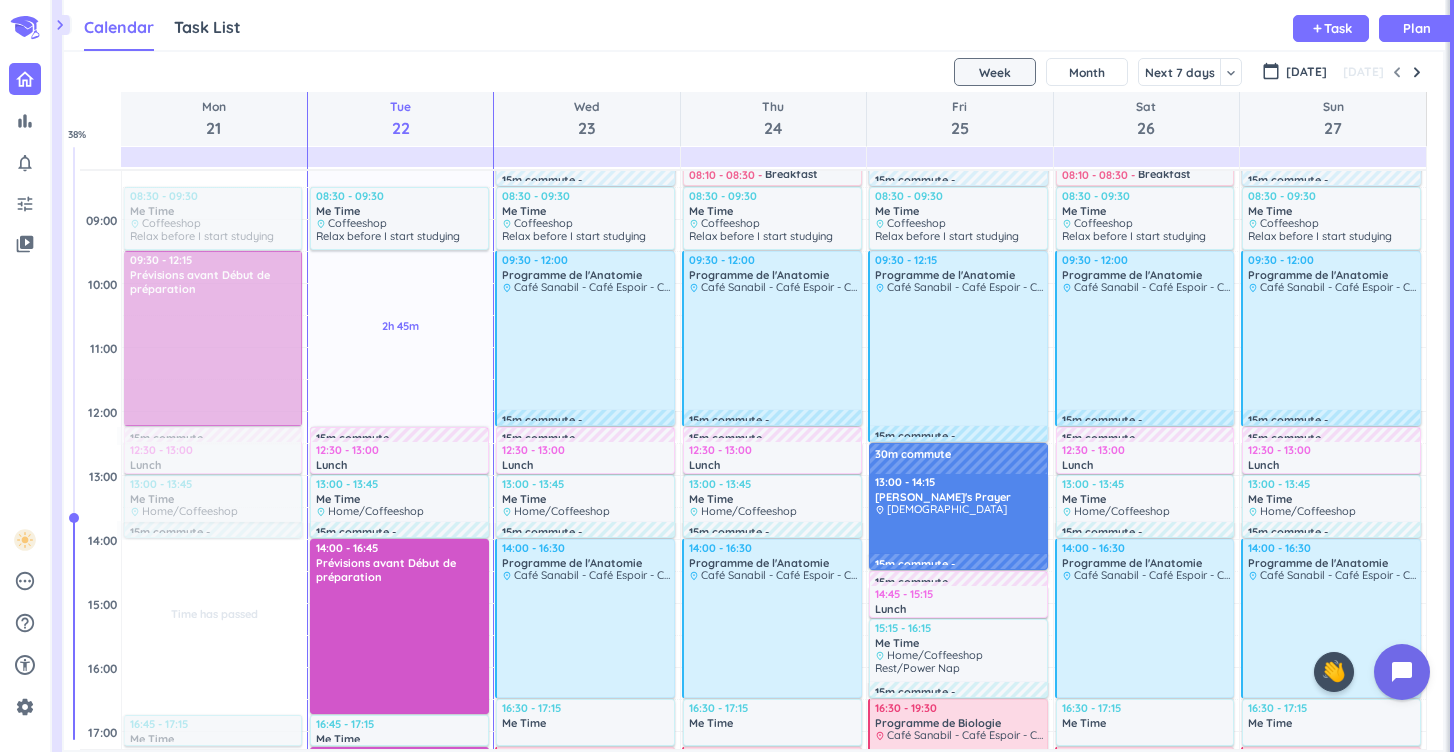 scroll, scrollTop: 253, scrollLeft: 0, axis: vertical 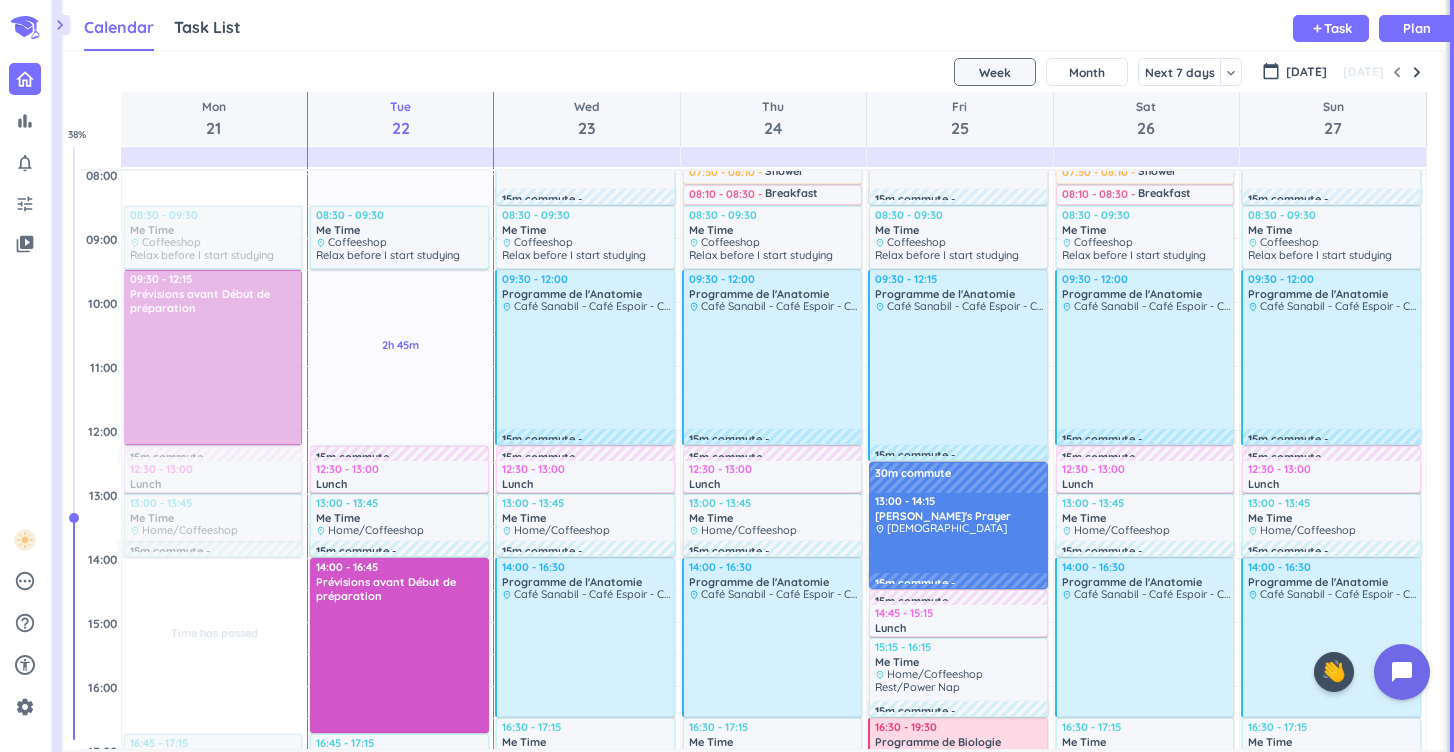 click on "chevron_right" at bounding box center (60, 25) 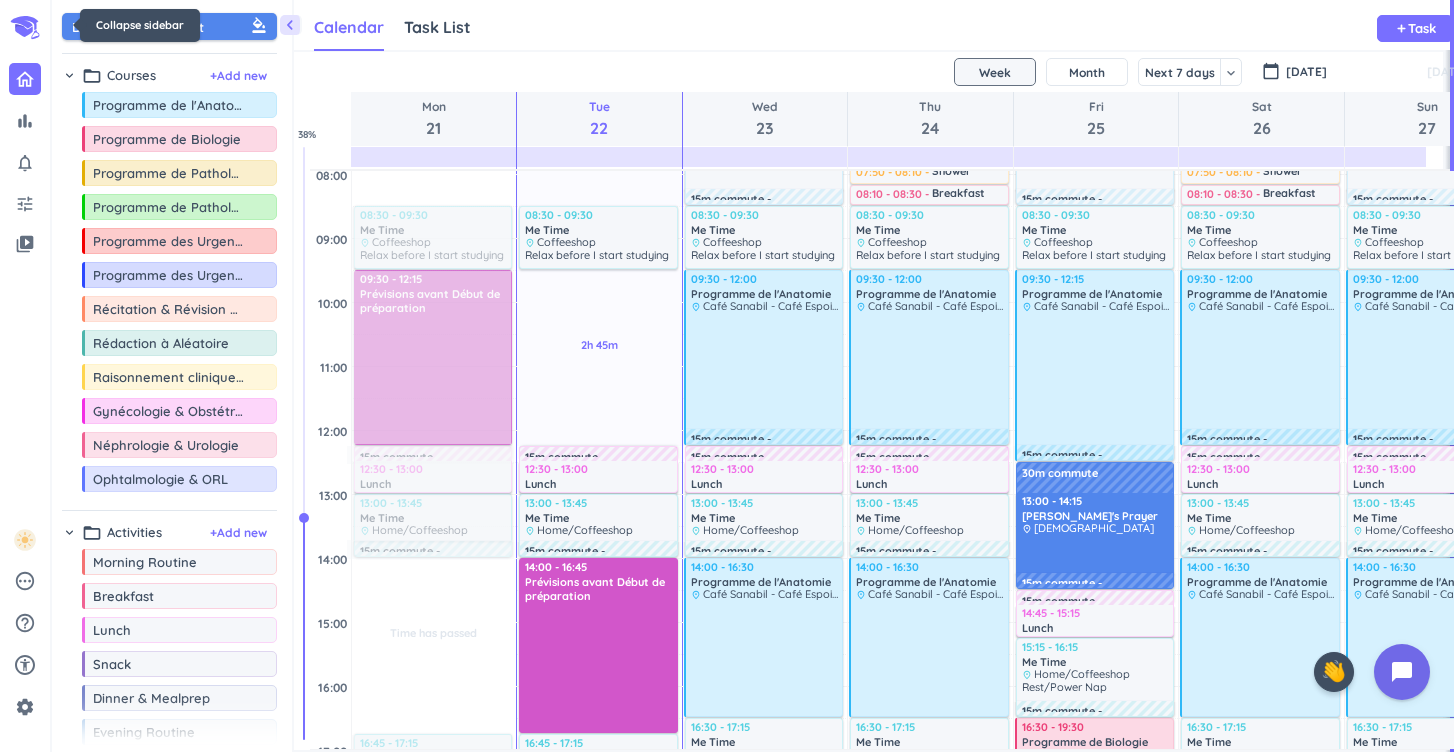 scroll, scrollTop: 698, scrollLeft: 1233, axis: both 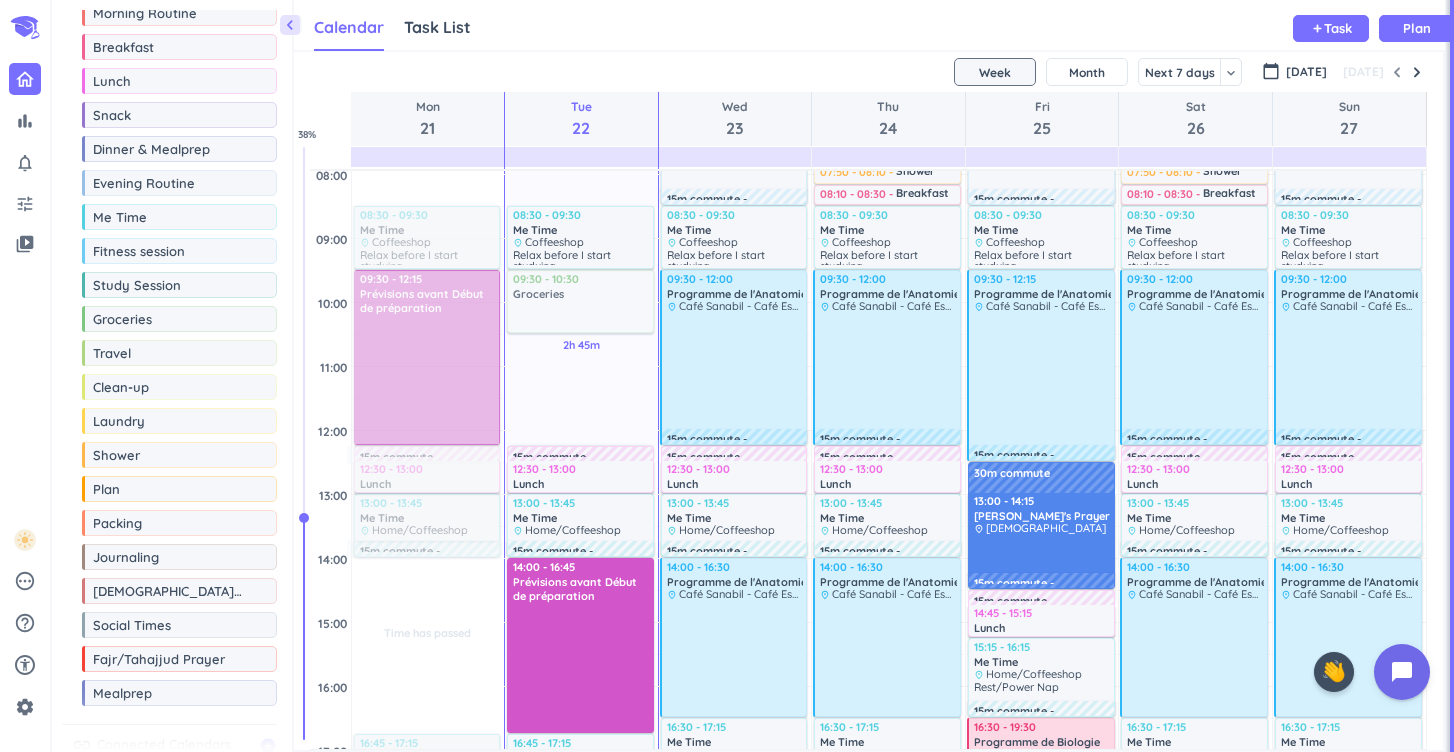 drag, startPoint x: 180, startPoint y: 324, endPoint x: 595, endPoint y: 275, distance: 417.88275 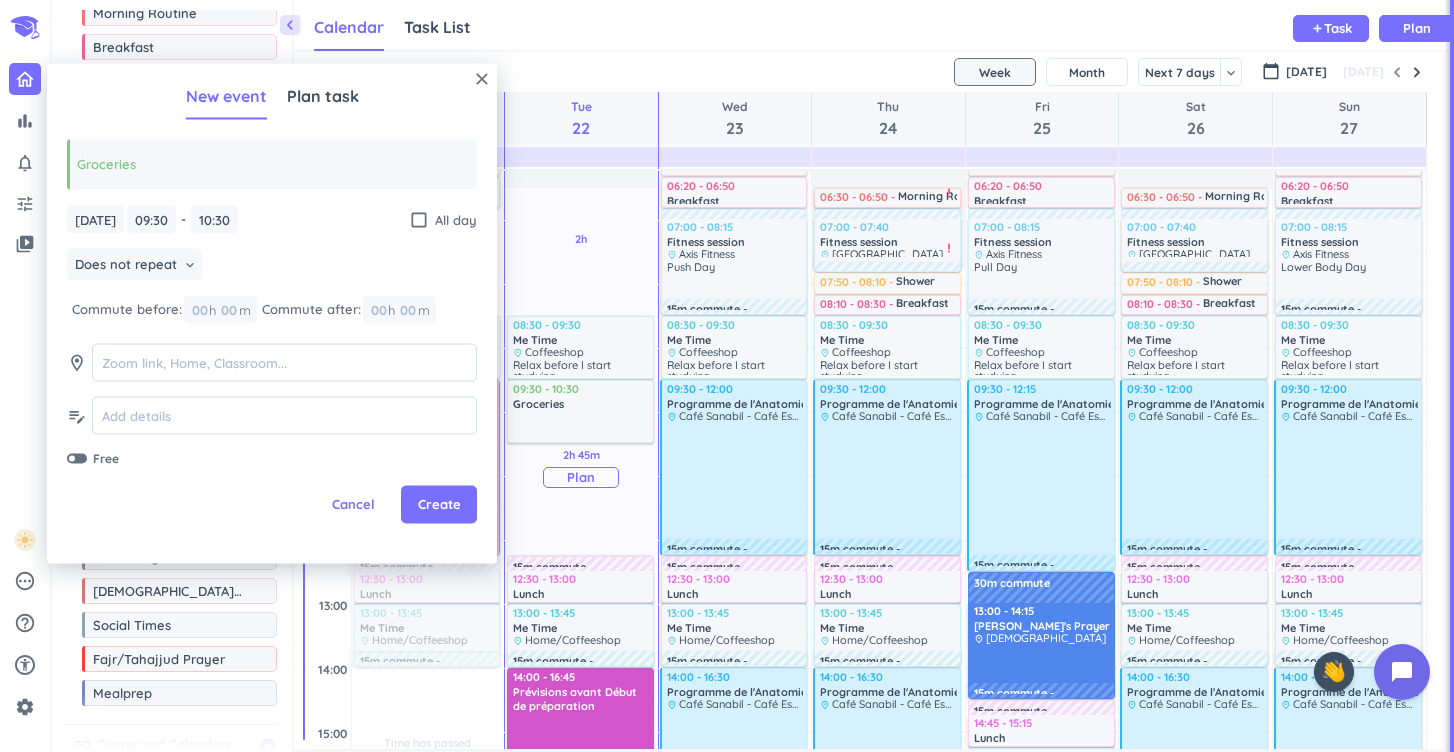 scroll, scrollTop: 109, scrollLeft: 0, axis: vertical 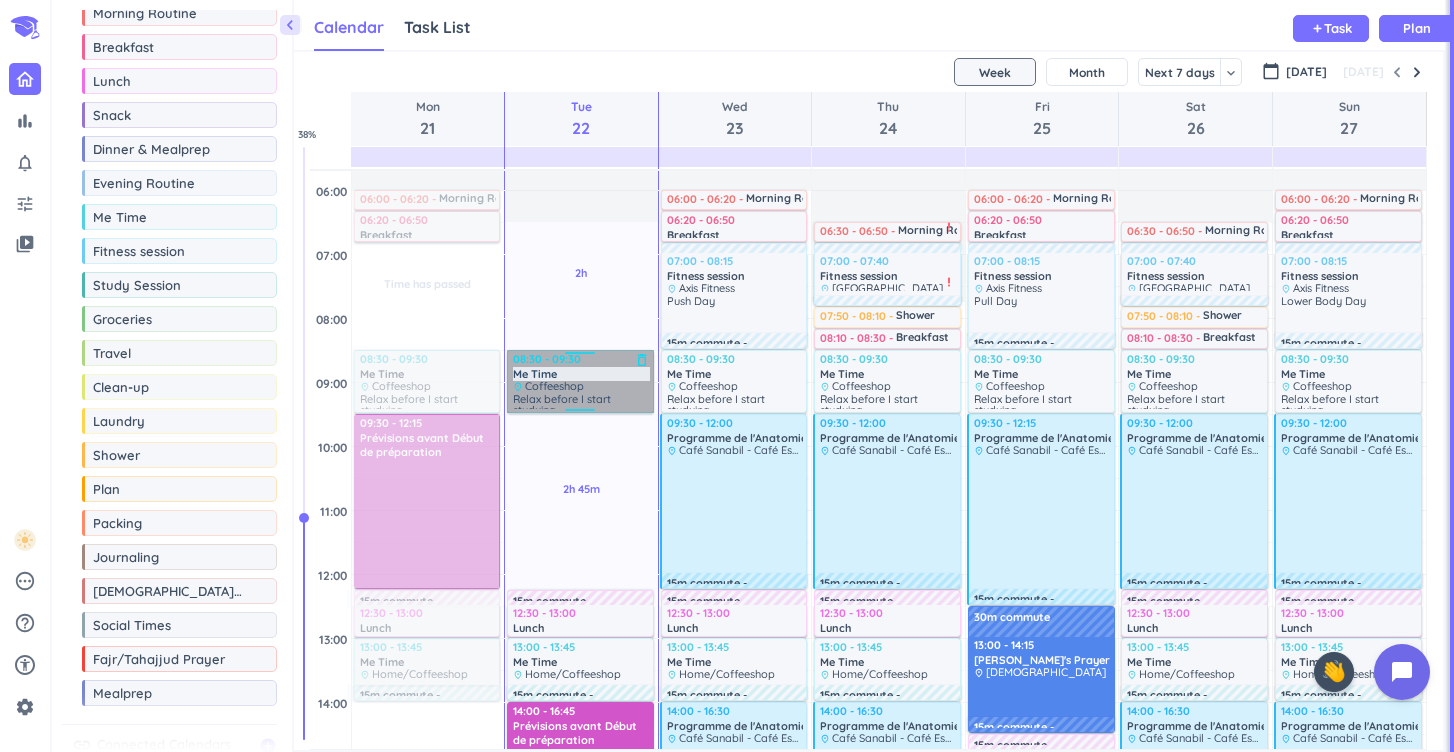 drag, startPoint x: 573, startPoint y: 387, endPoint x: 577, endPoint y: 377, distance: 10.770329 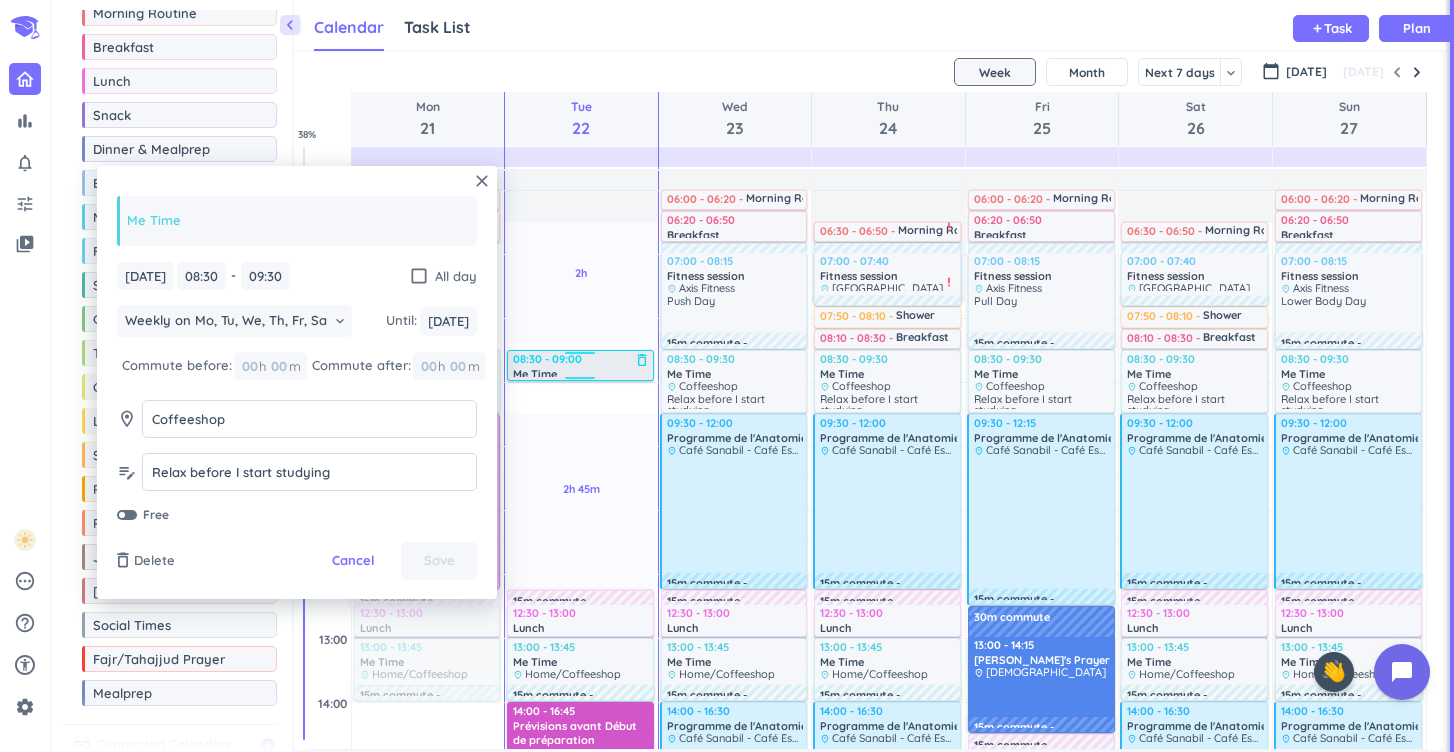 drag, startPoint x: 589, startPoint y: 409, endPoint x: 600, endPoint y: 380, distance: 31.016125 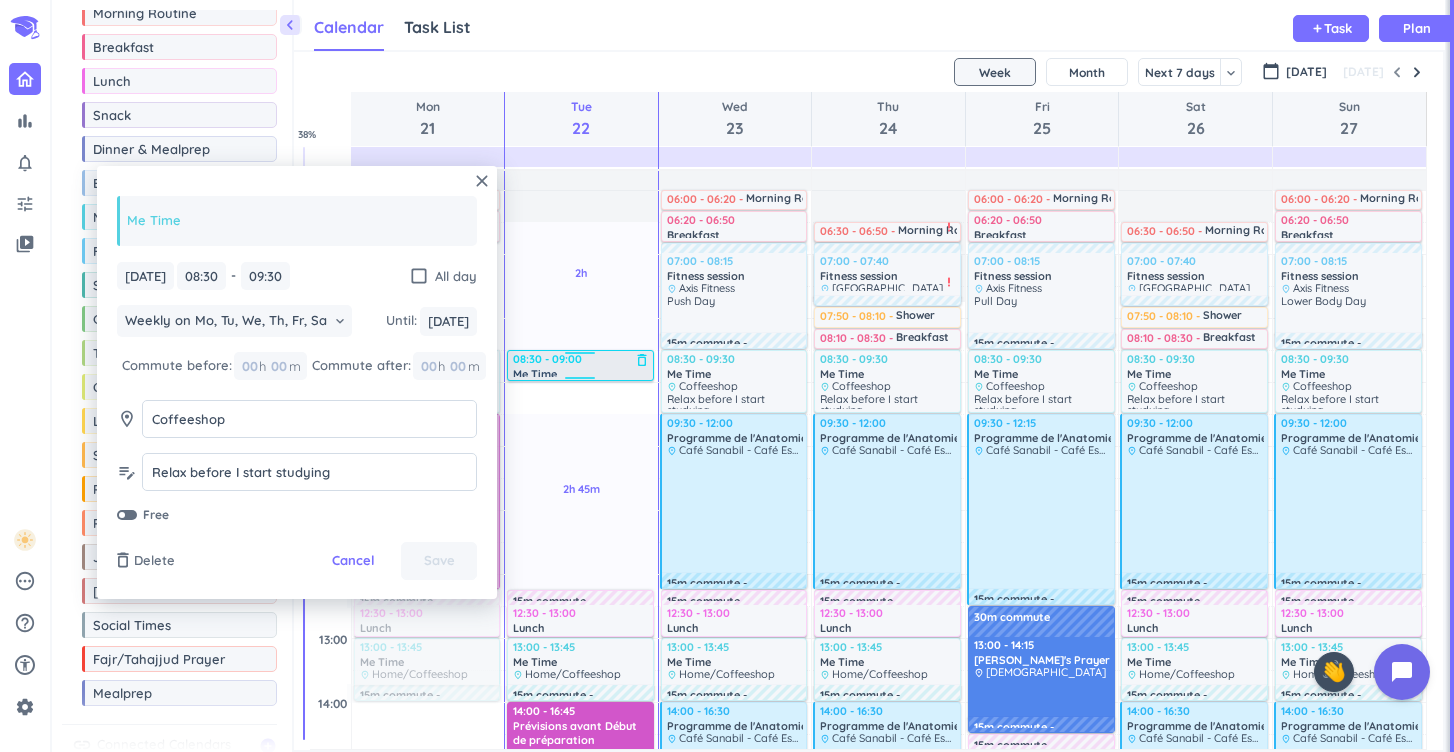 click on "2h  Past due Plan 2h 45m Past due Plan Adjust Awake Time Adjust Awake Time 08:30 - 09:30 Me Time delete_outline place Coffeeshop Relax before I start studying 15m commute 12:30 - 13:00 Lunch delete_outline place Home Have my post-workout meal at home 13:00 - 13:45 Me Time delete_outline place Home/Coffeeshop Rest/Power Nap 15m commute 14:00 - 16:45 Prévisions avant Début de préparation delete_outline 16:45 - 17:15 Me Time delete_outline 17:15 - 21:45 Prévisions avant Début de préparation delete_outline 21:45 - 23:00 Me Time delete_outline place Coffeeshop Relax between studying sessions 23:00 - 23:30 Dinner & Mealprep delete_outline place Kitchen Make a light and healthy last meal of the day, and also mealprep the Pre and Post workout meals for the next day. 23:30 - 00:00 Evening Routine delete_outline Power down for the night. Play some [DEMOGRAPHIC_DATA], Relax, pack my bags for [DATE], Do some Journaling, Finish any chores or tasks i still have left, do my evening routine, and hit the hay
08:30 - 09:00 place" at bounding box center [581, 830] 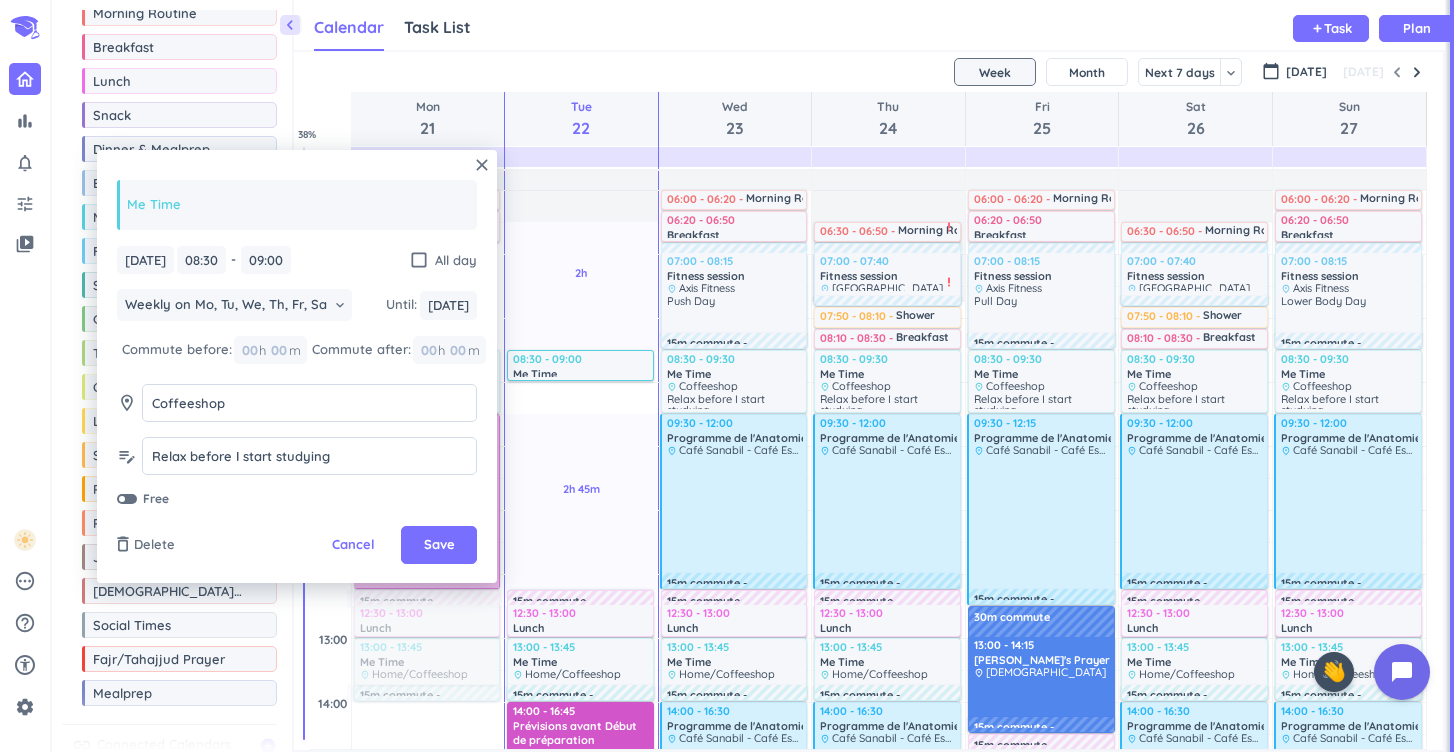 type on "09:00" 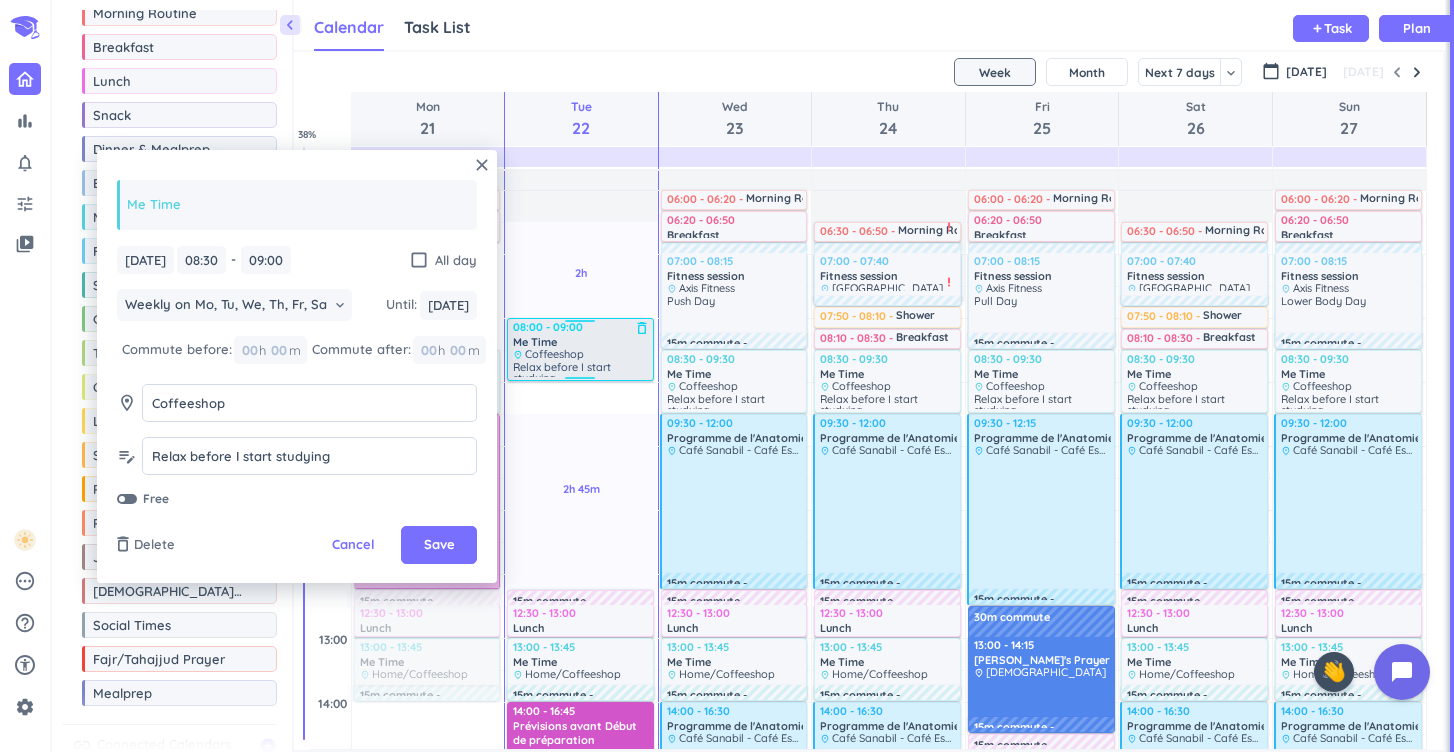 drag, startPoint x: 578, startPoint y: 354, endPoint x: 605, endPoint y: 318, distance: 45 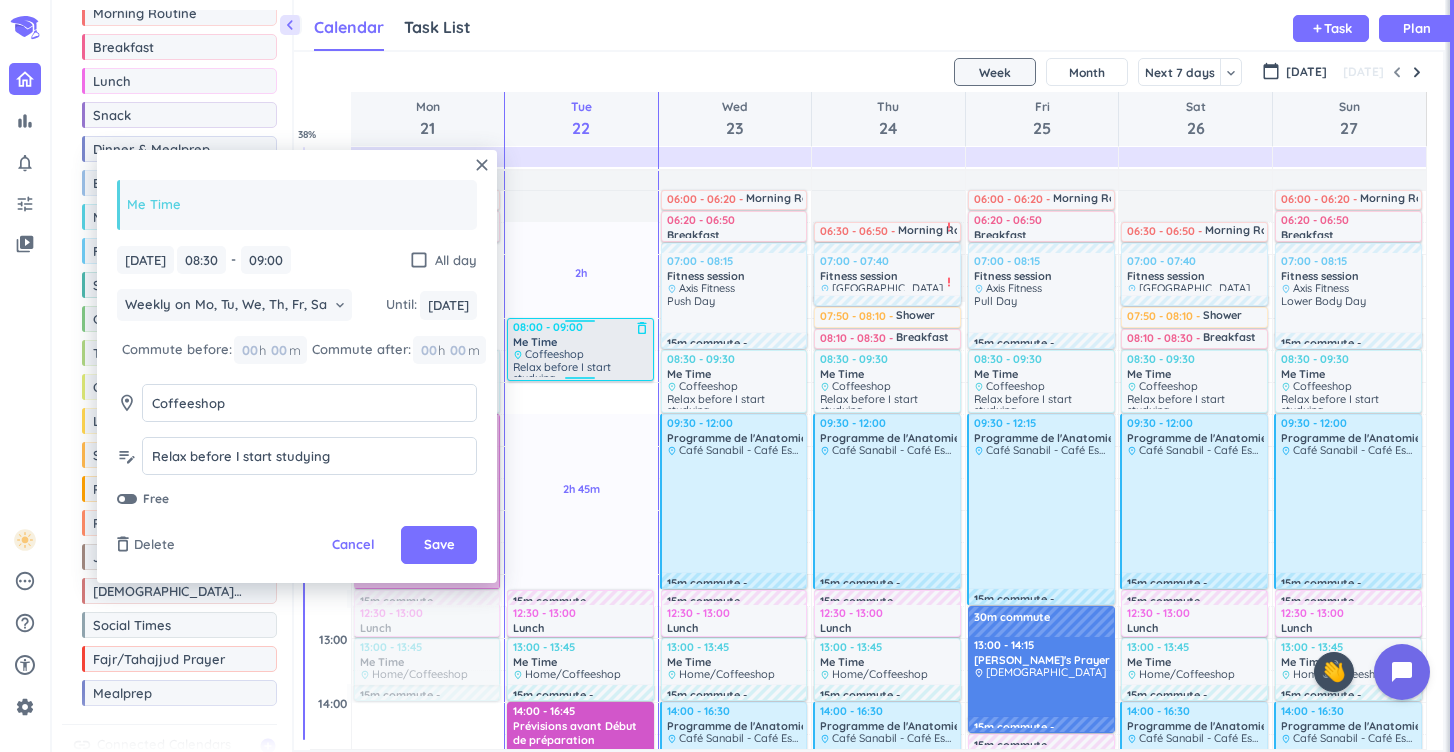 click on "2h  Past due Plan 2h 45m Past due Plan Adjust Awake Time Adjust Awake Time 08:30 - 09:00 Me Time delete_outline place Coffeeshop Relax before I start studying 15m commute 12:30 - 13:00 Lunch delete_outline place Home Have my post-workout meal at home 13:00 - 13:45 Me Time delete_outline place Home/Coffeeshop Rest/Power Nap 15m commute 14:00 - 16:45 Prévisions avant Début de préparation delete_outline 16:45 - 17:15 Me Time delete_outline 17:15 - 21:45 Prévisions avant Début de préparation delete_outline 21:45 - 23:00 Me Time delete_outline place Coffeeshop Relax between studying sessions 23:00 - 23:30 Dinner & Mealprep delete_outline place Kitchen Make a light and healthy last meal of the day, and also mealprep the Pre and Post workout meals for the next day. 23:30 - 00:00 Evening Routine delete_outline Power down for the night. Play some [DEMOGRAPHIC_DATA], Relax, pack my bags for [DATE], Do some Journaling, Finish any chores or tasks i still have left, do my evening routine, and hit the hay
08:00 - 09:00 place" at bounding box center [581, 830] 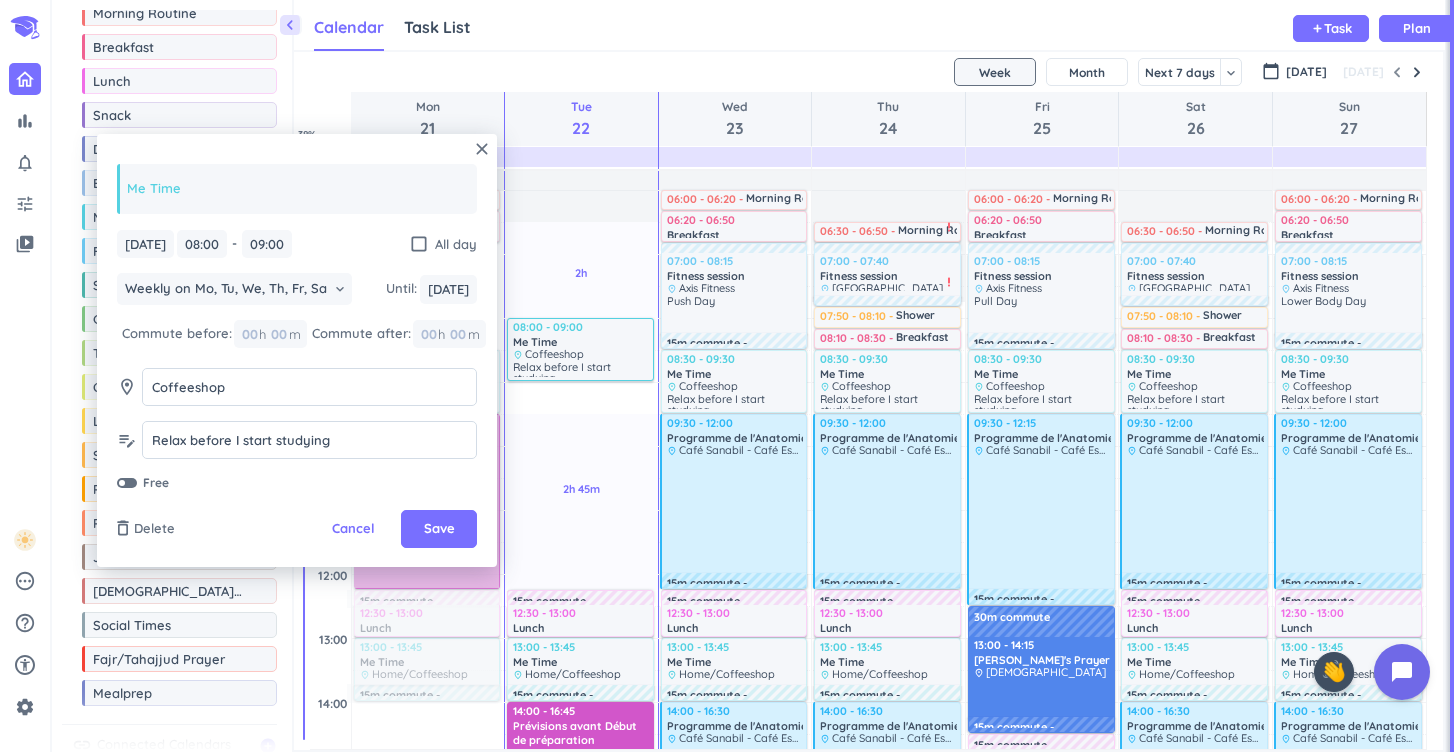type on "08:00" 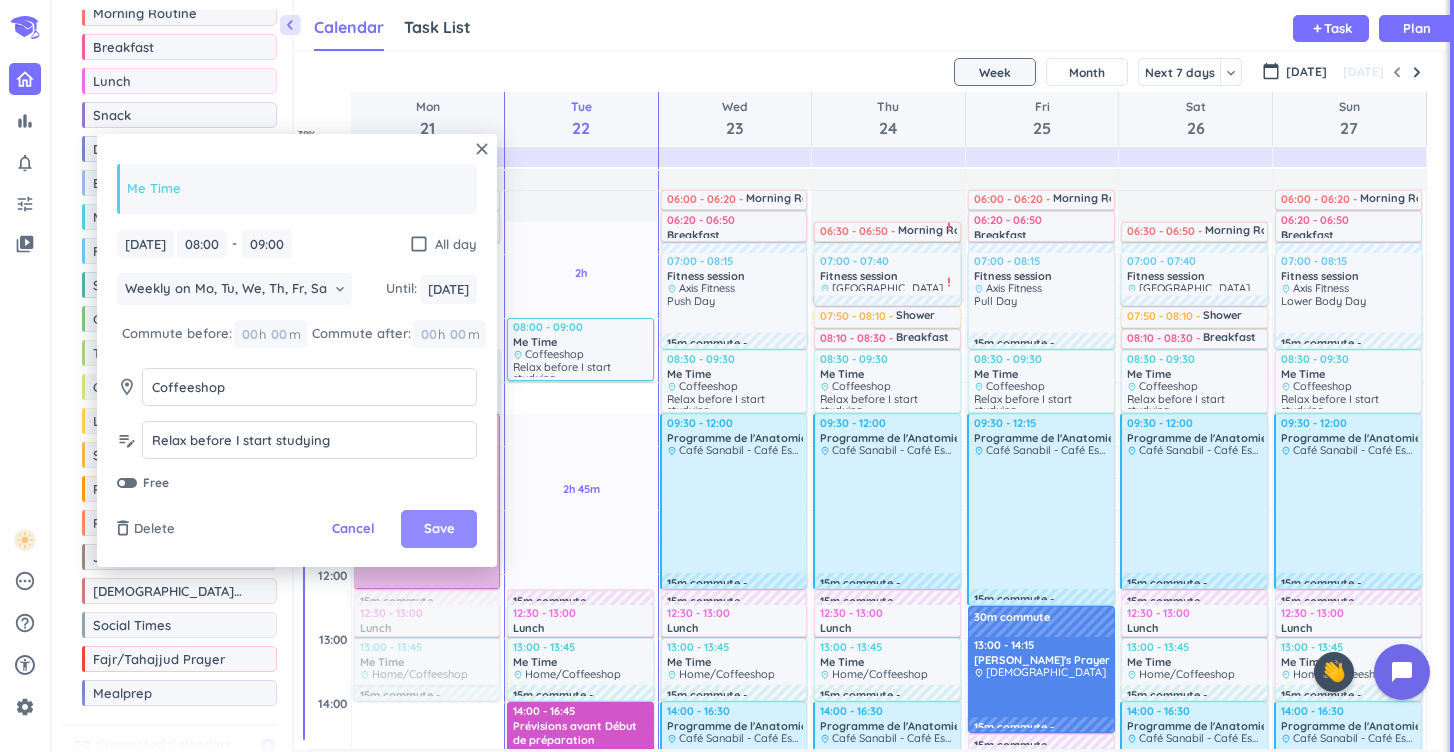 click on "Save" at bounding box center [439, 529] 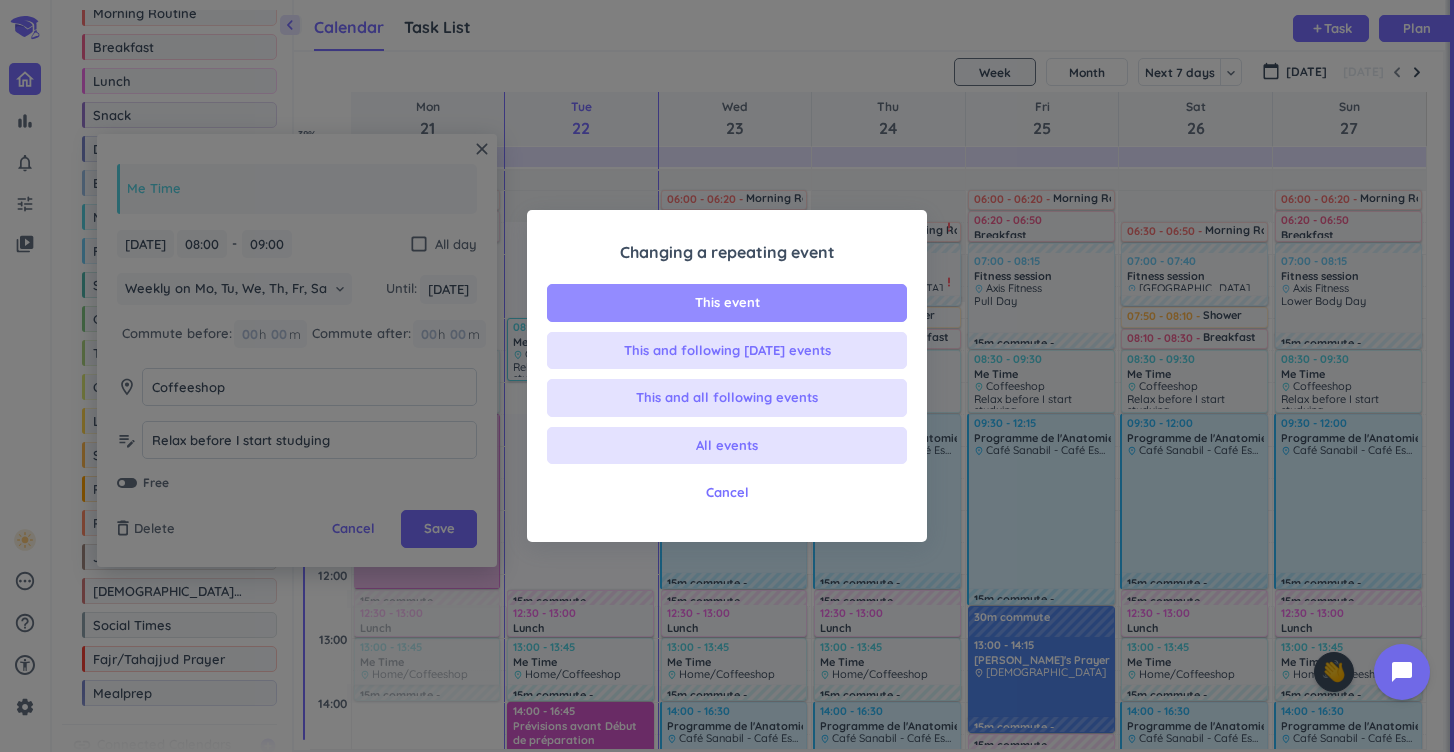 click on "This event" at bounding box center [727, 303] 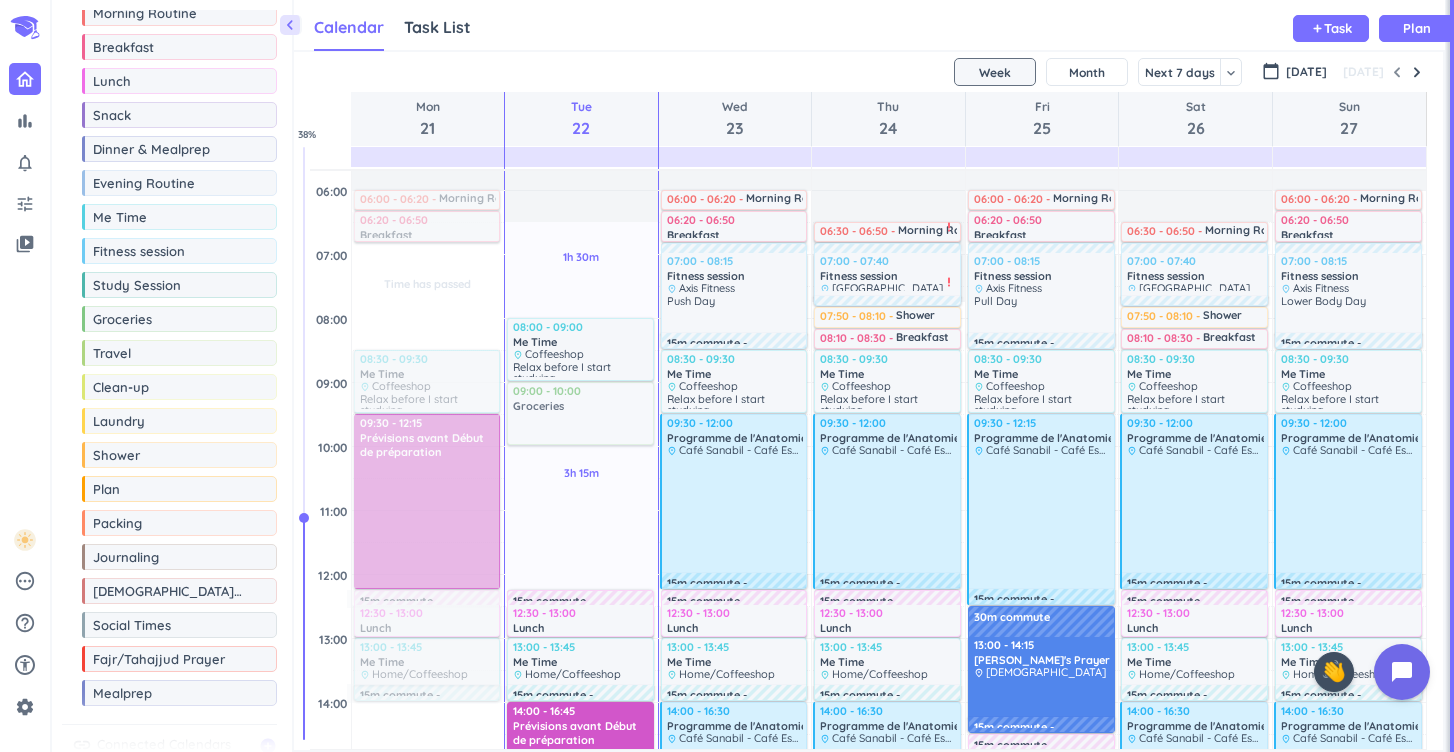 drag, startPoint x: 133, startPoint y: 319, endPoint x: 556, endPoint y: 387, distance: 428.43085 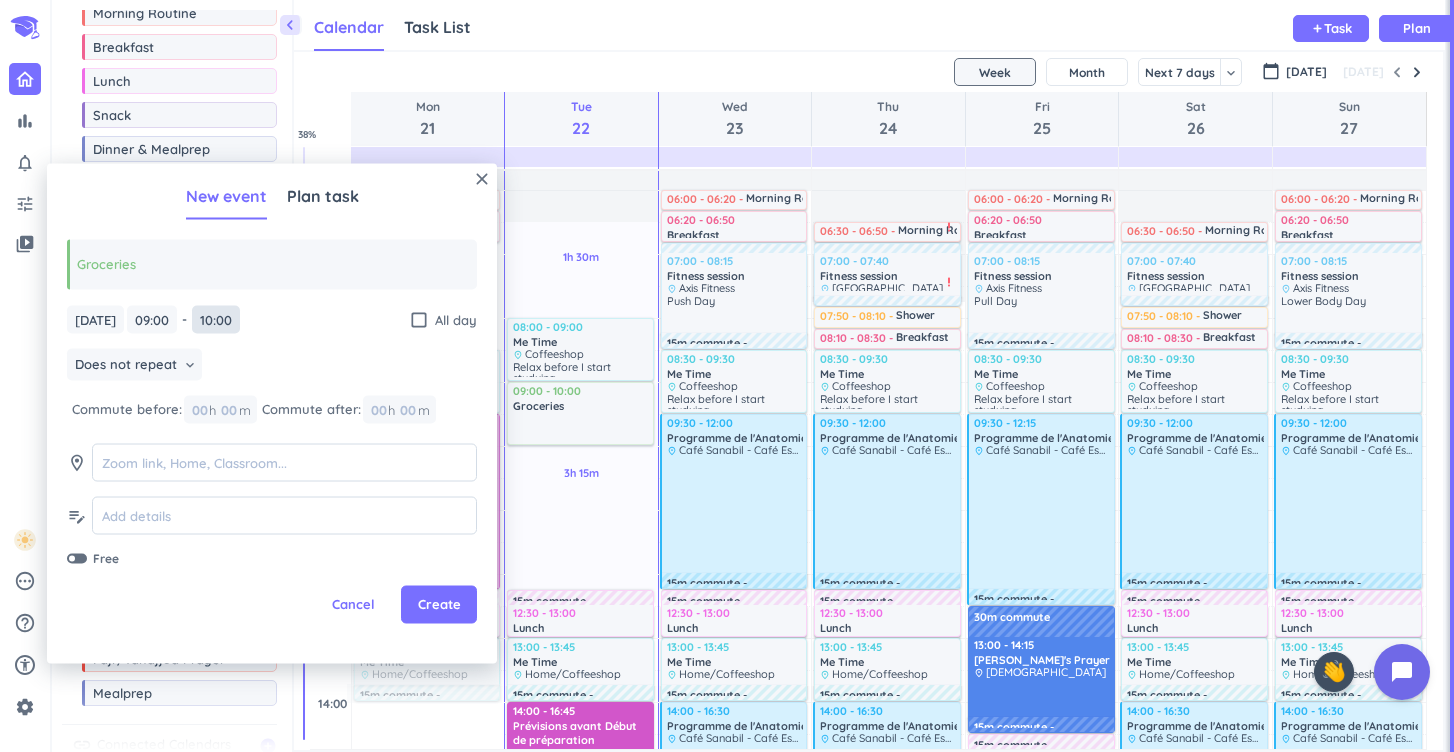 click on "10:00" at bounding box center (216, 319) 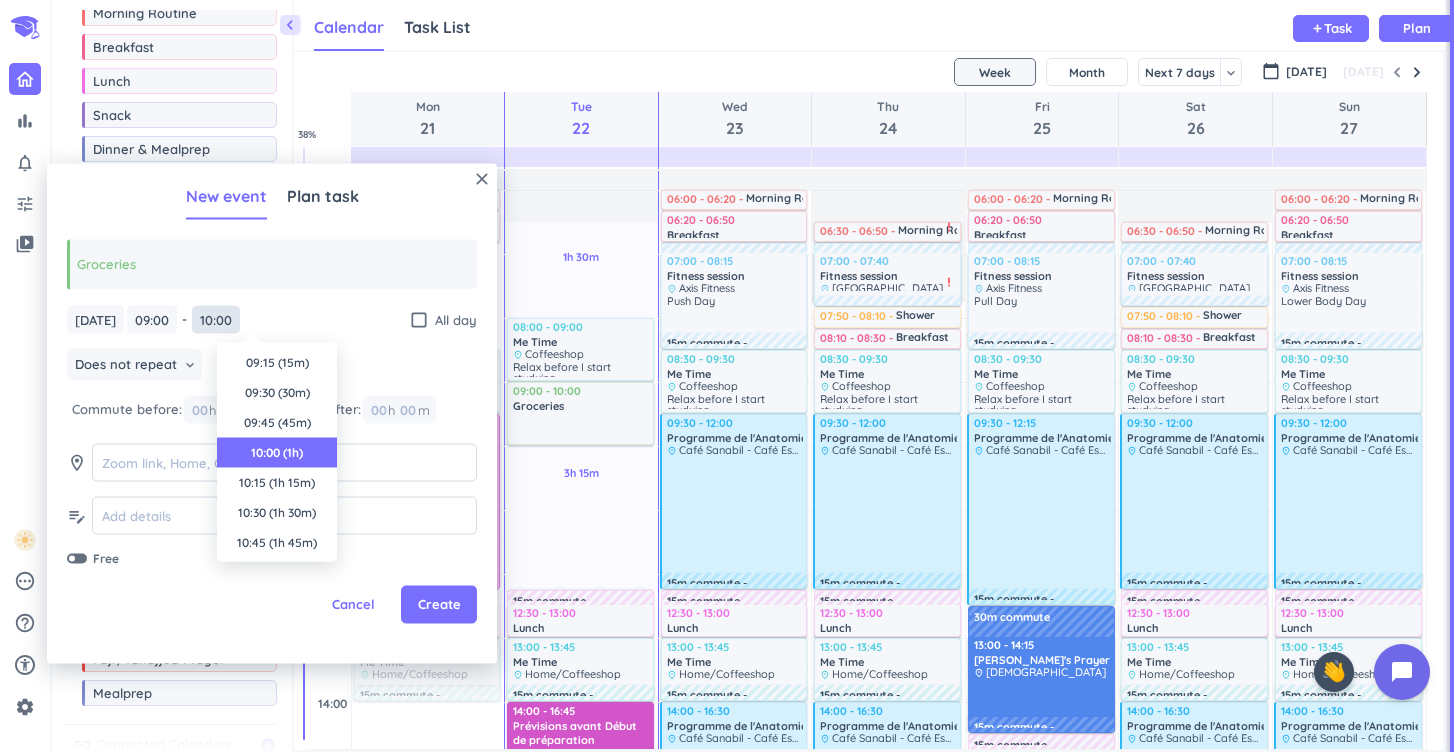 scroll, scrollTop: 90, scrollLeft: 0, axis: vertical 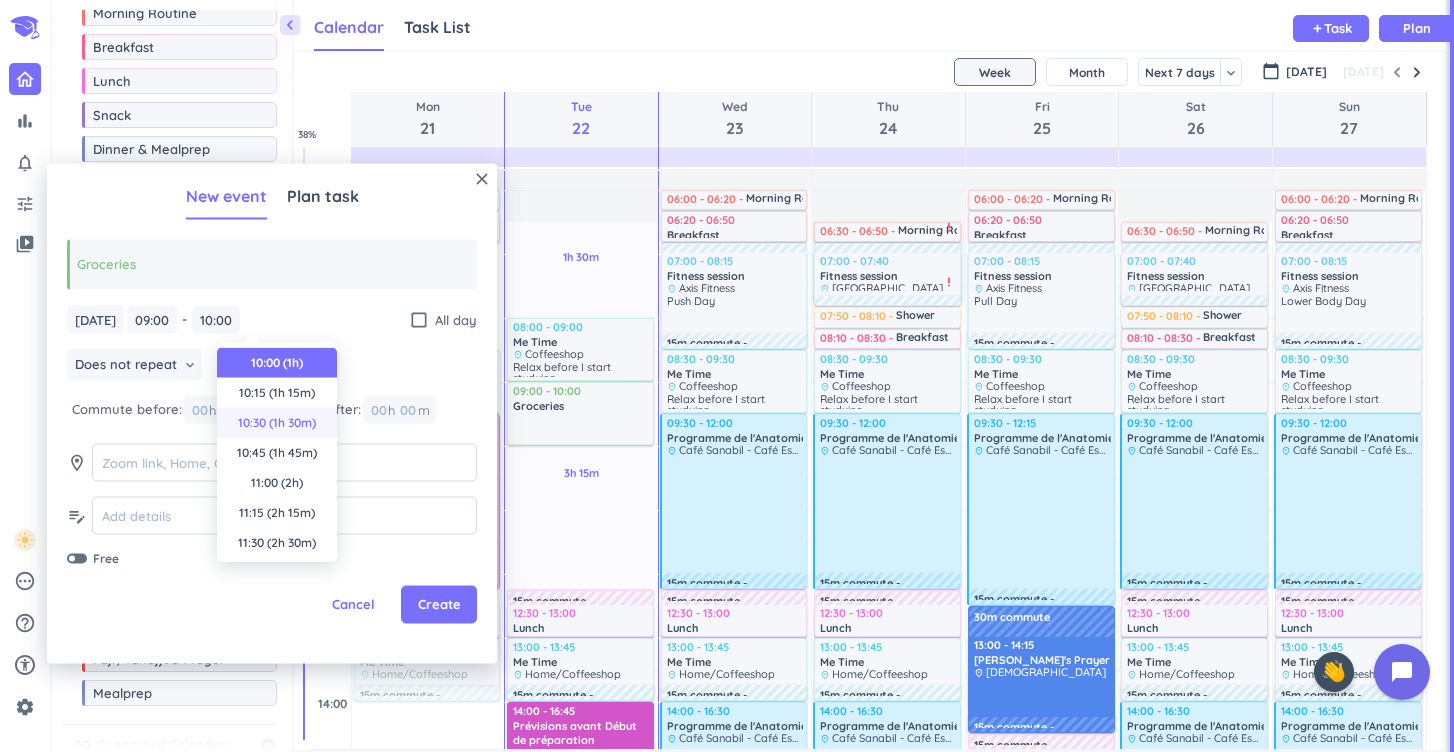 click on "10:30 (1h 30m)" at bounding box center (277, 423) 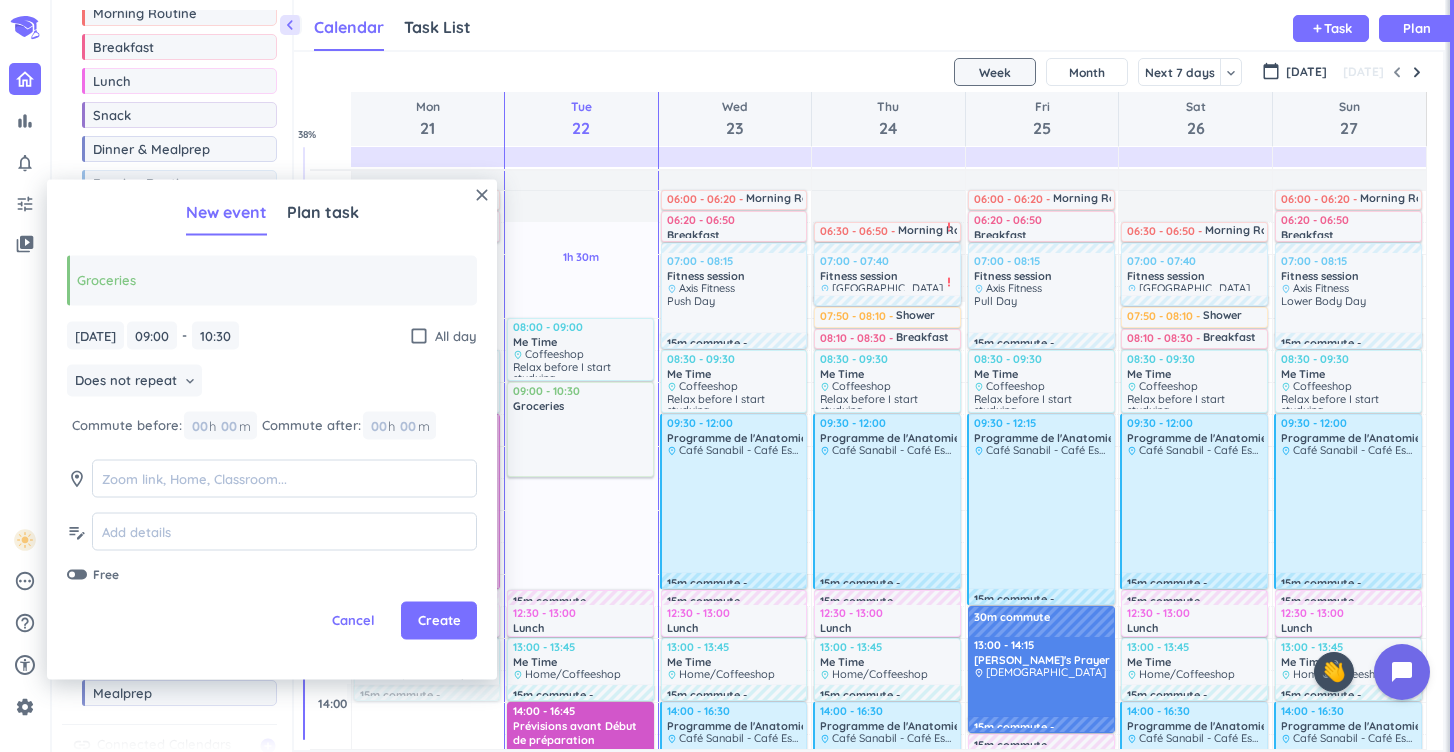 type on "10:30" 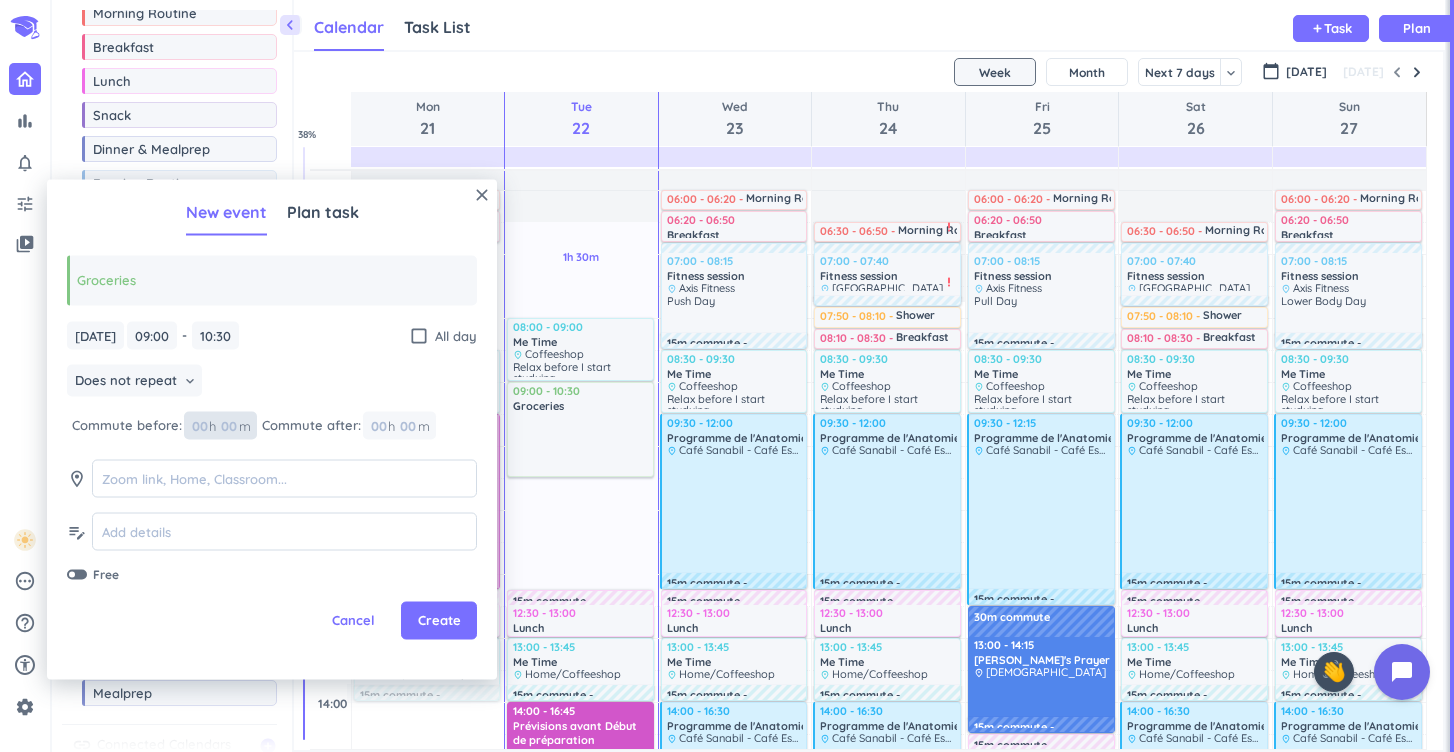 click on "00 h 00 m" at bounding box center [220, 425] 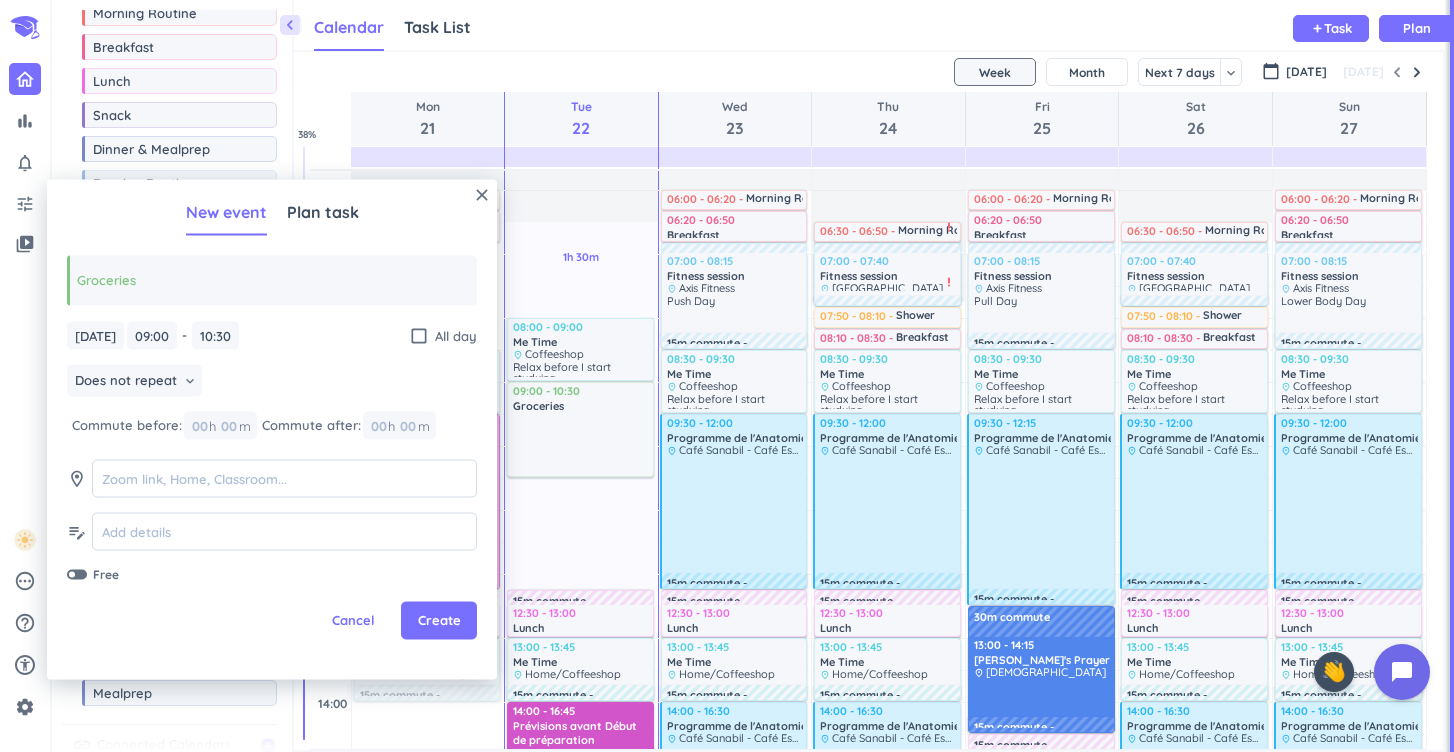 click on "Does not repeat keyboard_arrow_down" at bounding box center (272, 383) 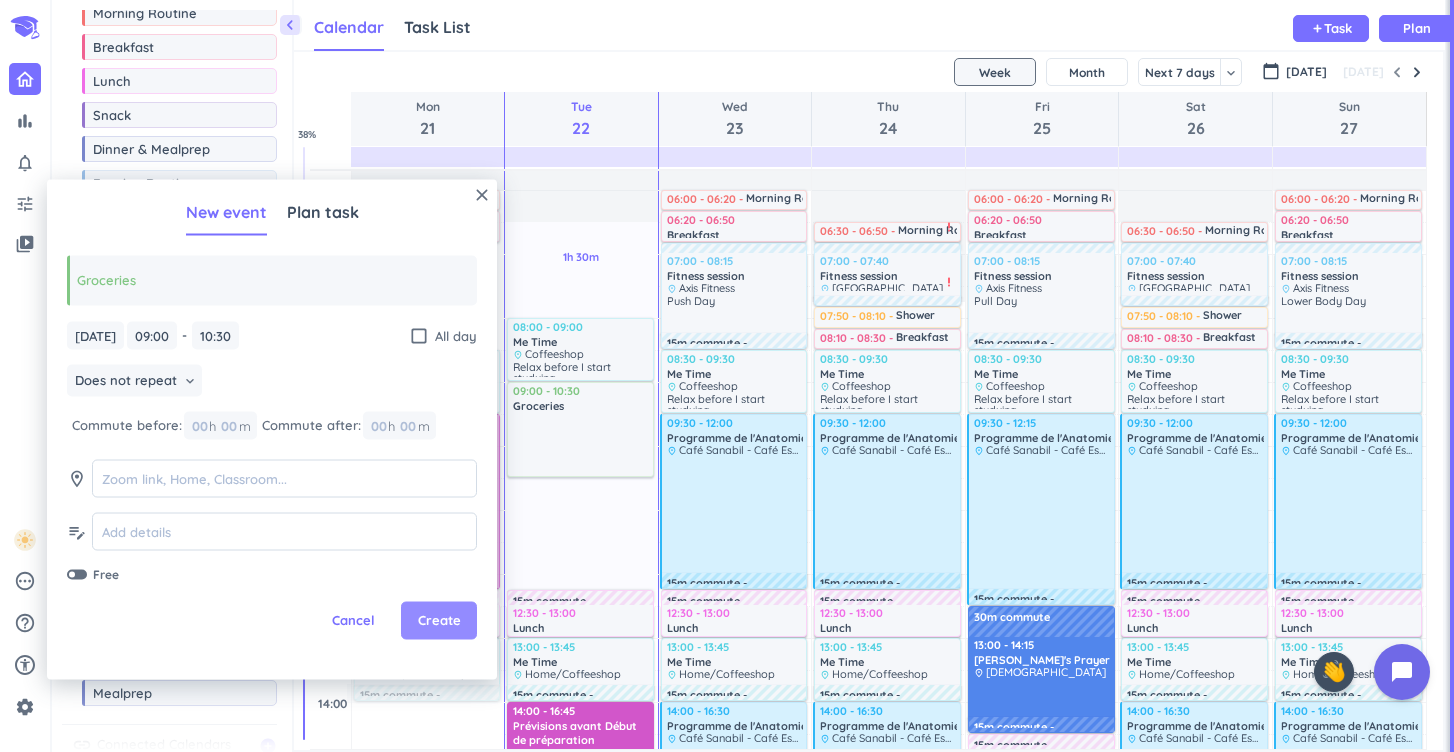 click on "Create" at bounding box center [439, 621] 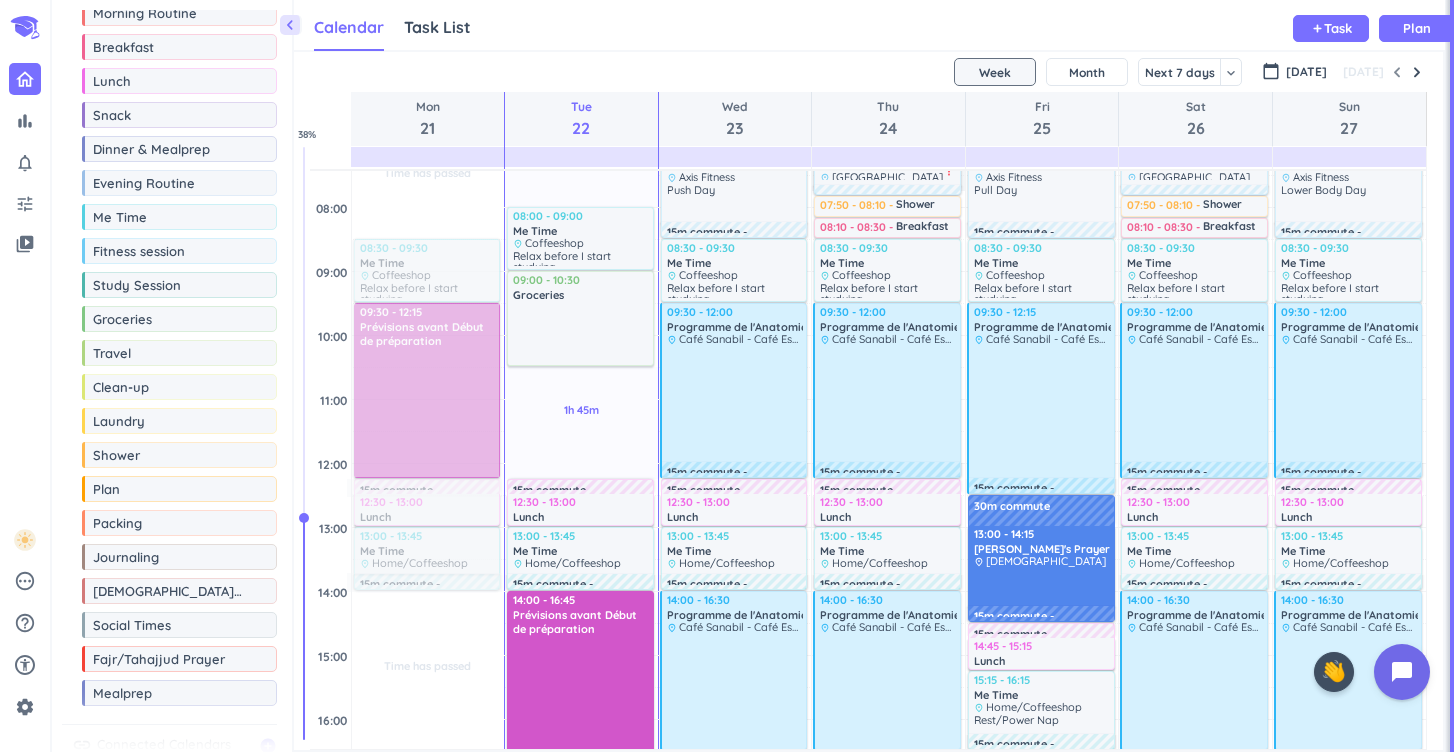 scroll, scrollTop: 141, scrollLeft: 0, axis: vertical 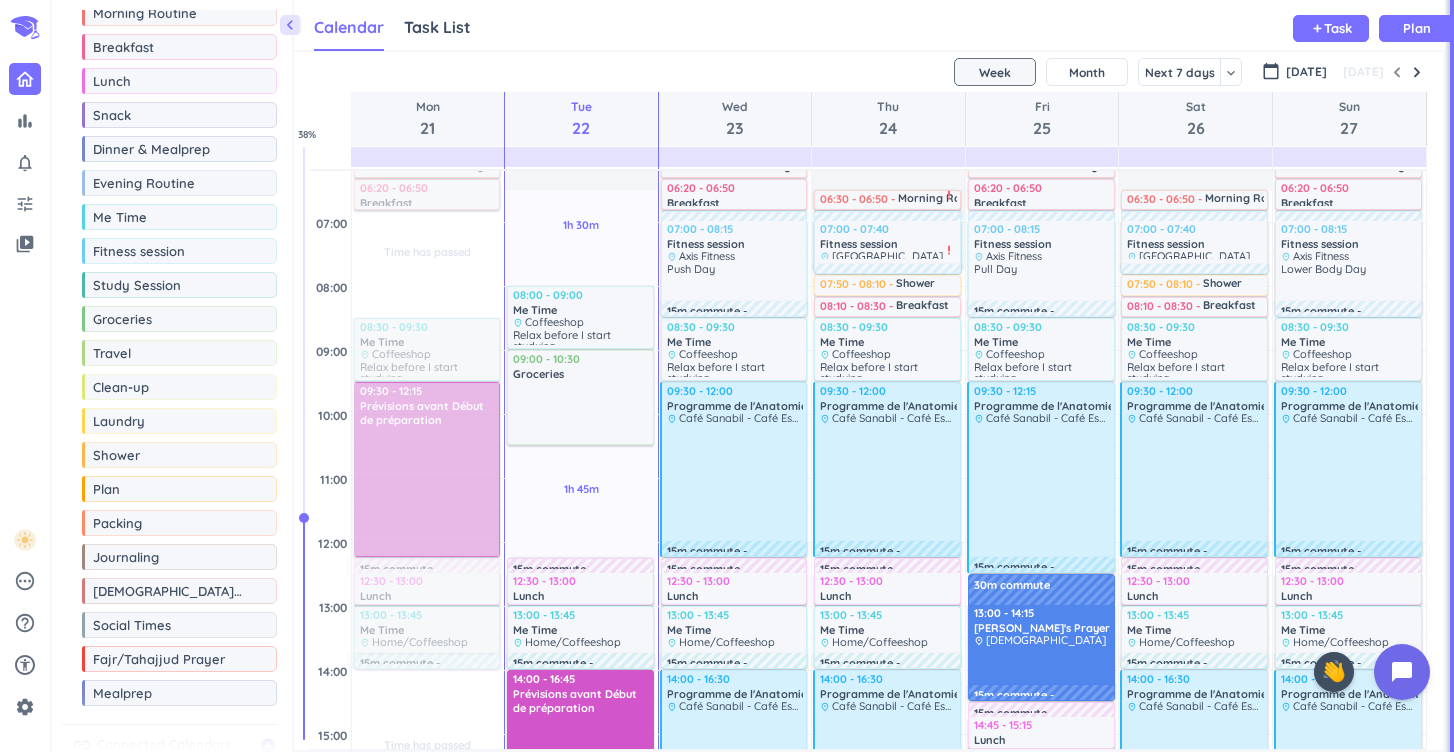click on "Calendar Task List Calendar keyboard_arrow_down add Task Plan" at bounding box center [869, 25] 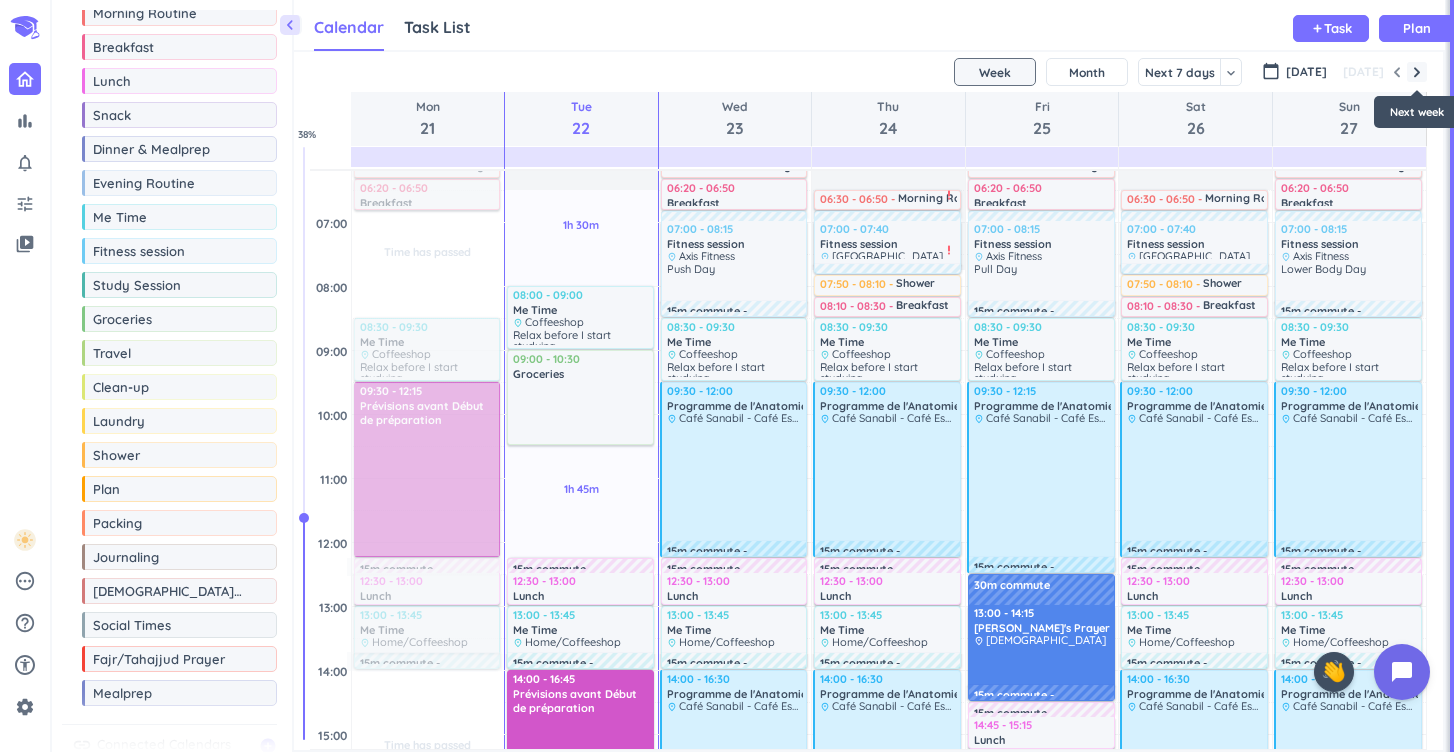 click at bounding box center [1417, 72] 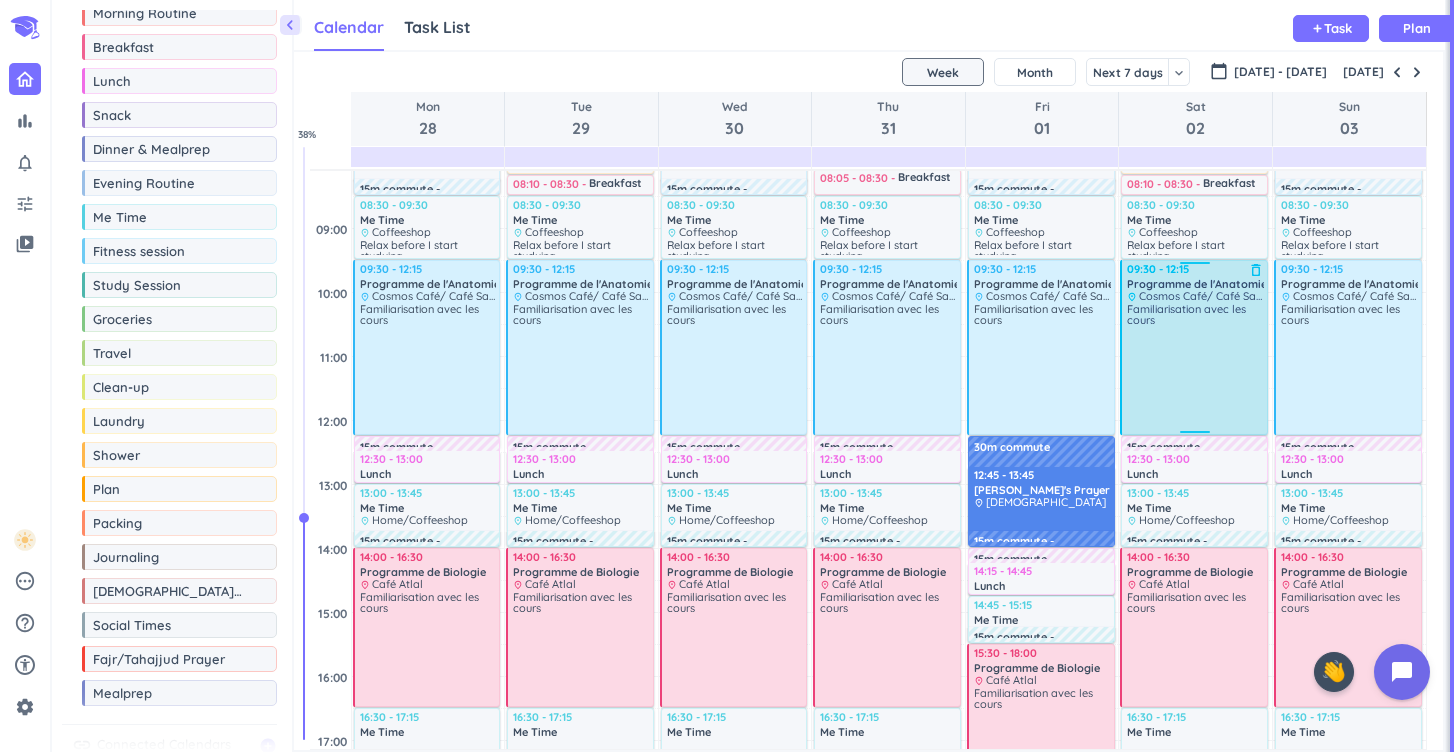 scroll, scrollTop: 267, scrollLeft: 0, axis: vertical 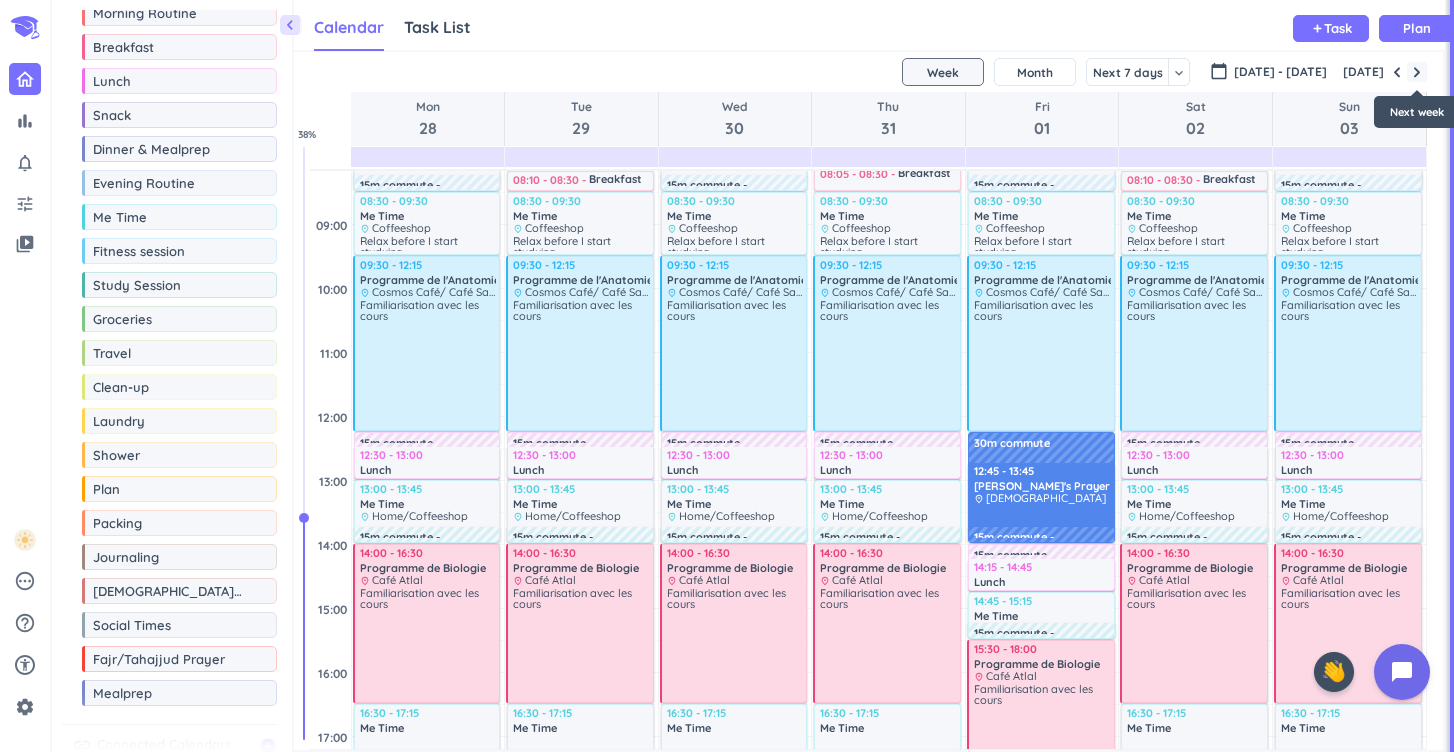 click at bounding box center [1417, 72] 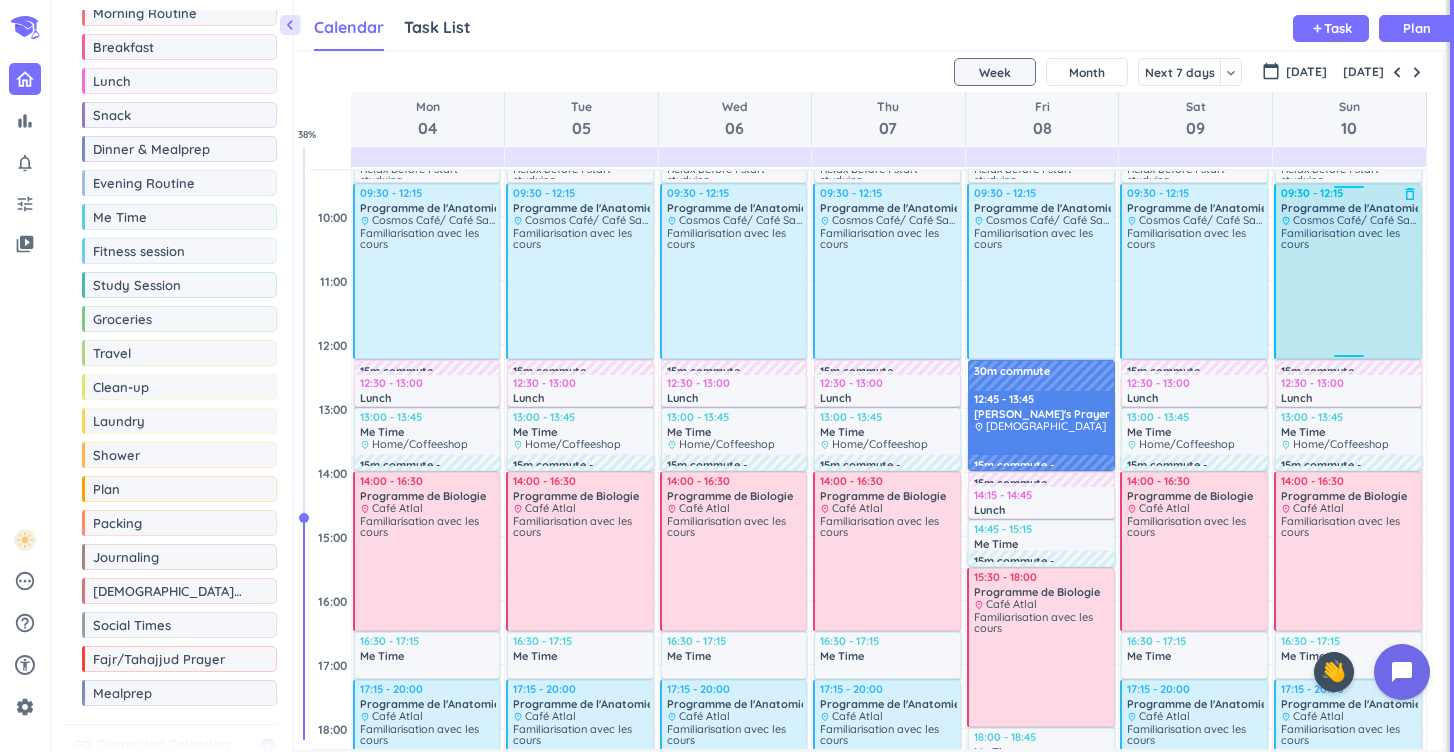 scroll, scrollTop: 337, scrollLeft: 0, axis: vertical 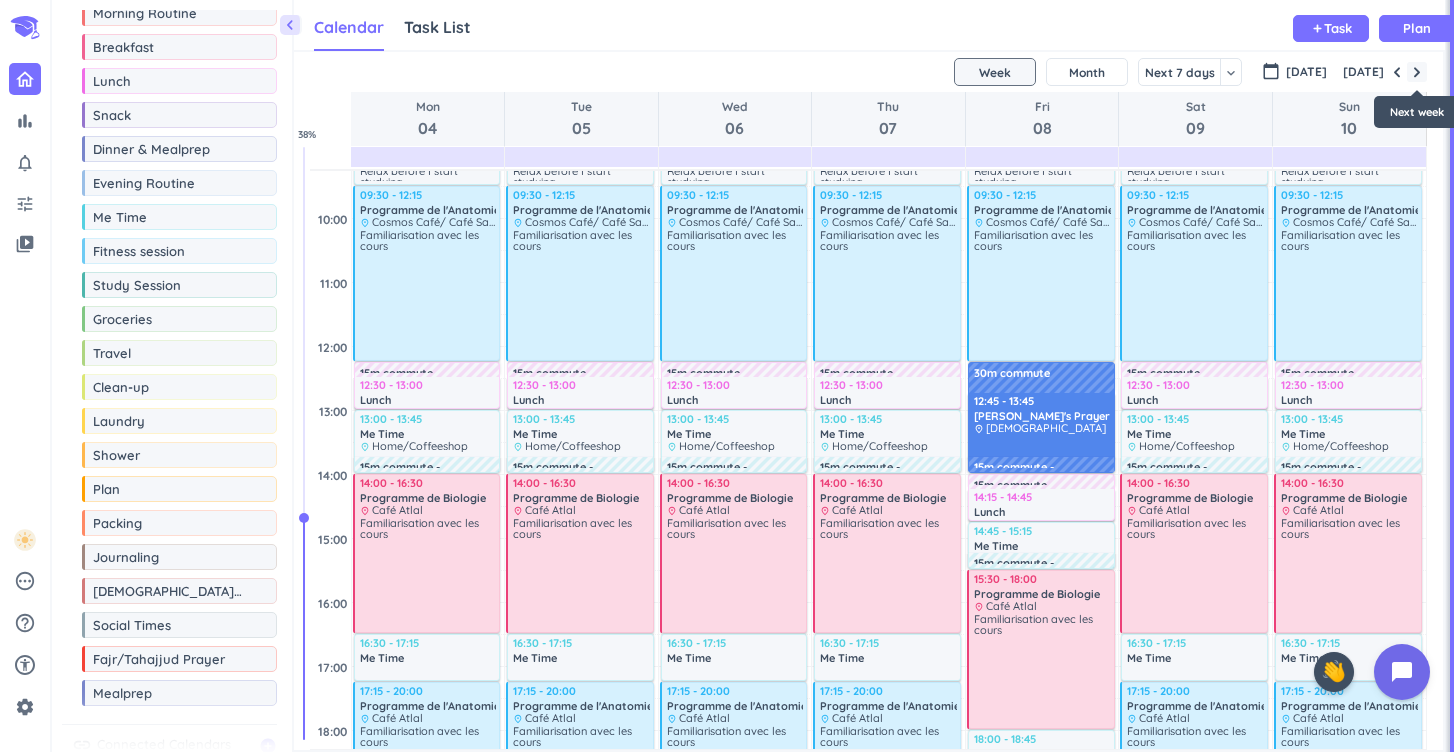 click at bounding box center (1417, 72) 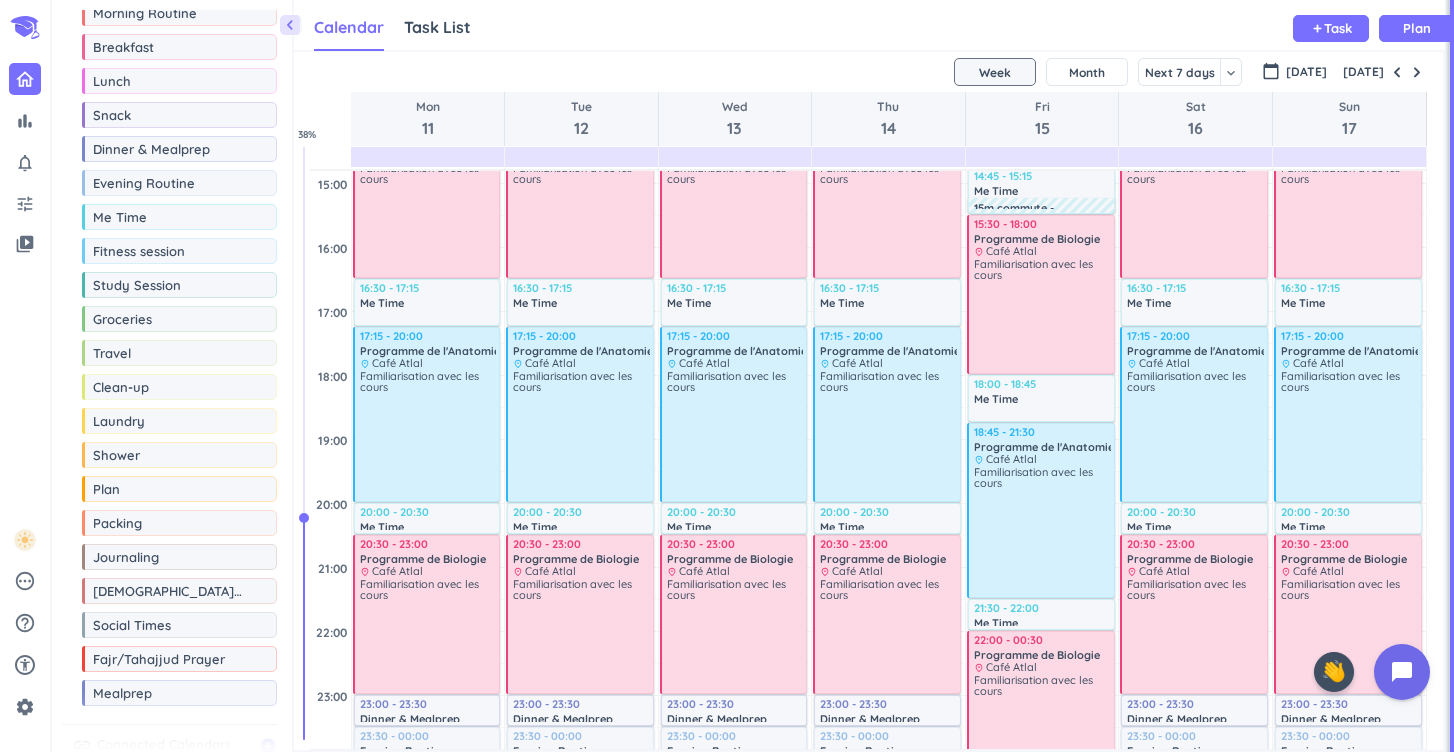 scroll, scrollTop: 717, scrollLeft: 0, axis: vertical 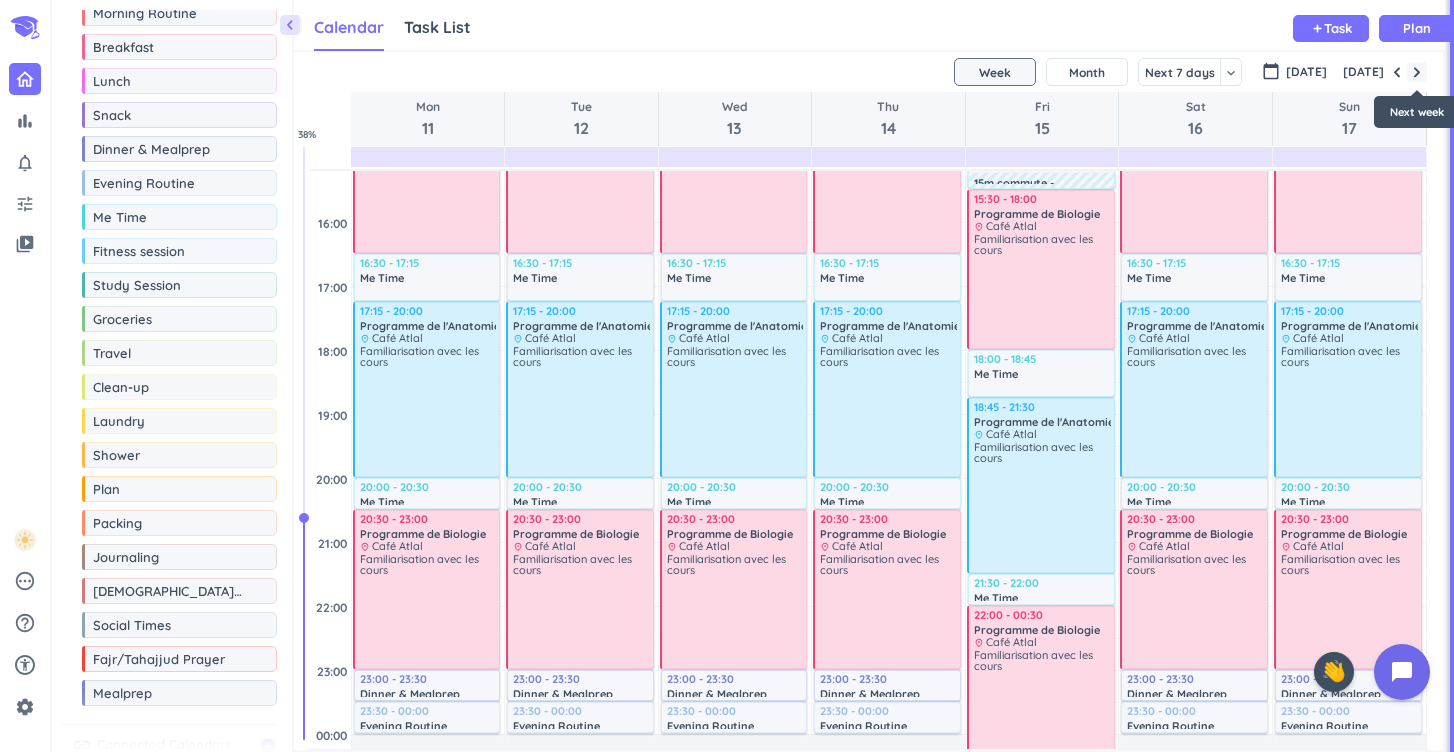 click at bounding box center [1417, 72] 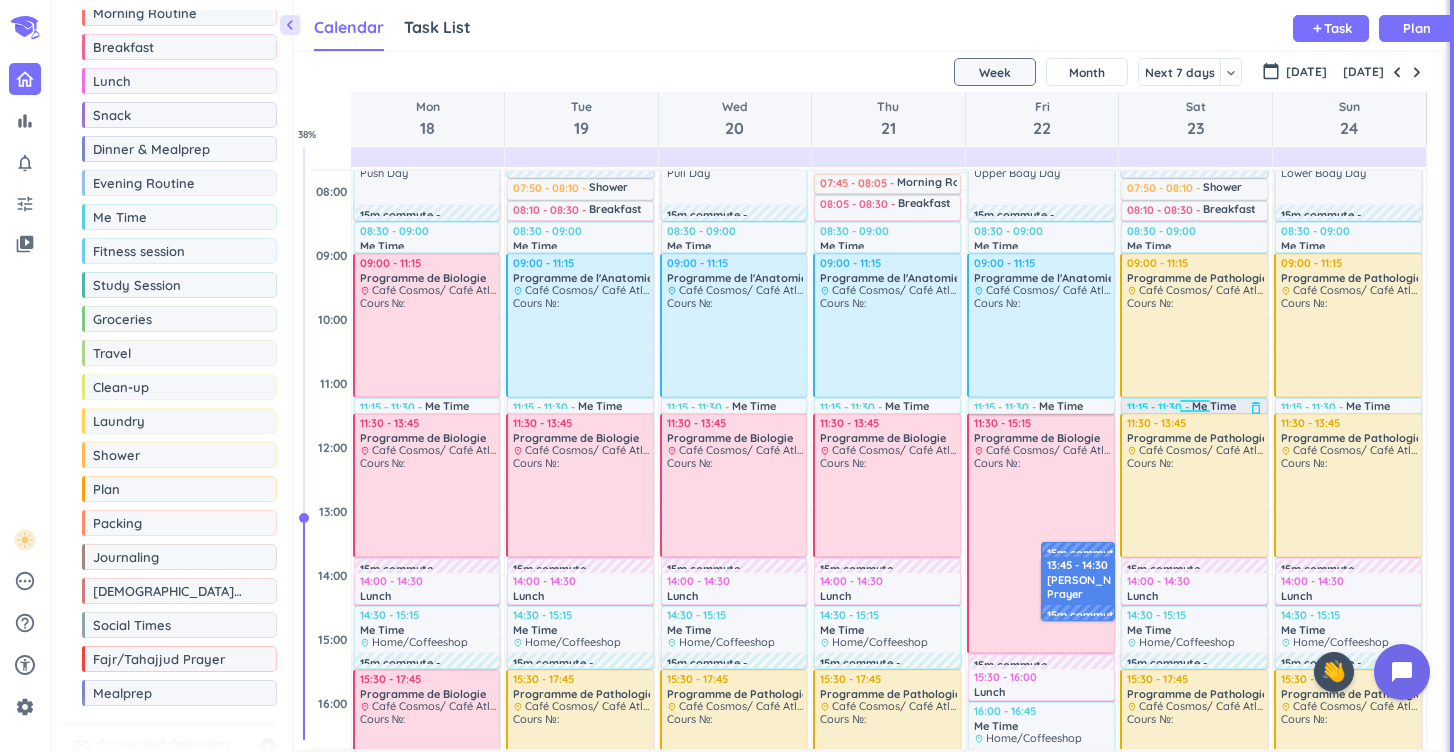 scroll, scrollTop: 238, scrollLeft: 0, axis: vertical 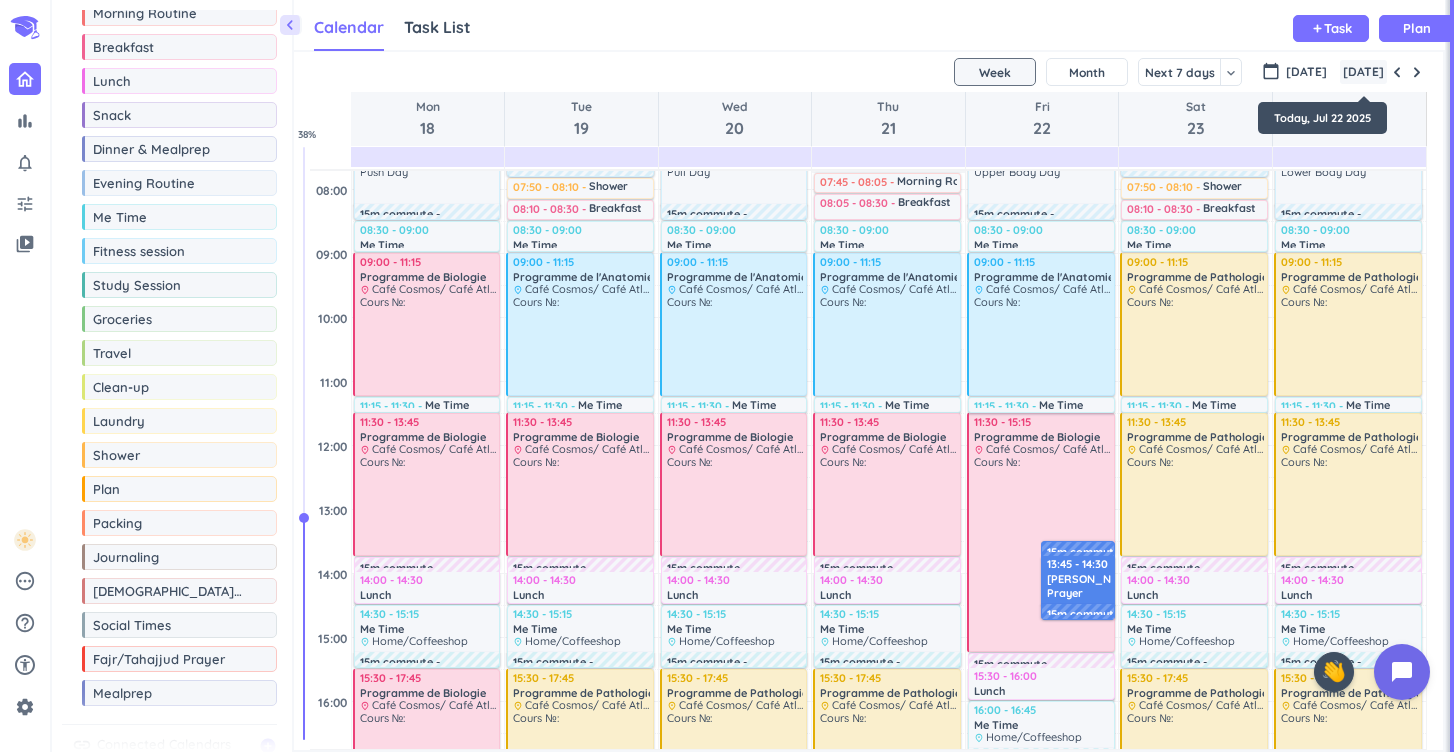 click on "[DATE]" at bounding box center [1363, 72] 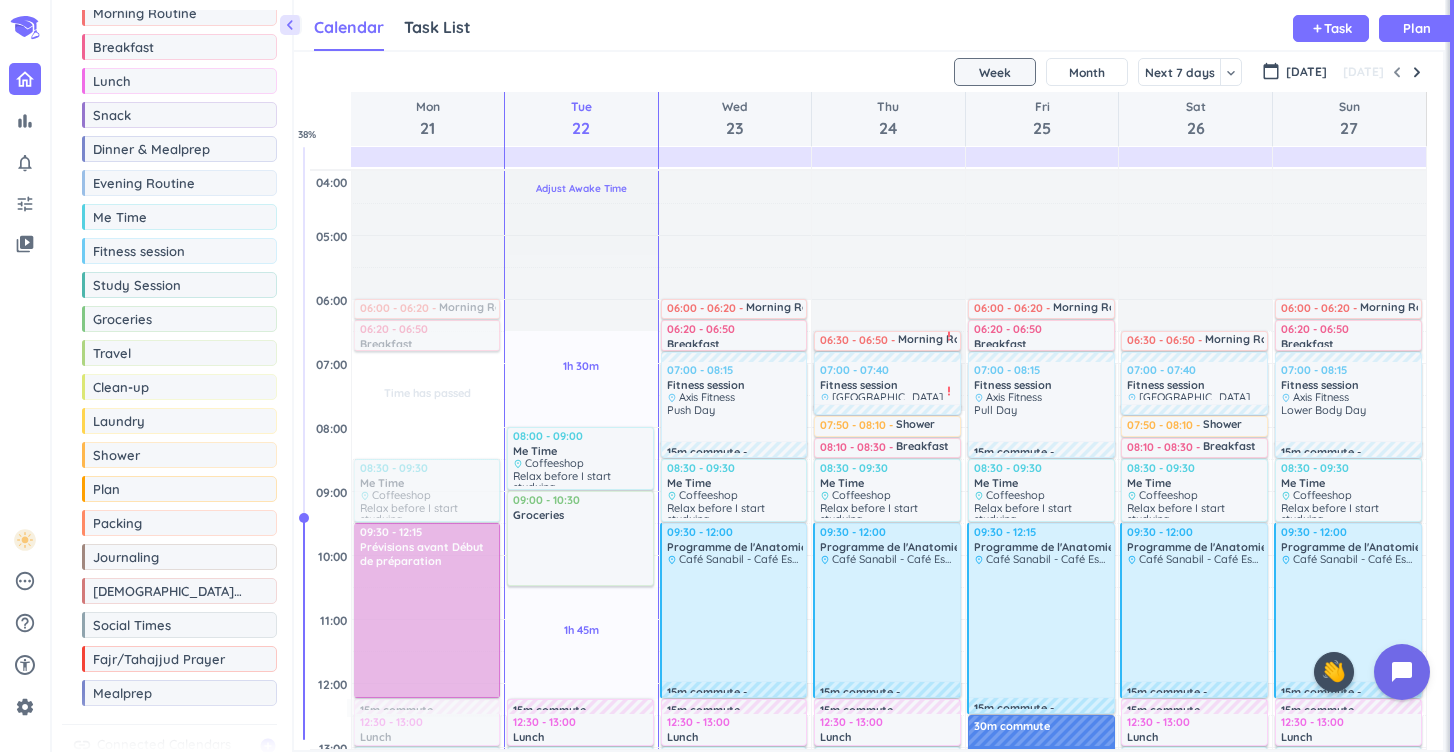 scroll, scrollTop: 0, scrollLeft: 0, axis: both 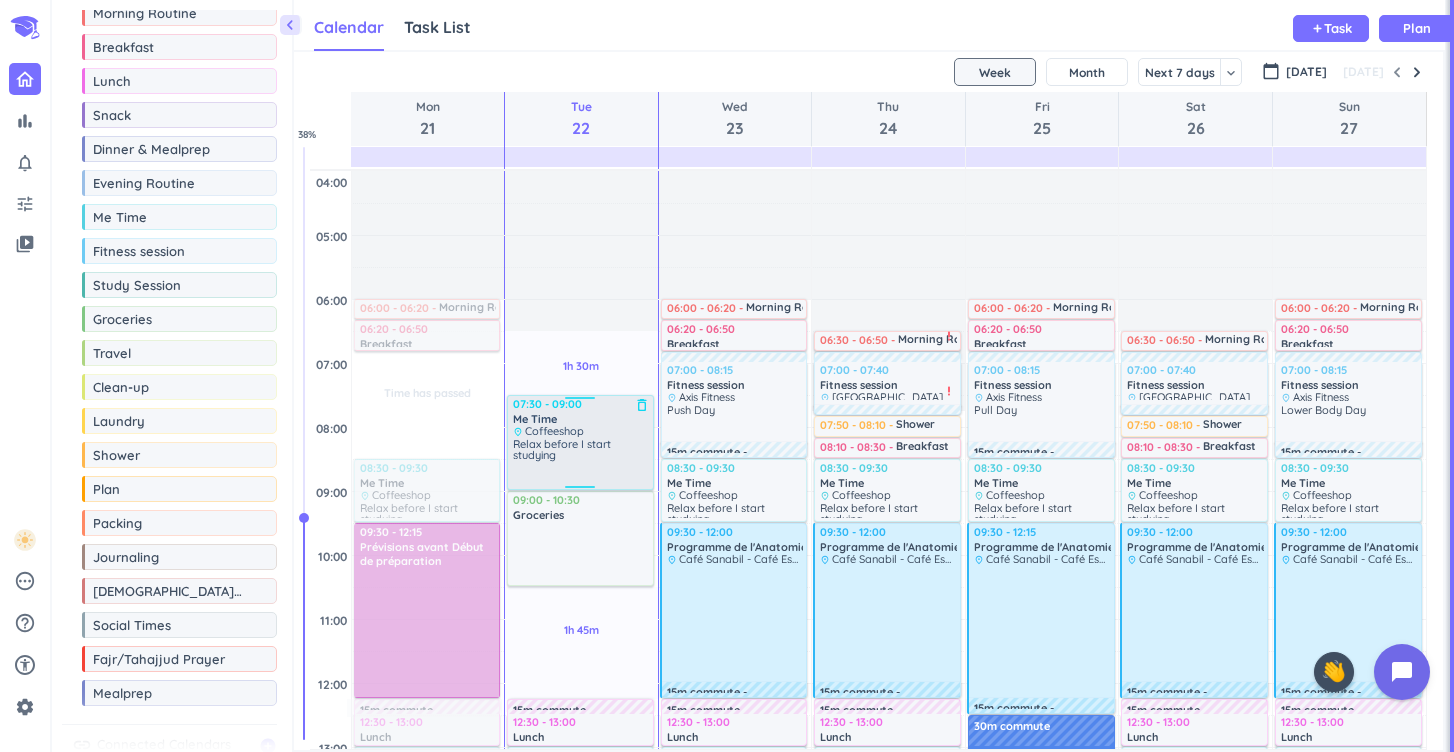 drag, startPoint x: 586, startPoint y: 429, endPoint x: 605, endPoint y: 398, distance: 36.359318 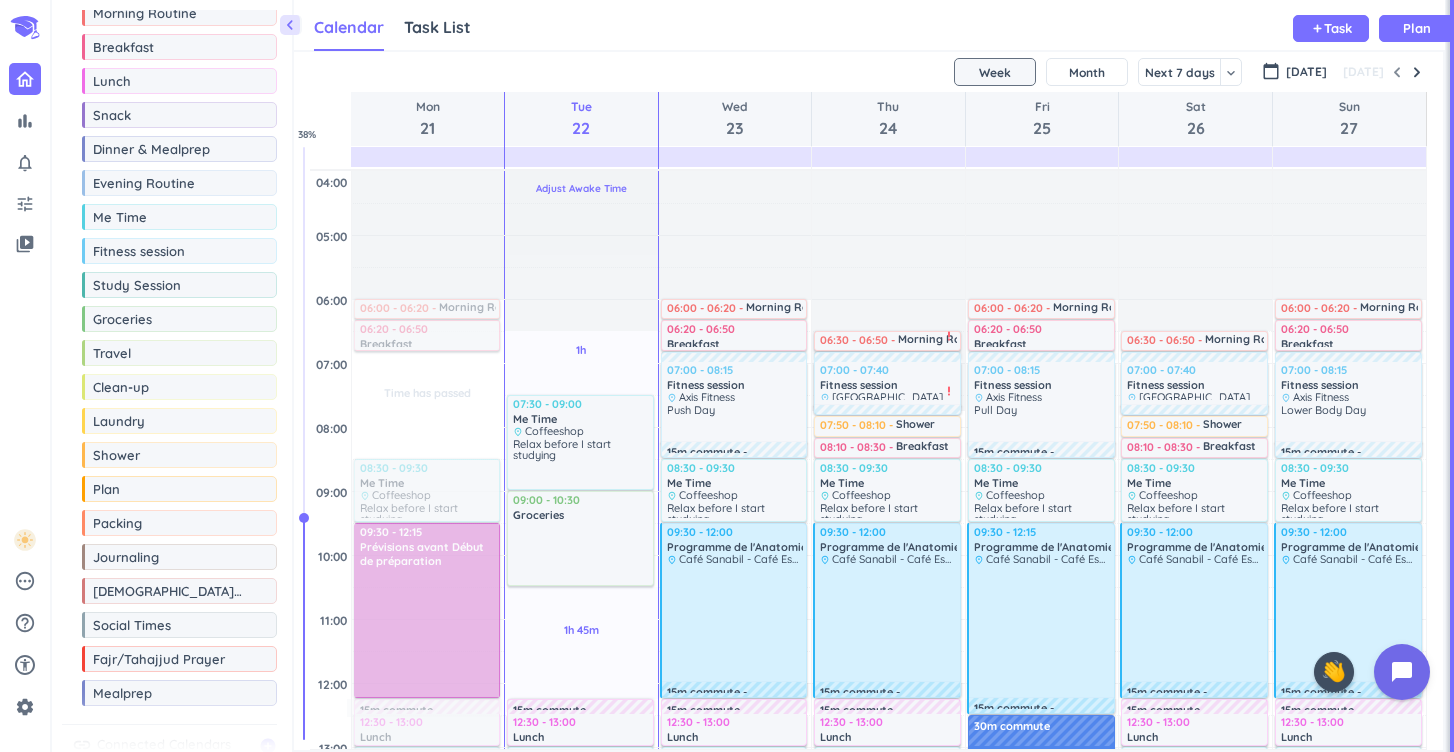 click on "Adjust Awake Time" at bounding box center (581, 188) 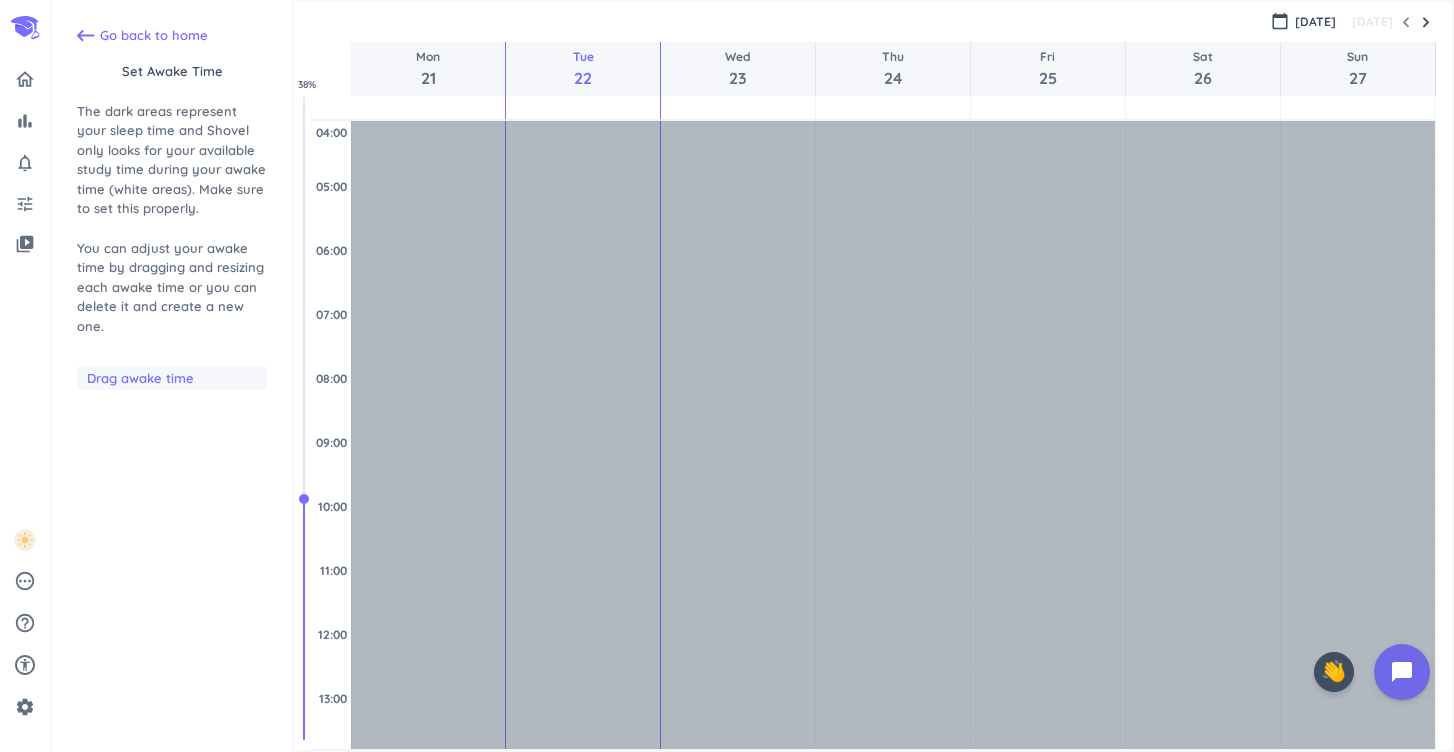scroll, scrollTop: 129, scrollLeft: 0, axis: vertical 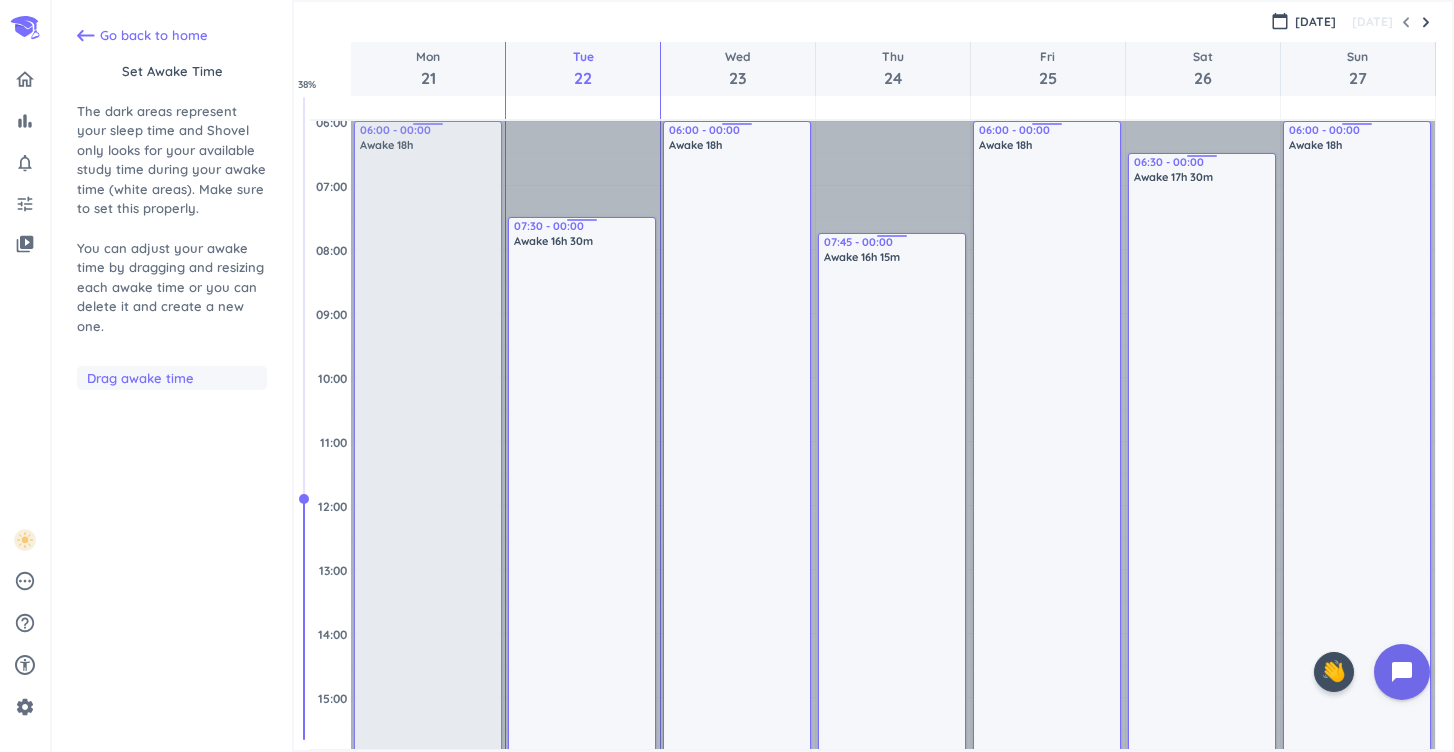 drag, startPoint x: 584, startPoint y: 158, endPoint x: 623, endPoint y: 224, distance: 76.66159 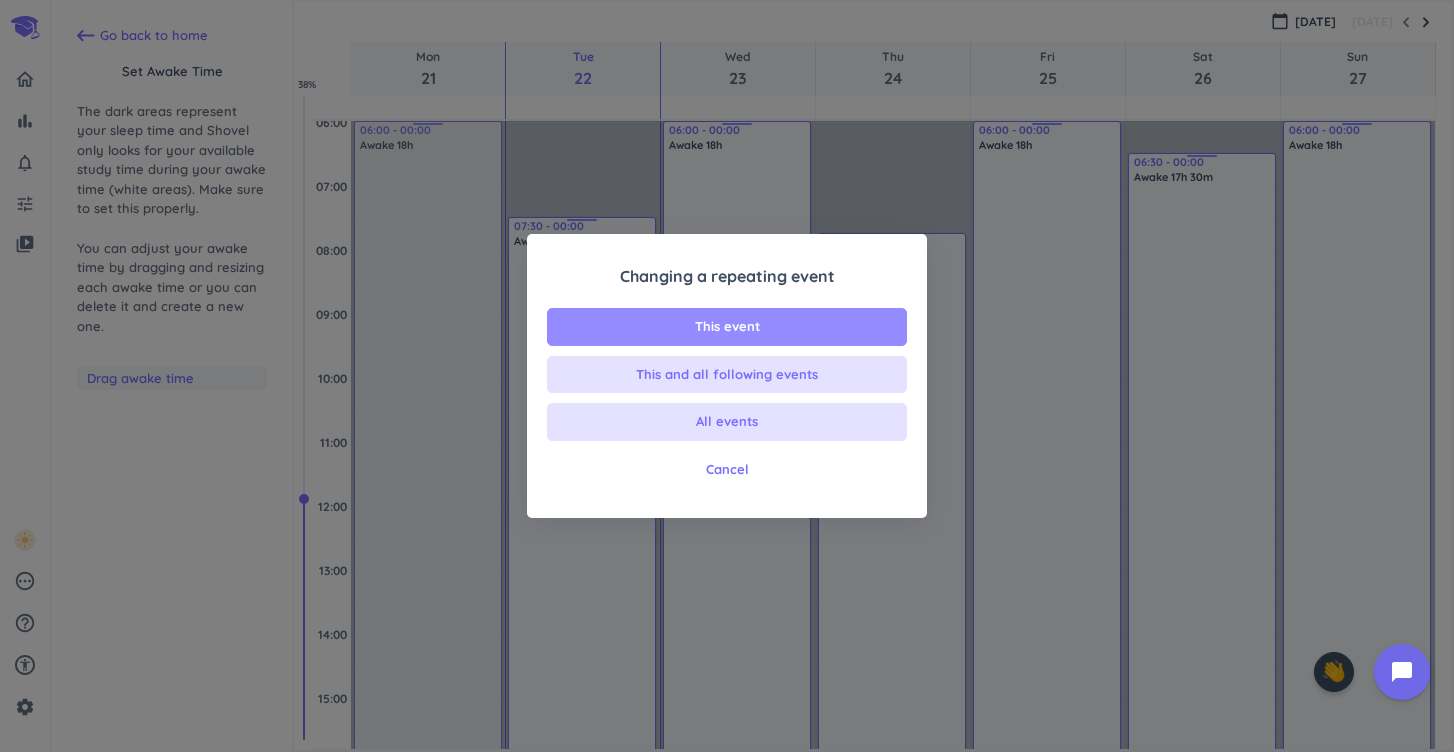 click on "This event" at bounding box center [727, 327] 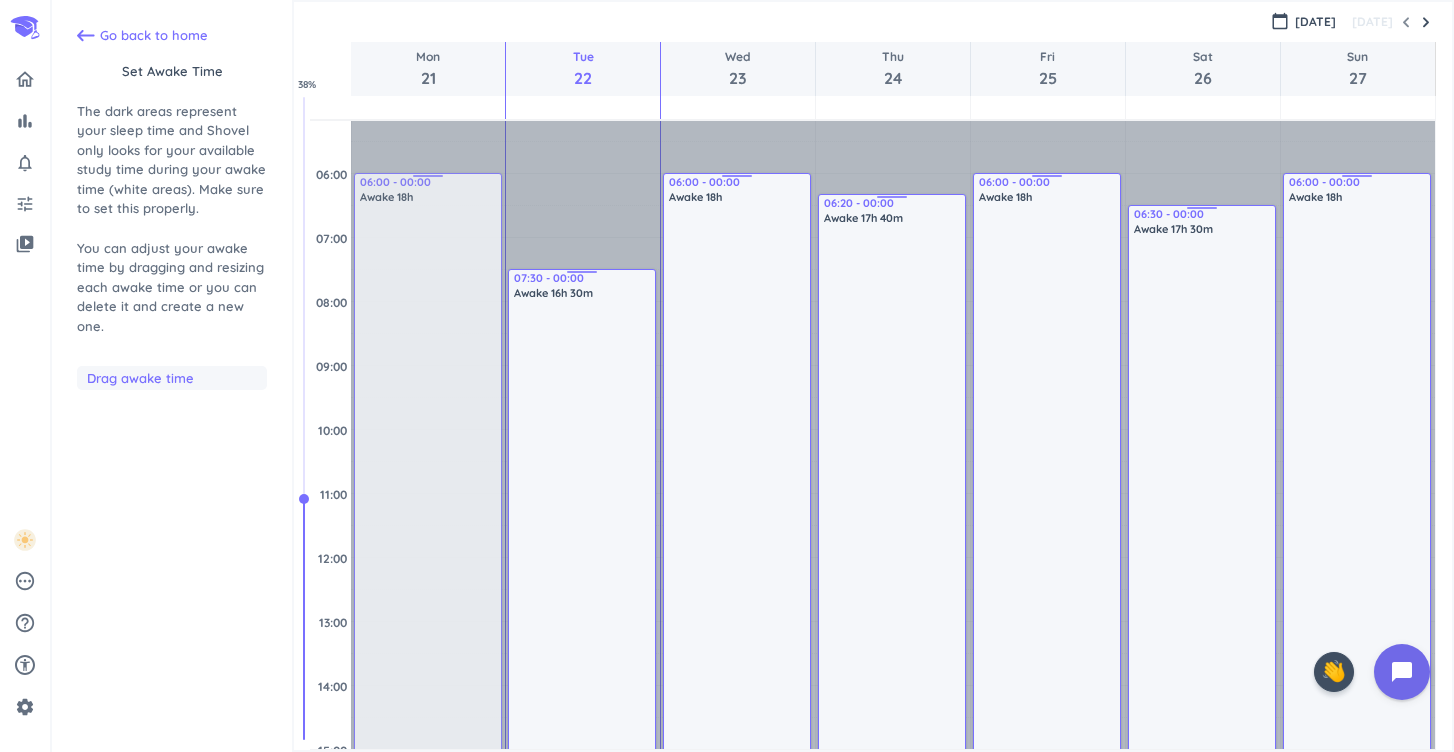 scroll, scrollTop: 75, scrollLeft: 0, axis: vertical 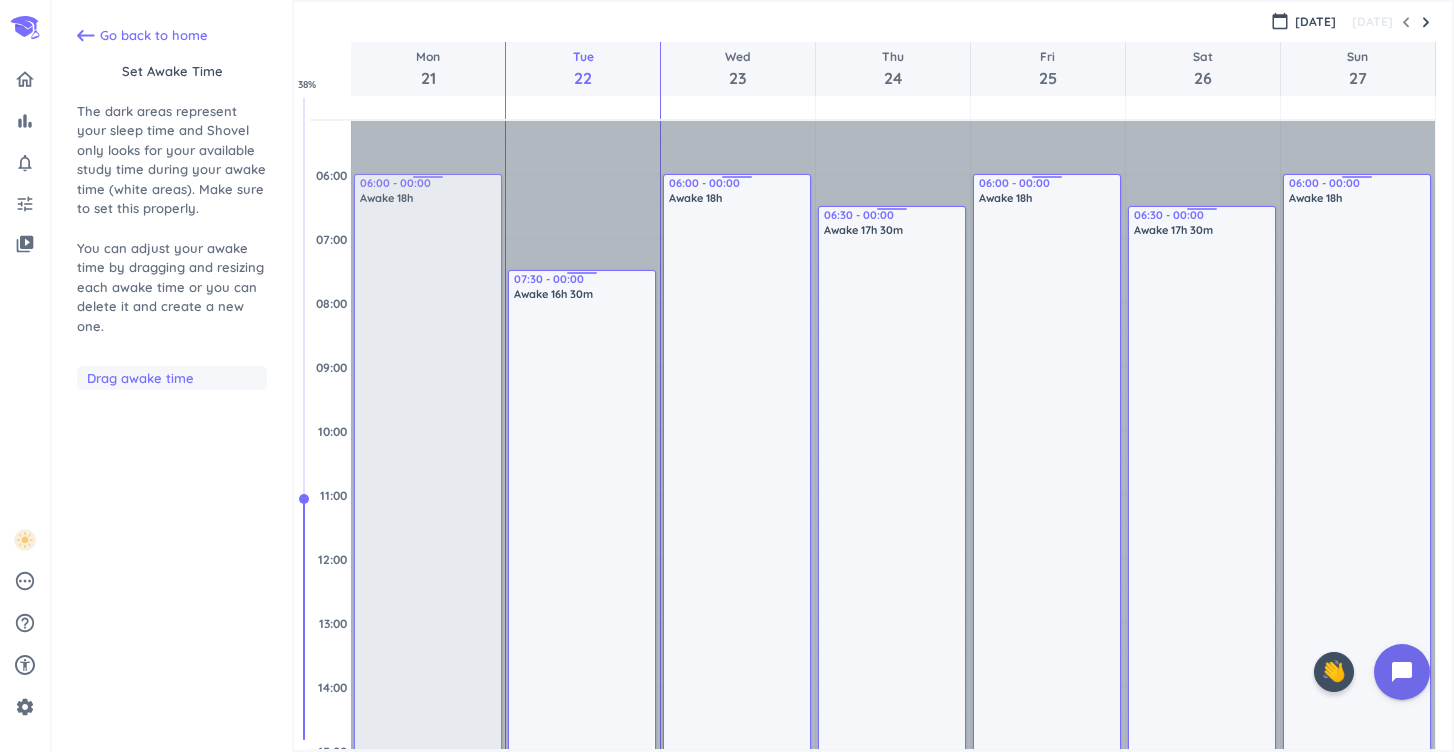 drag, startPoint x: 891, startPoint y: 237, endPoint x: 906, endPoint y: 207, distance: 33.54102 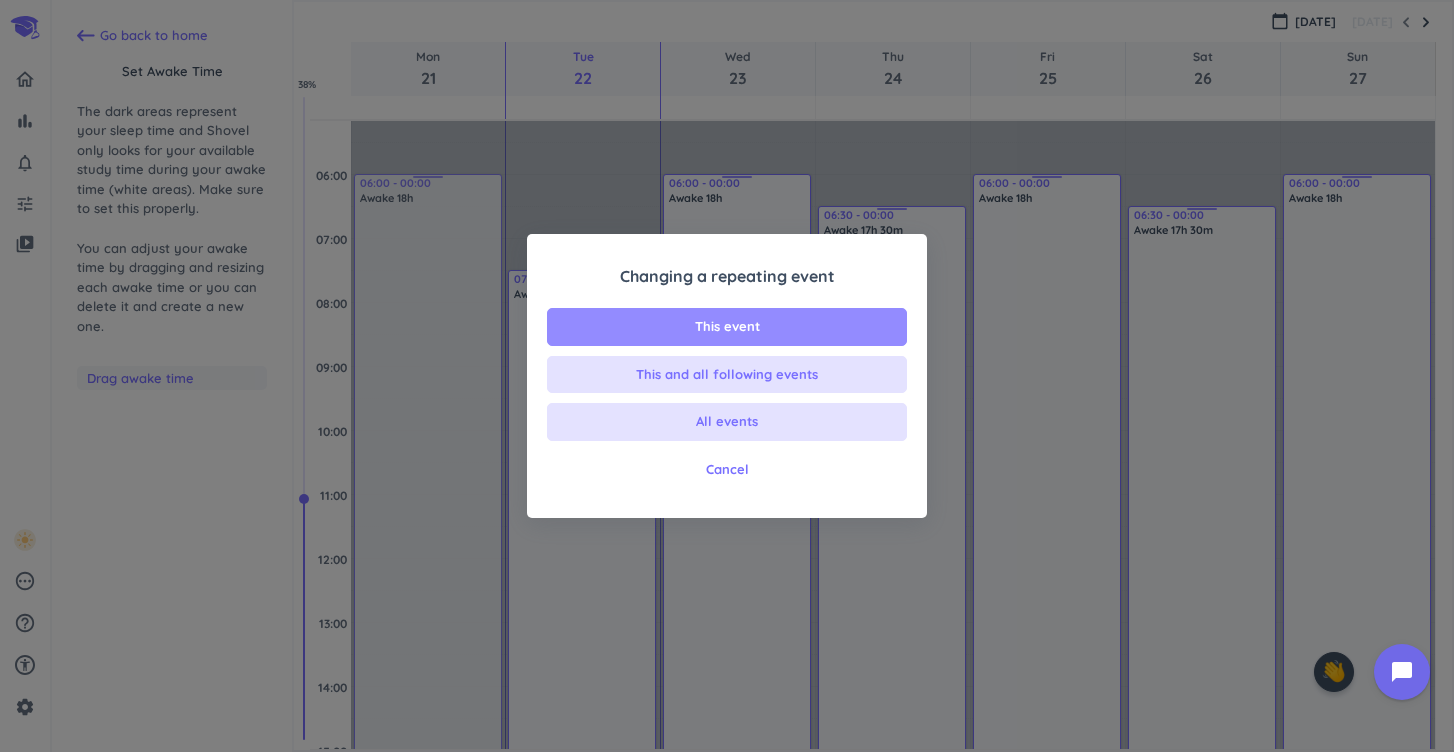 click on "This event" at bounding box center [727, 327] 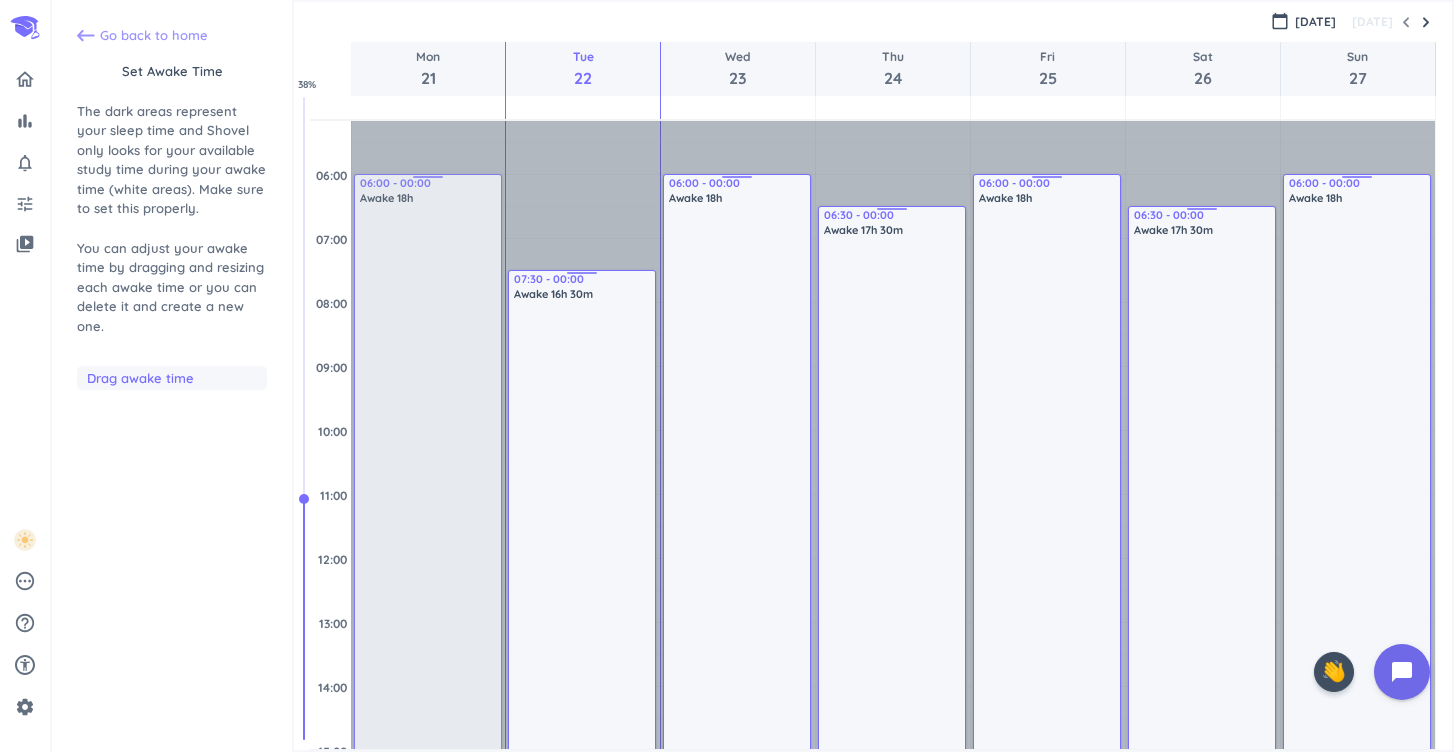 click on "Go back to home" at bounding box center (154, 36) 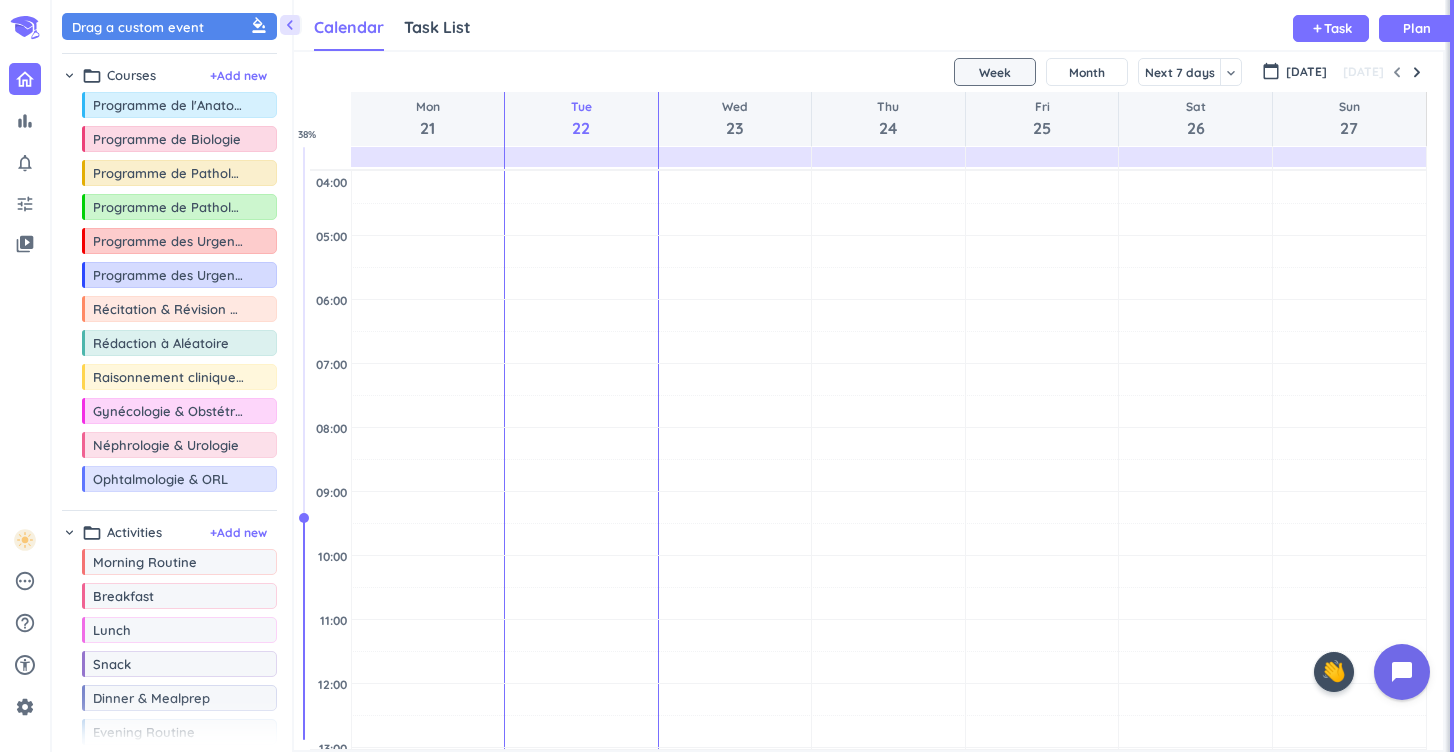 scroll, scrollTop: 1, scrollLeft: 1, axis: both 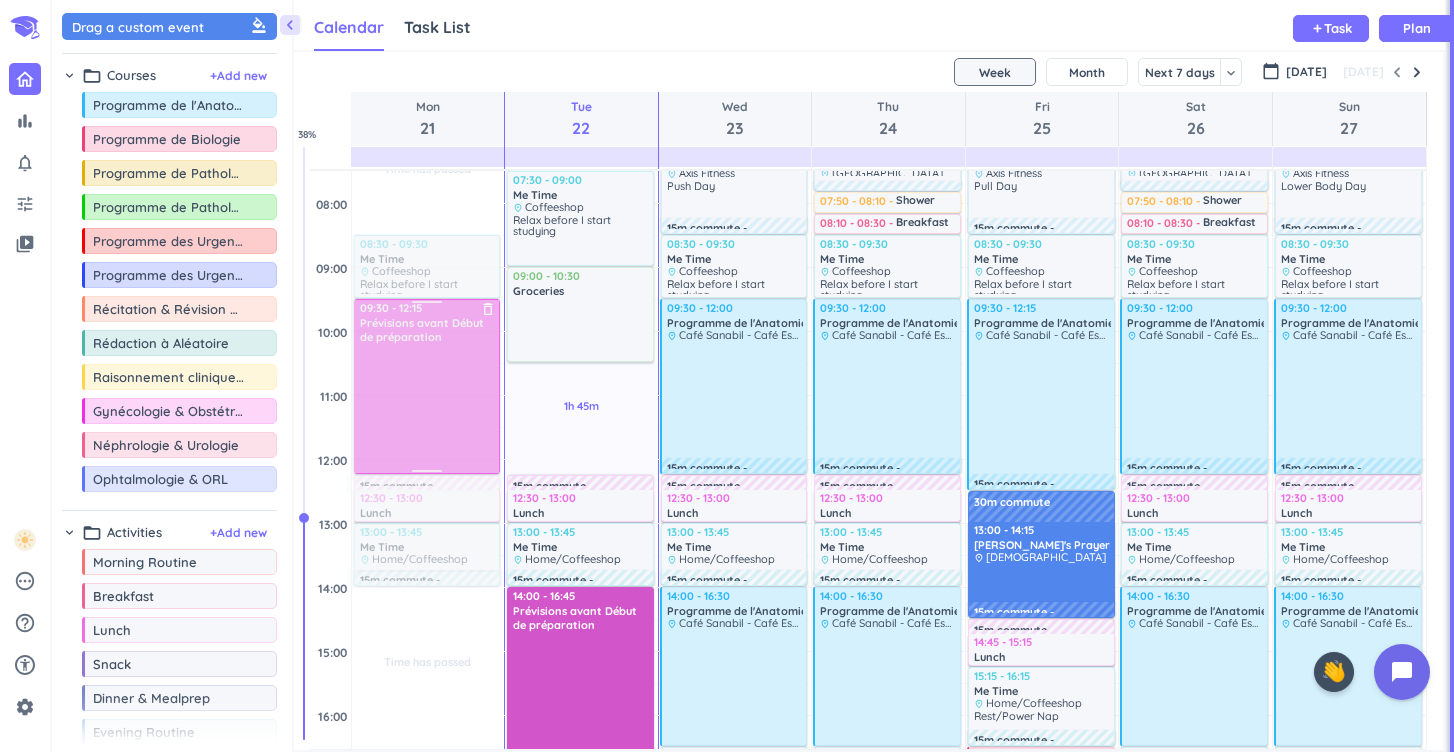 click at bounding box center (426, 386) 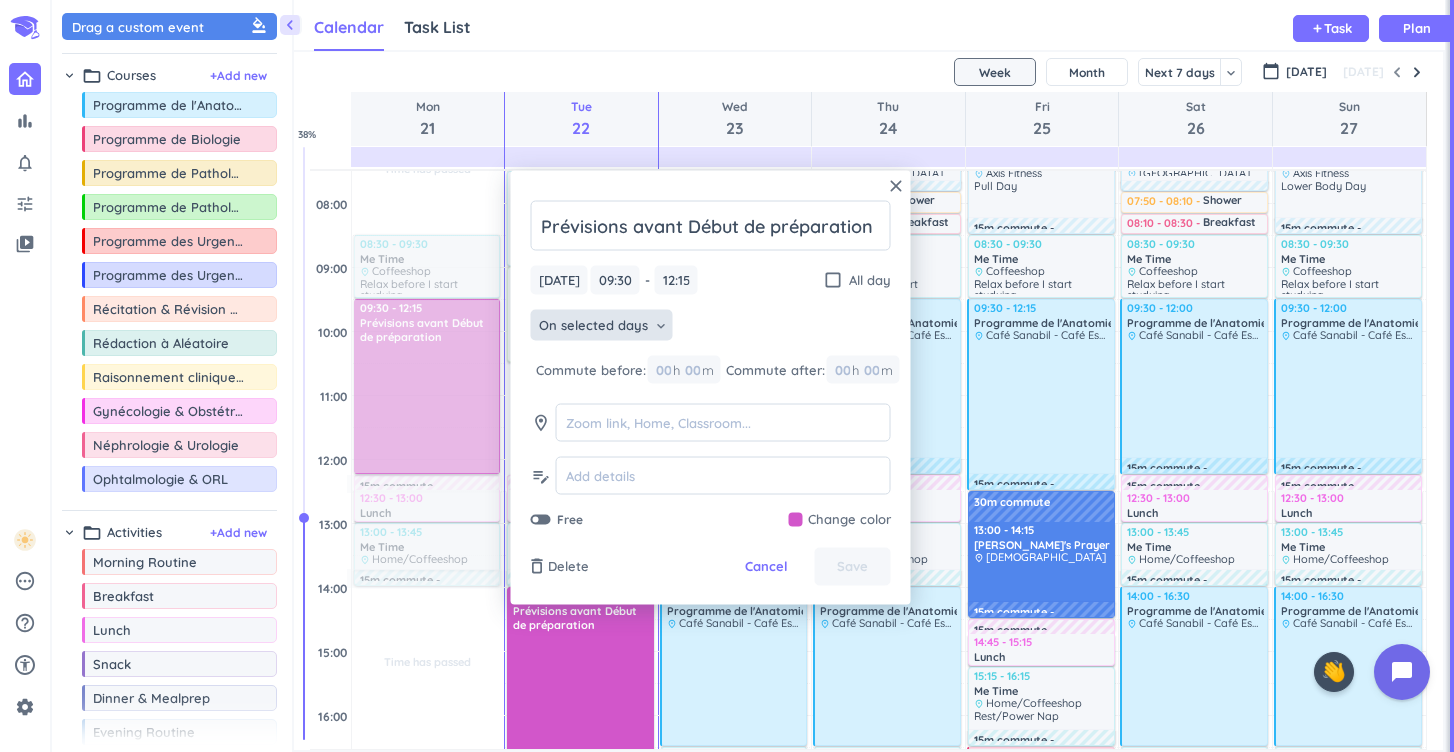 click on "On selected days keyboard_arrow_down" at bounding box center (602, 325) 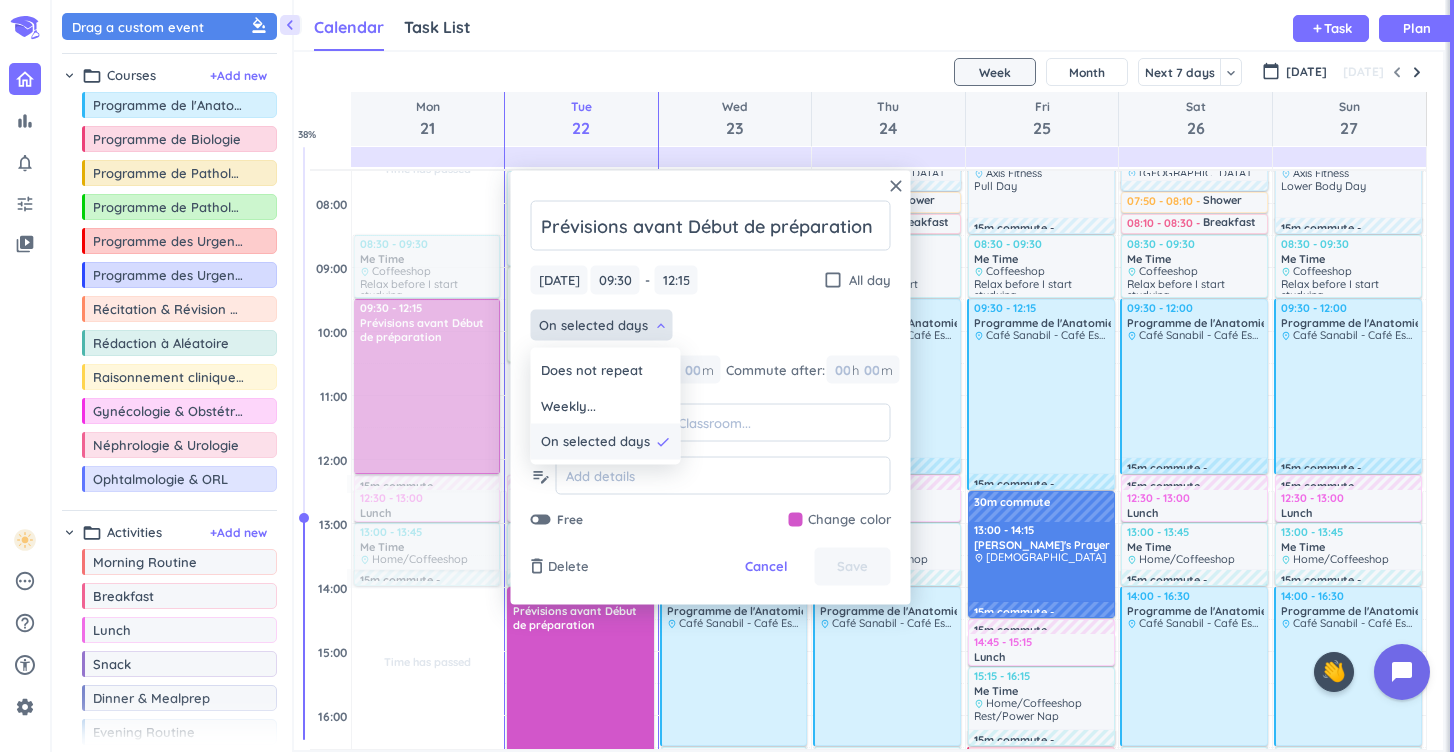 click on "On selected days" at bounding box center [595, 442] 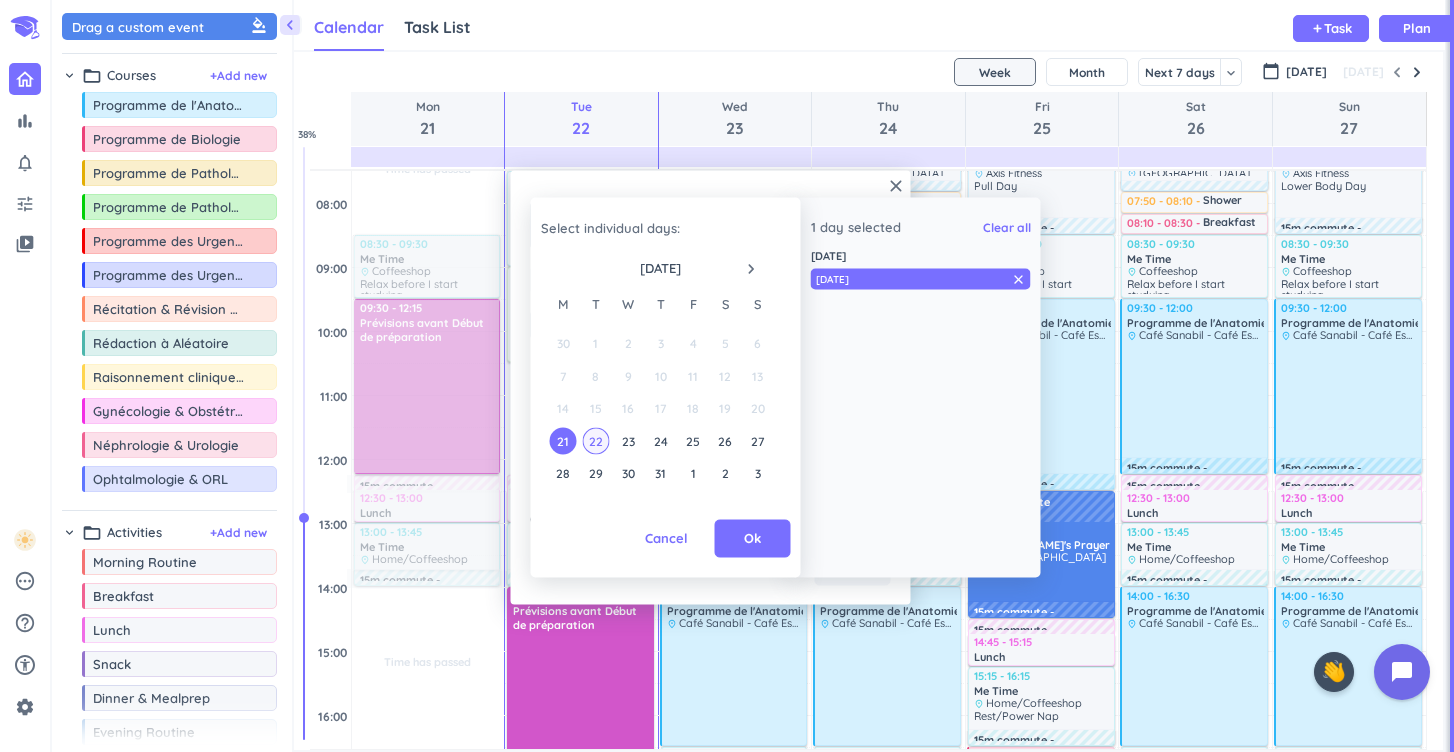 click on "22" at bounding box center (595, 440) 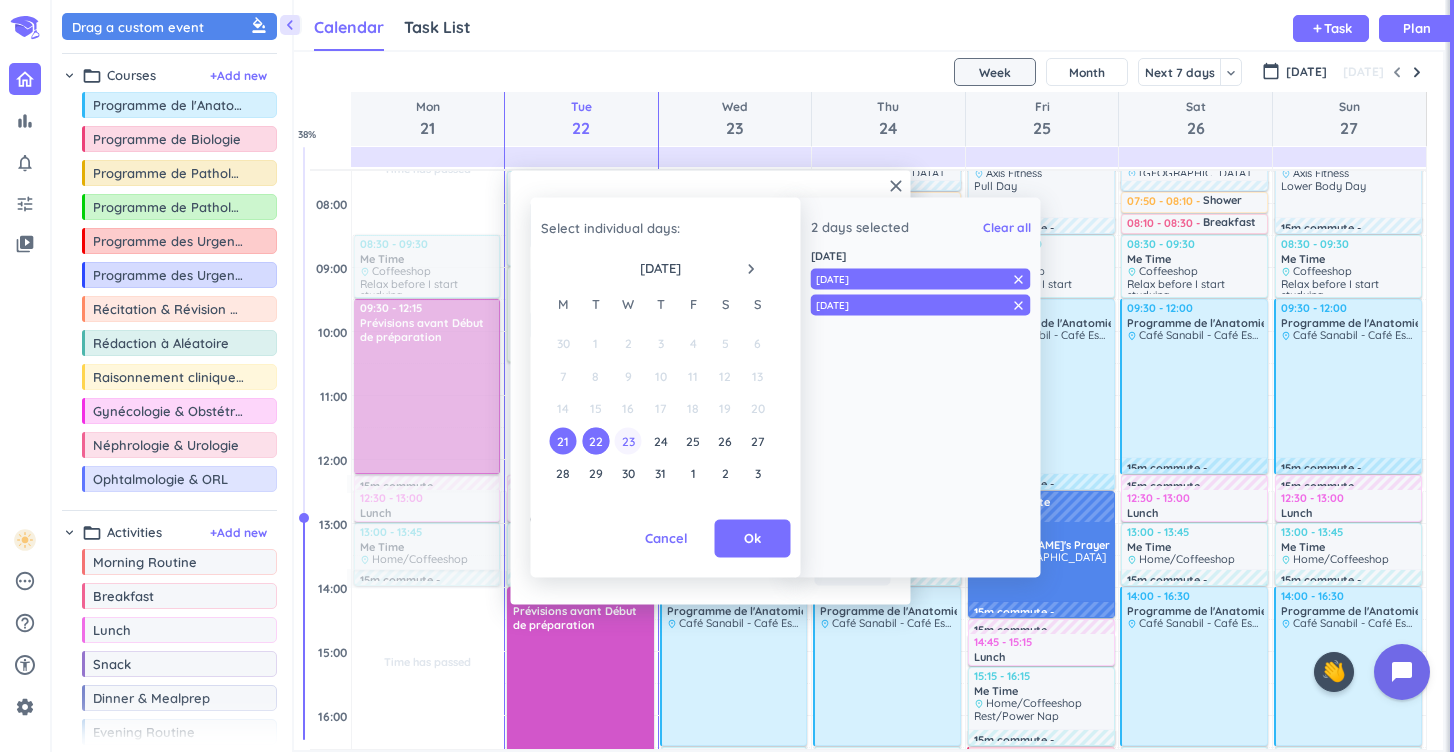 click on "23" at bounding box center [627, 440] 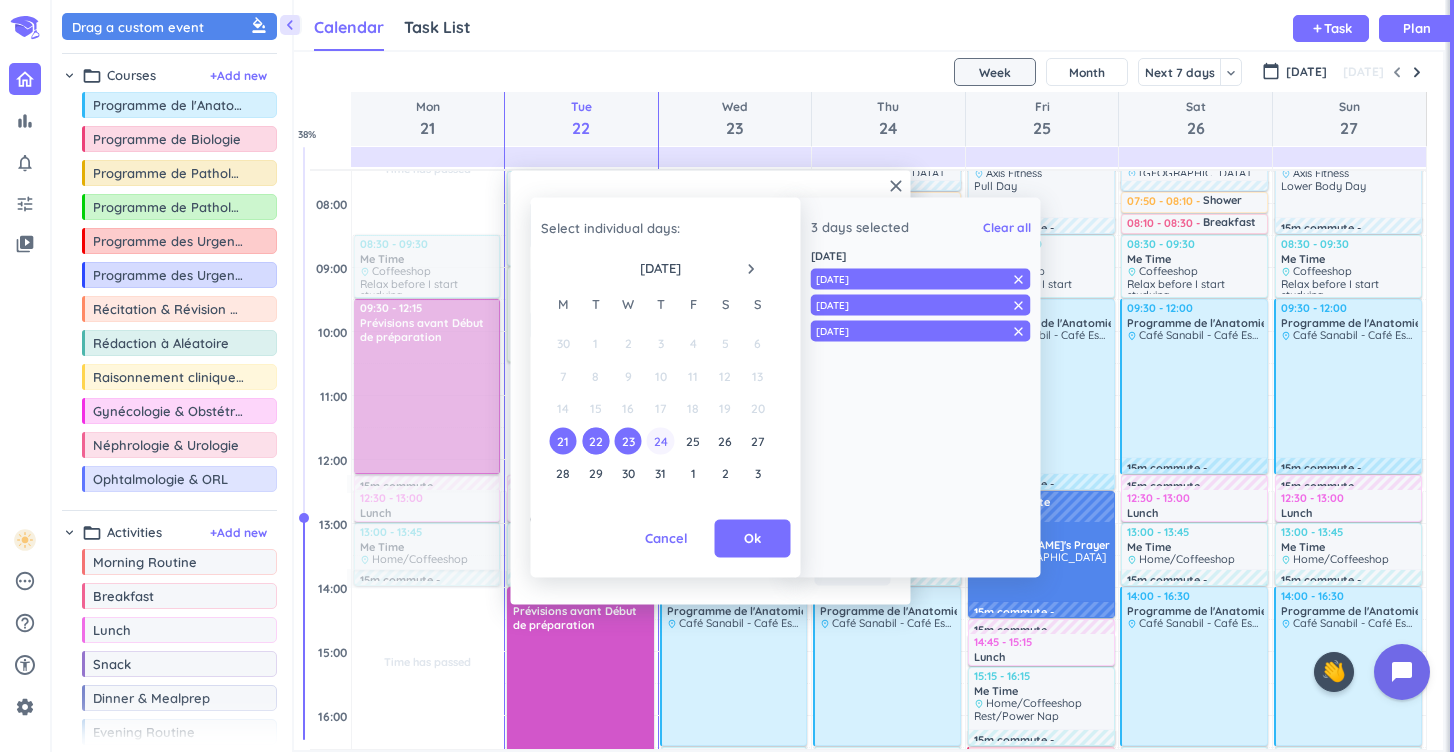 click on "24" at bounding box center (660, 440) 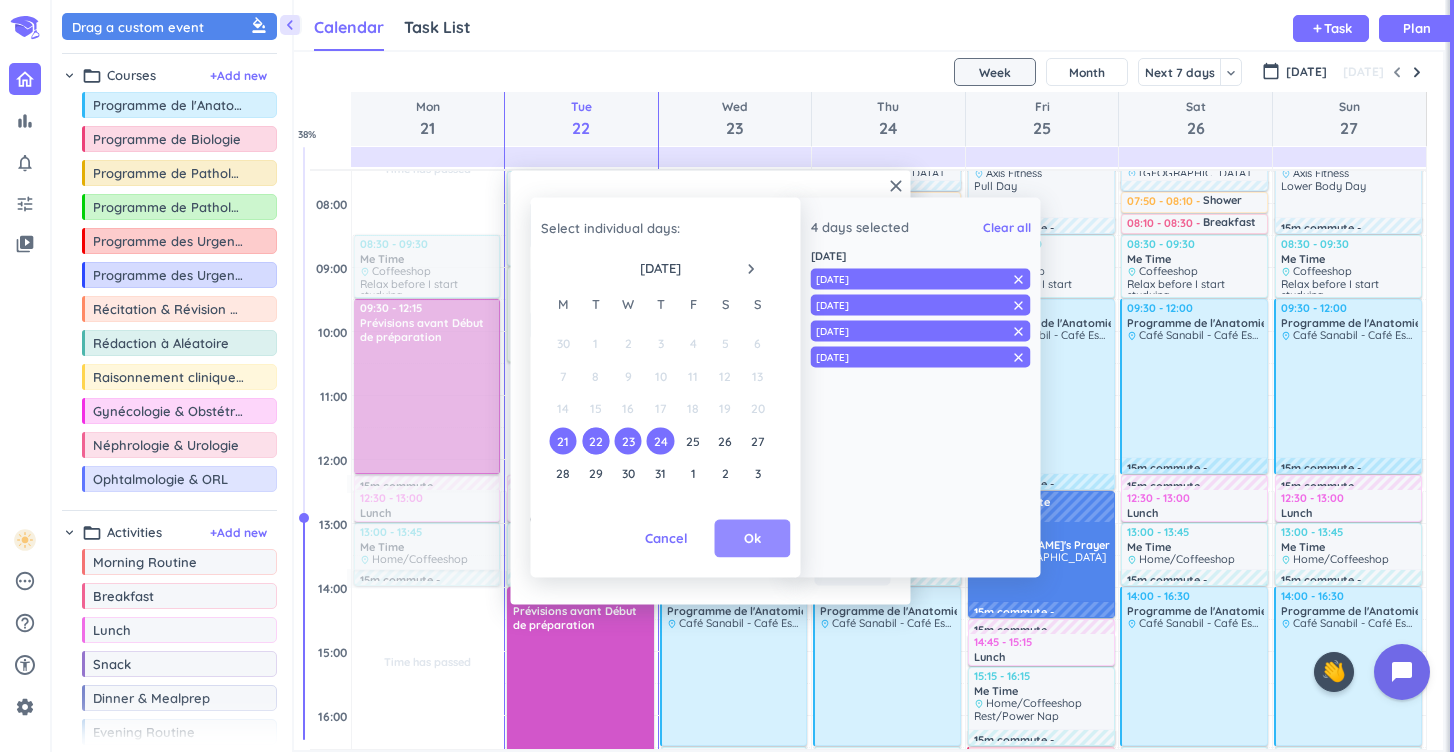 click on "Ok" at bounding box center (753, 539) 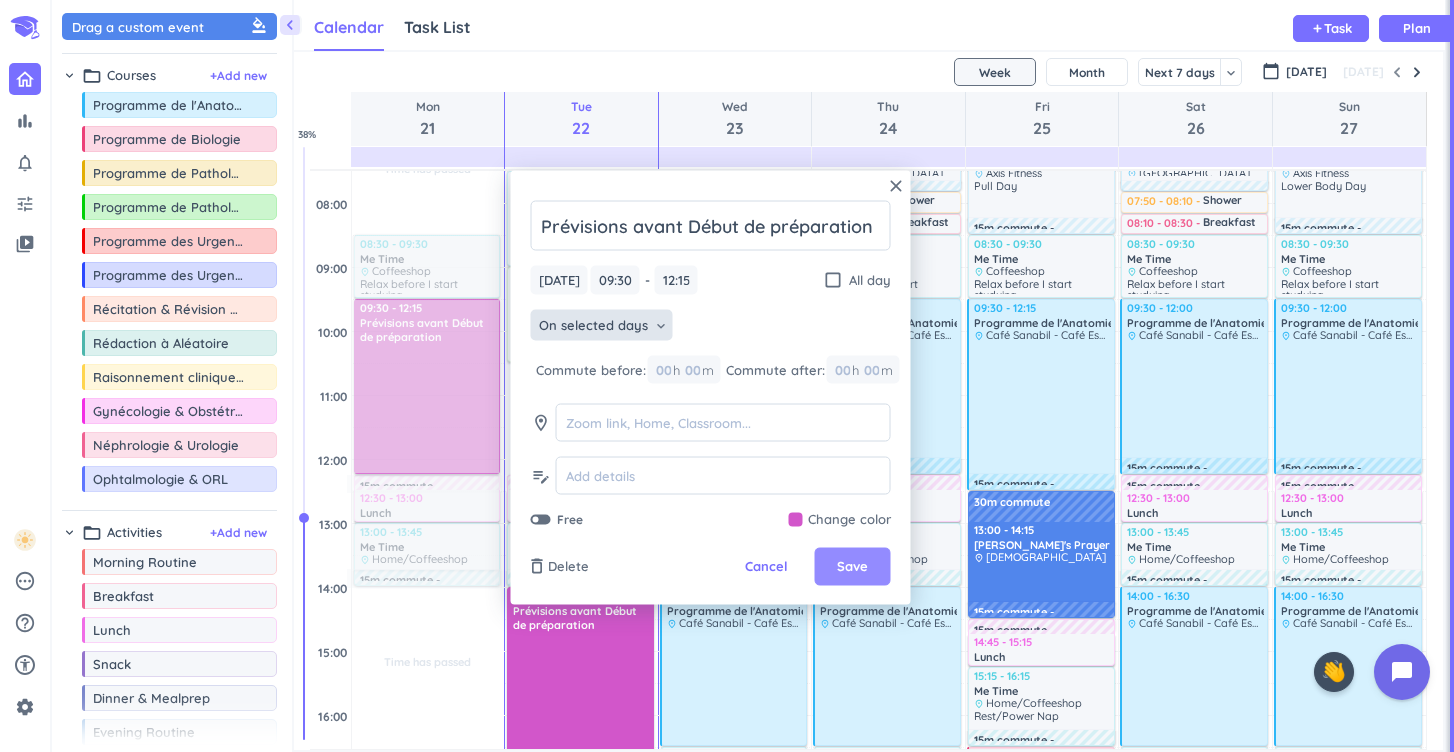 click on "Save" at bounding box center (852, 567) 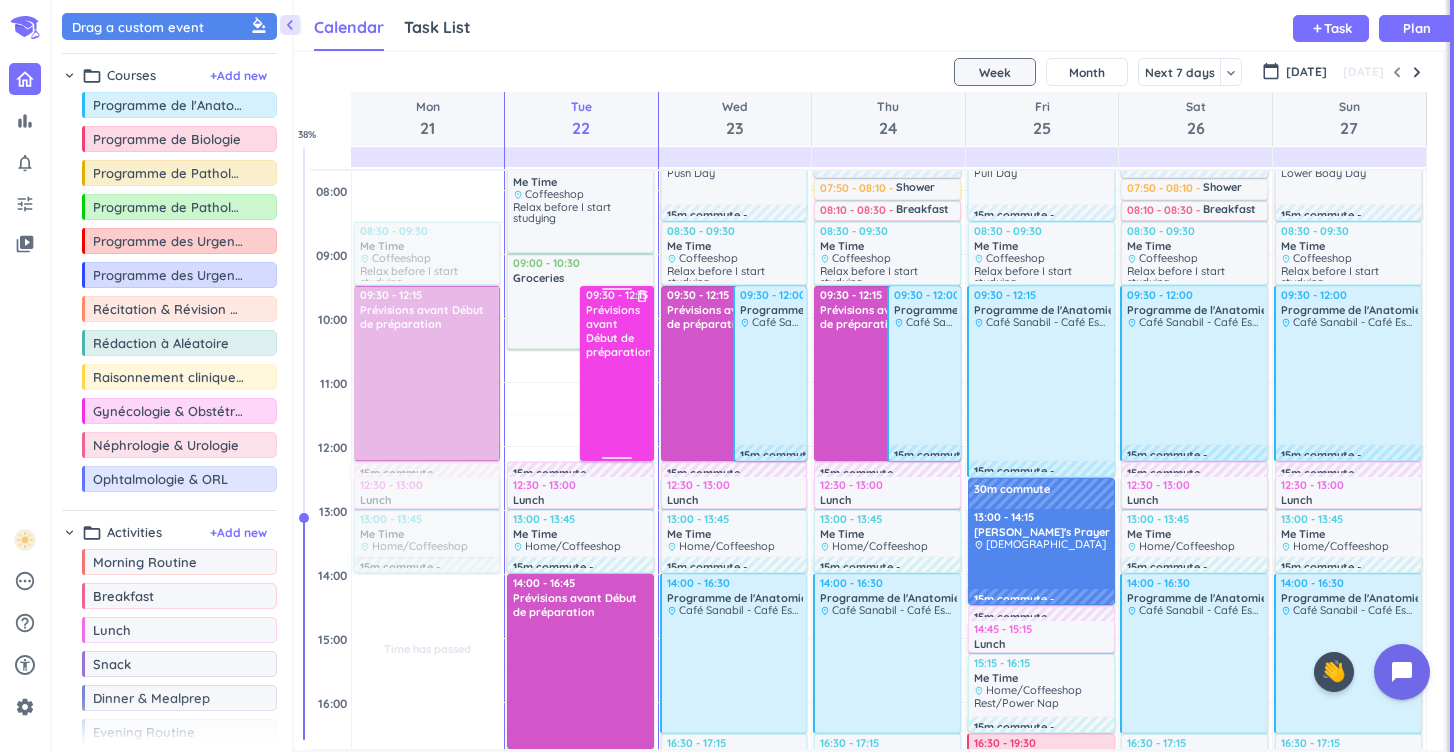 scroll, scrollTop: 238, scrollLeft: 0, axis: vertical 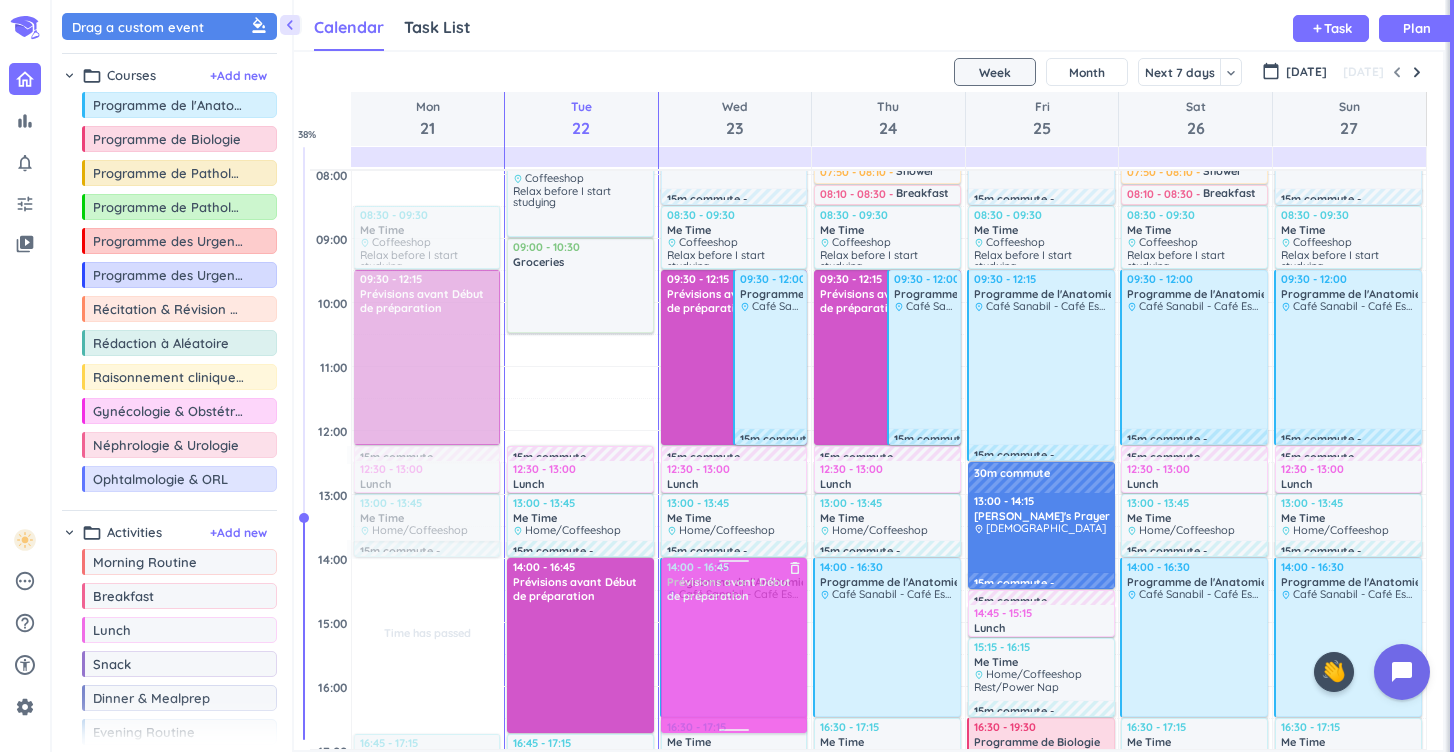 drag, startPoint x: 630, startPoint y: 396, endPoint x: 723, endPoint y: 664, distance: 283.67764 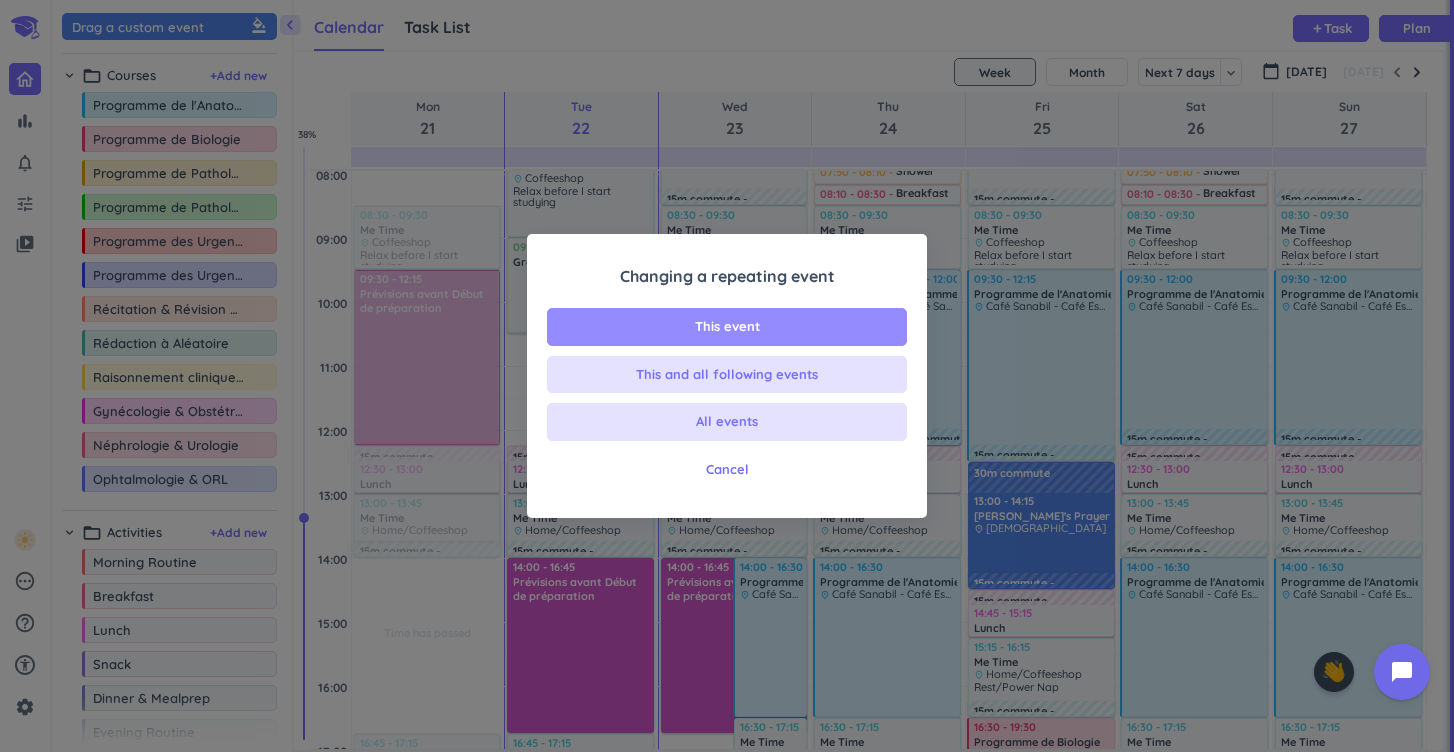 click on "This event" at bounding box center [727, 327] 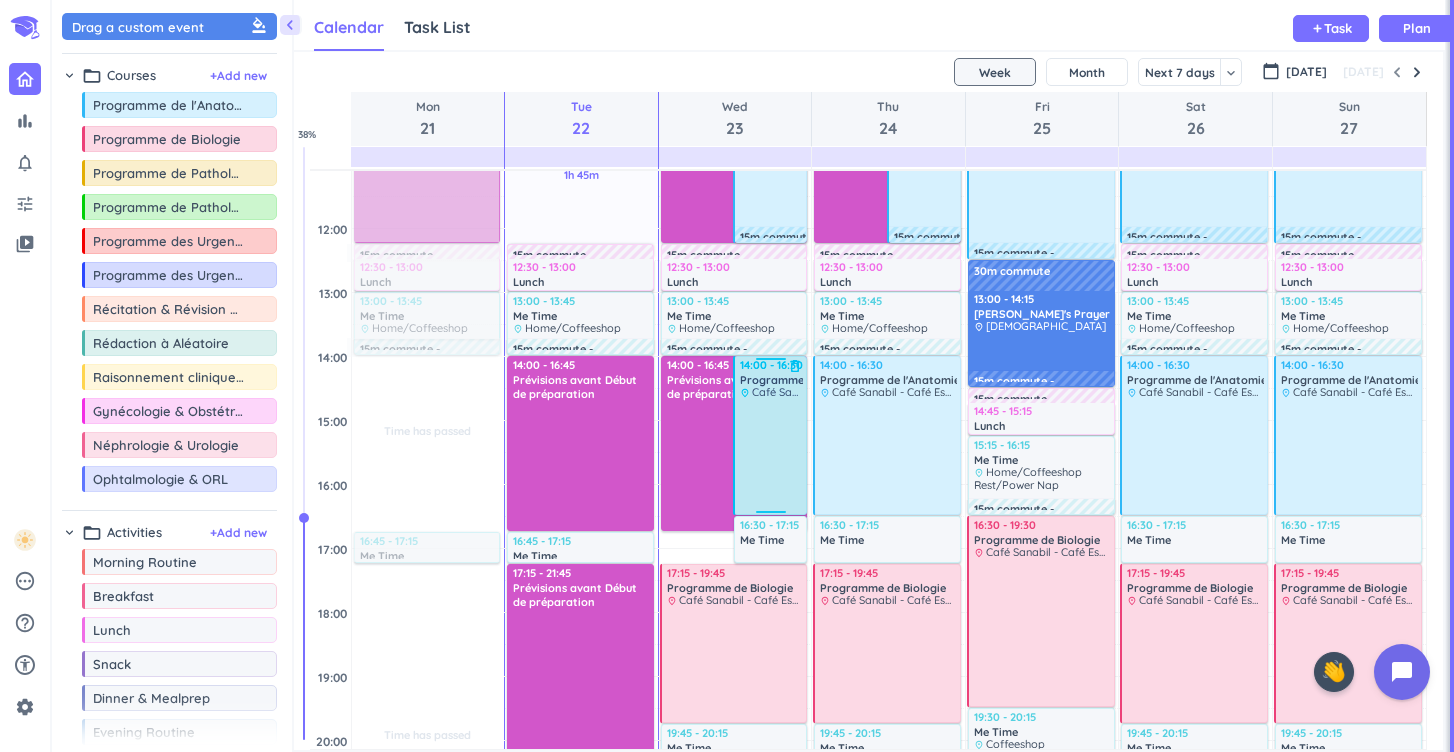 scroll, scrollTop: 437, scrollLeft: 0, axis: vertical 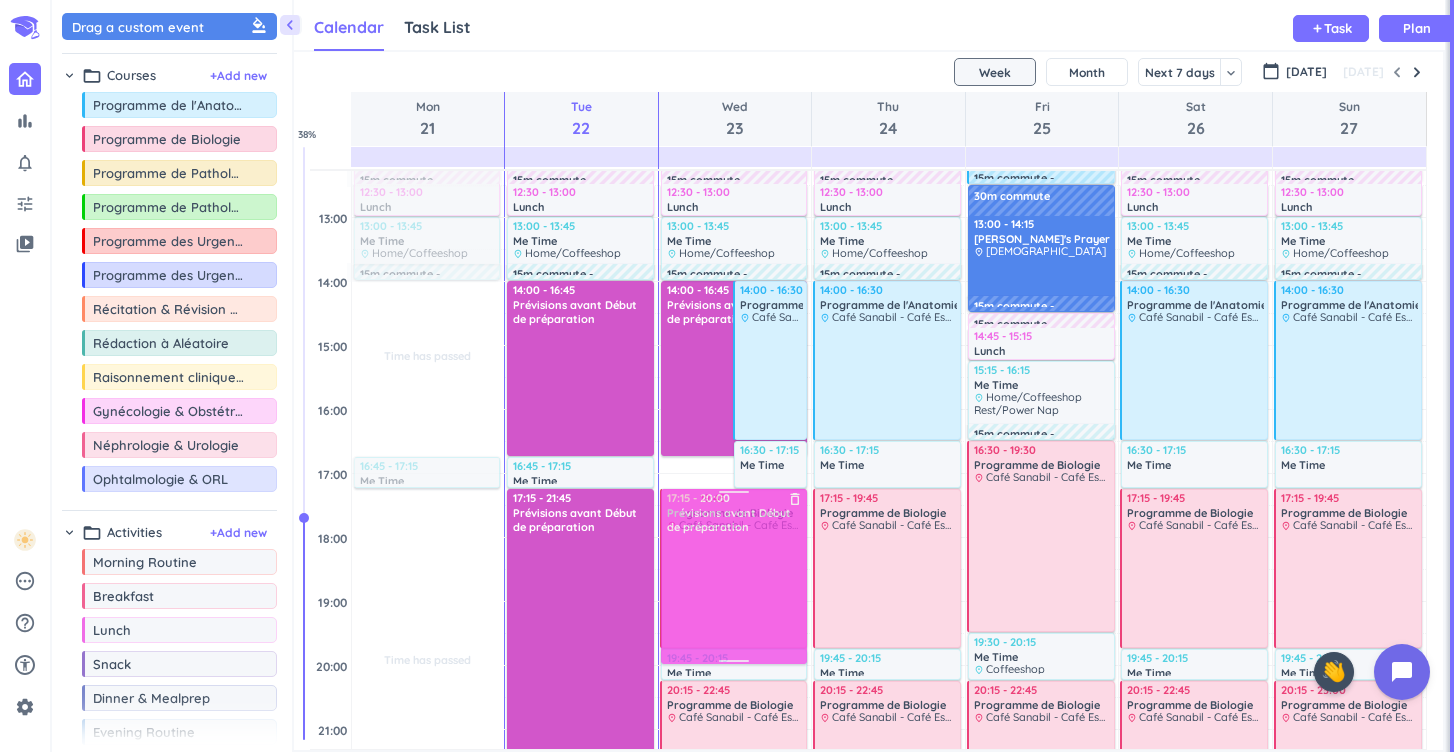 drag, startPoint x: 718, startPoint y: 211, endPoint x: 721, endPoint y: 625, distance: 414.01086 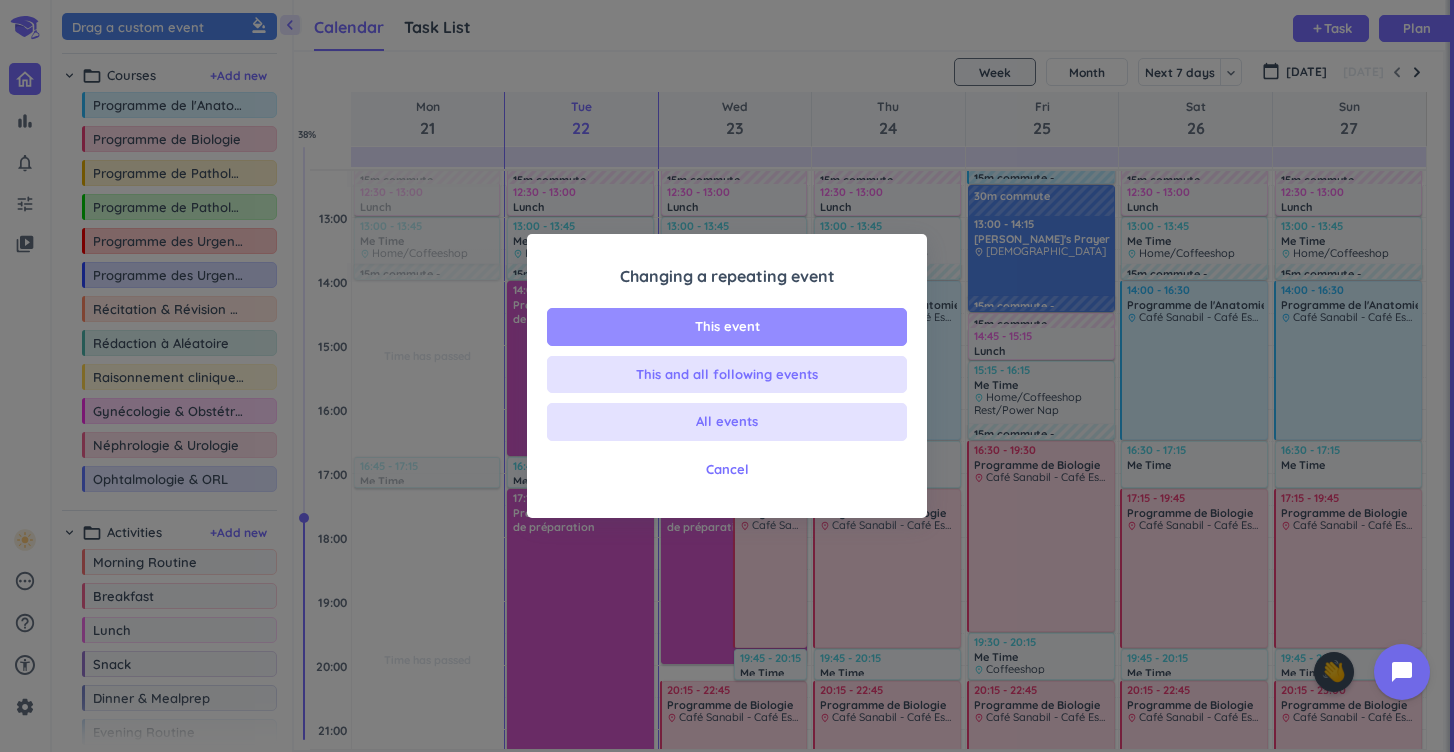 click on "This event" at bounding box center (727, 327) 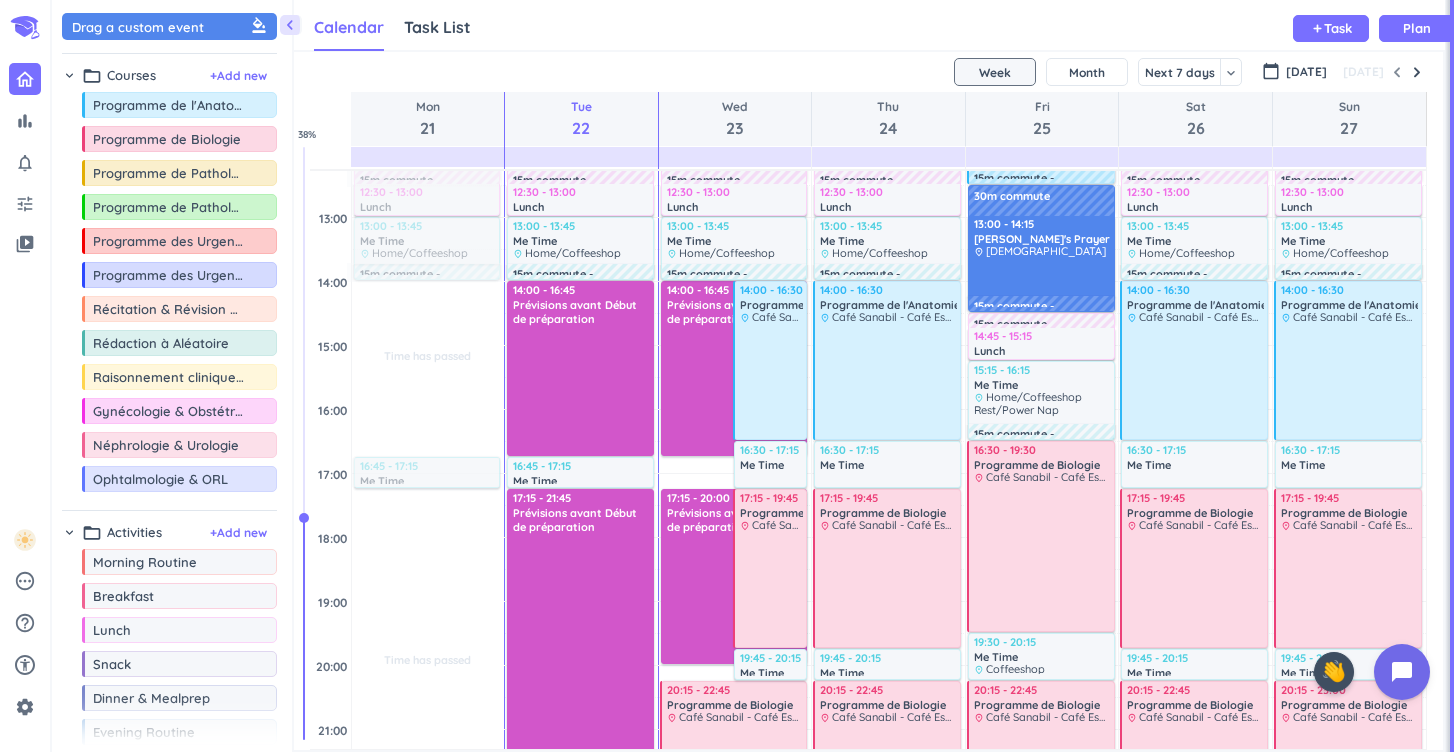 scroll, scrollTop: 222, scrollLeft: 0, axis: vertical 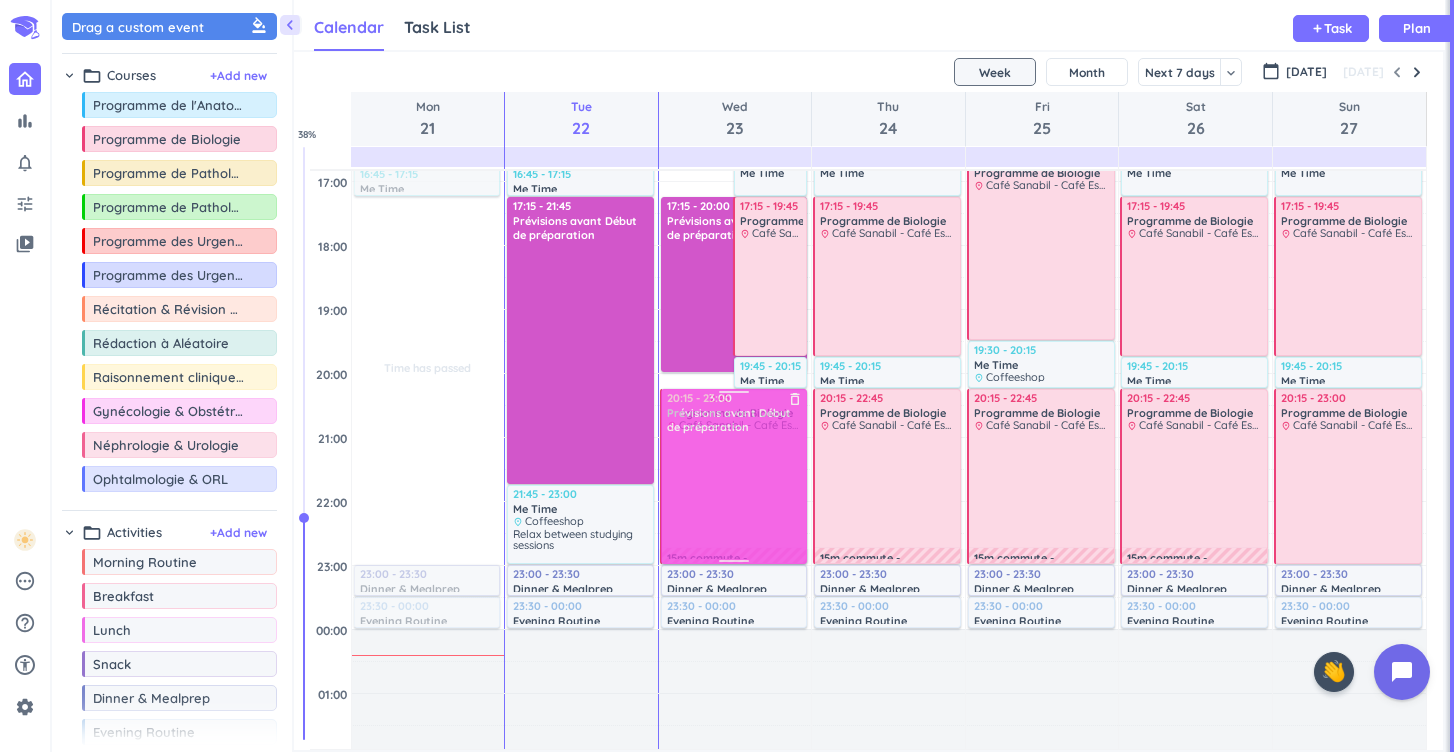drag, startPoint x: 446, startPoint y: 370, endPoint x: 747, endPoint y: 446, distance: 310.44644 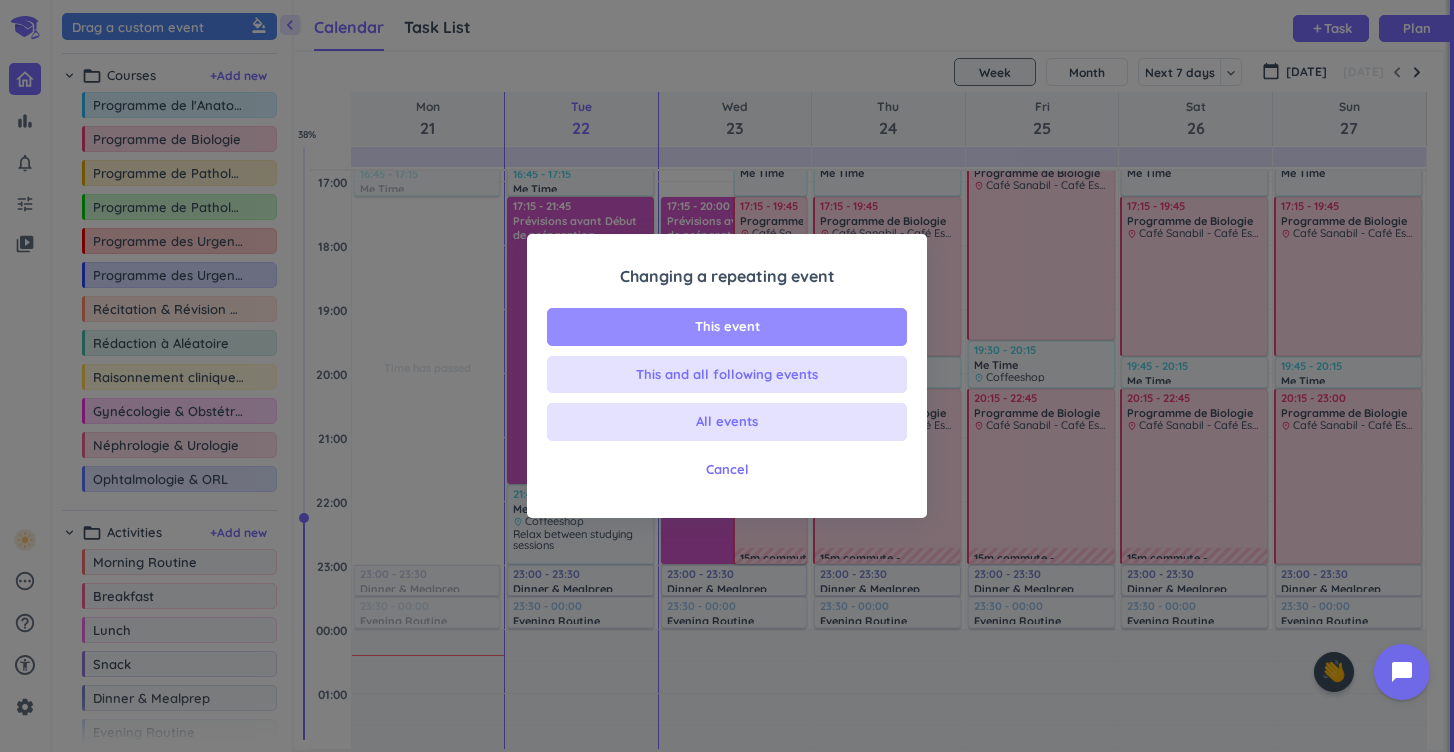 click on "This event" at bounding box center (727, 327) 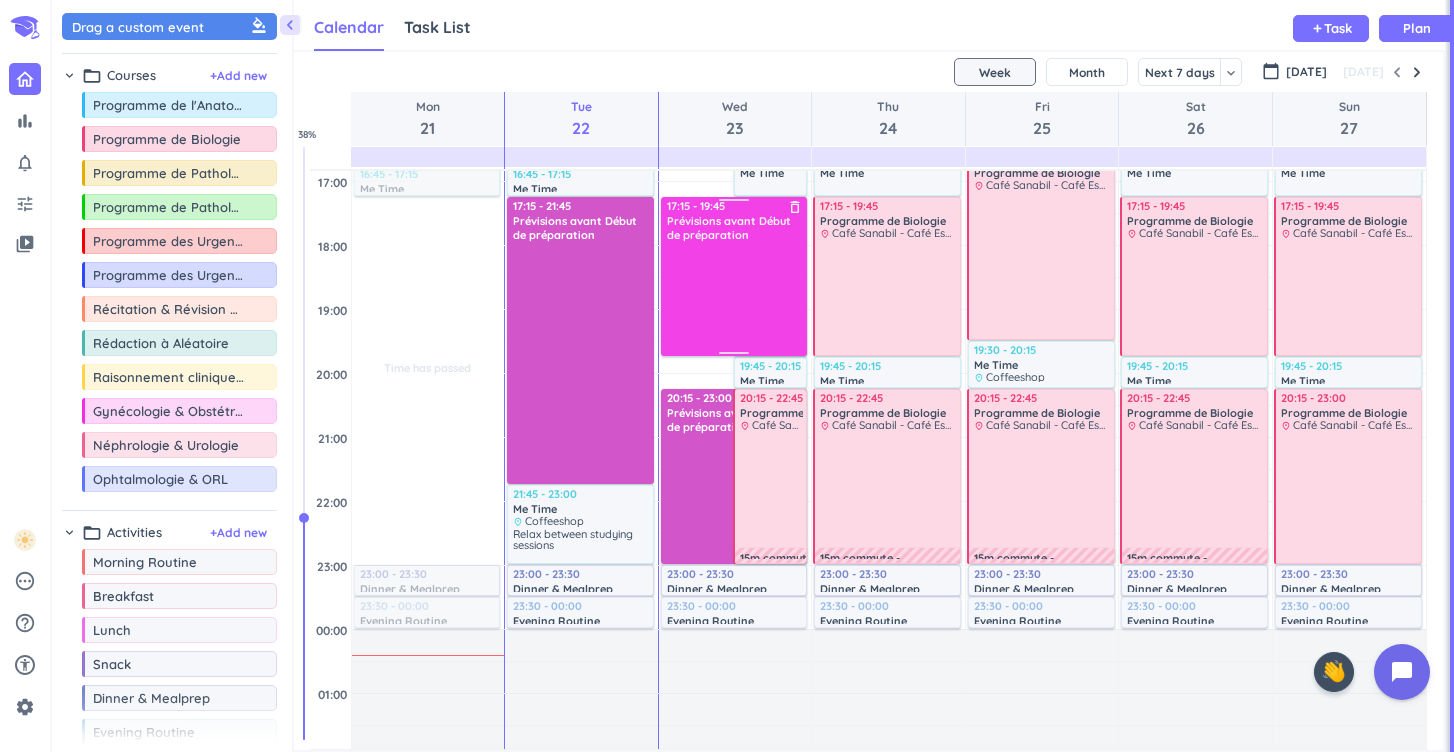 drag, startPoint x: 713, startPoint y: 368, endPoint x: 716, endPoint y: 355, distance: 13.341664 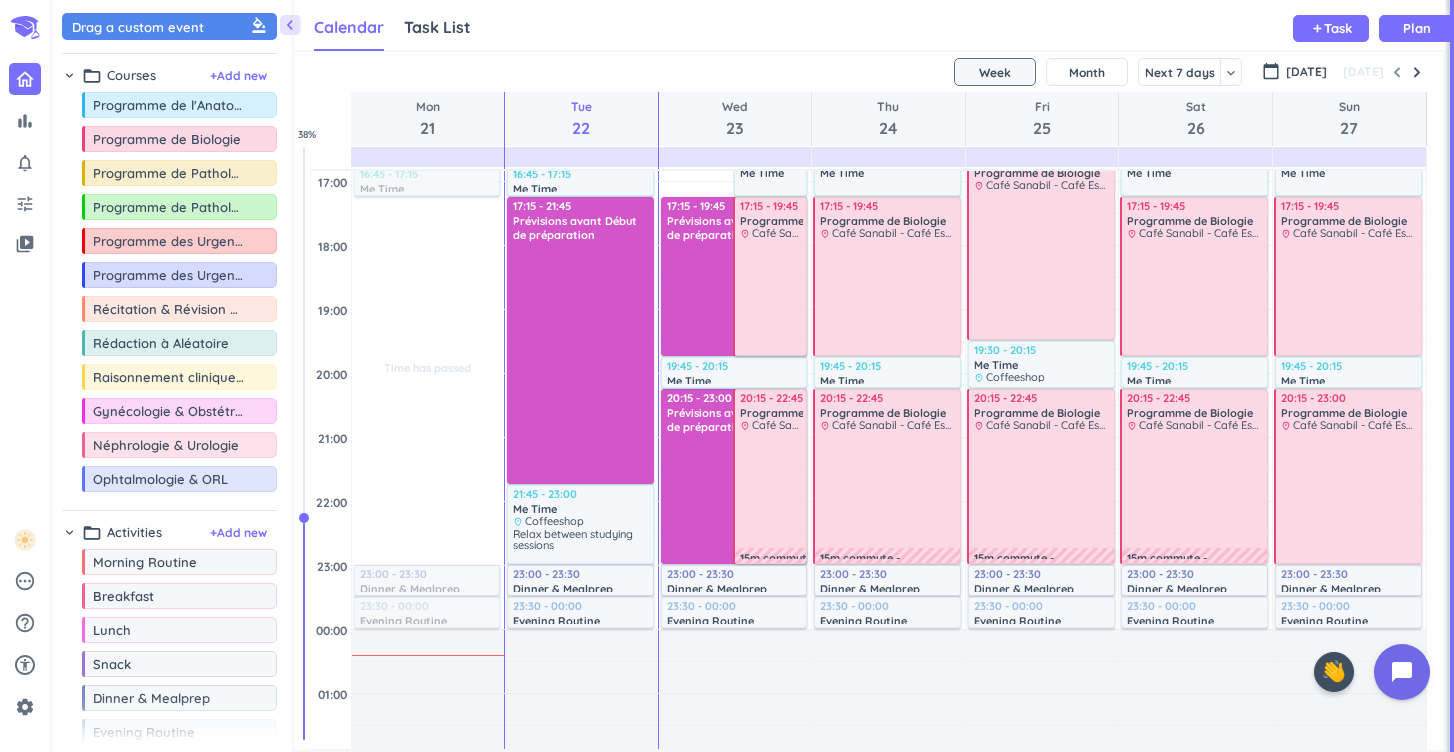 scroll, scrollTop: 532, scrollLeft: 0, axis: vertical 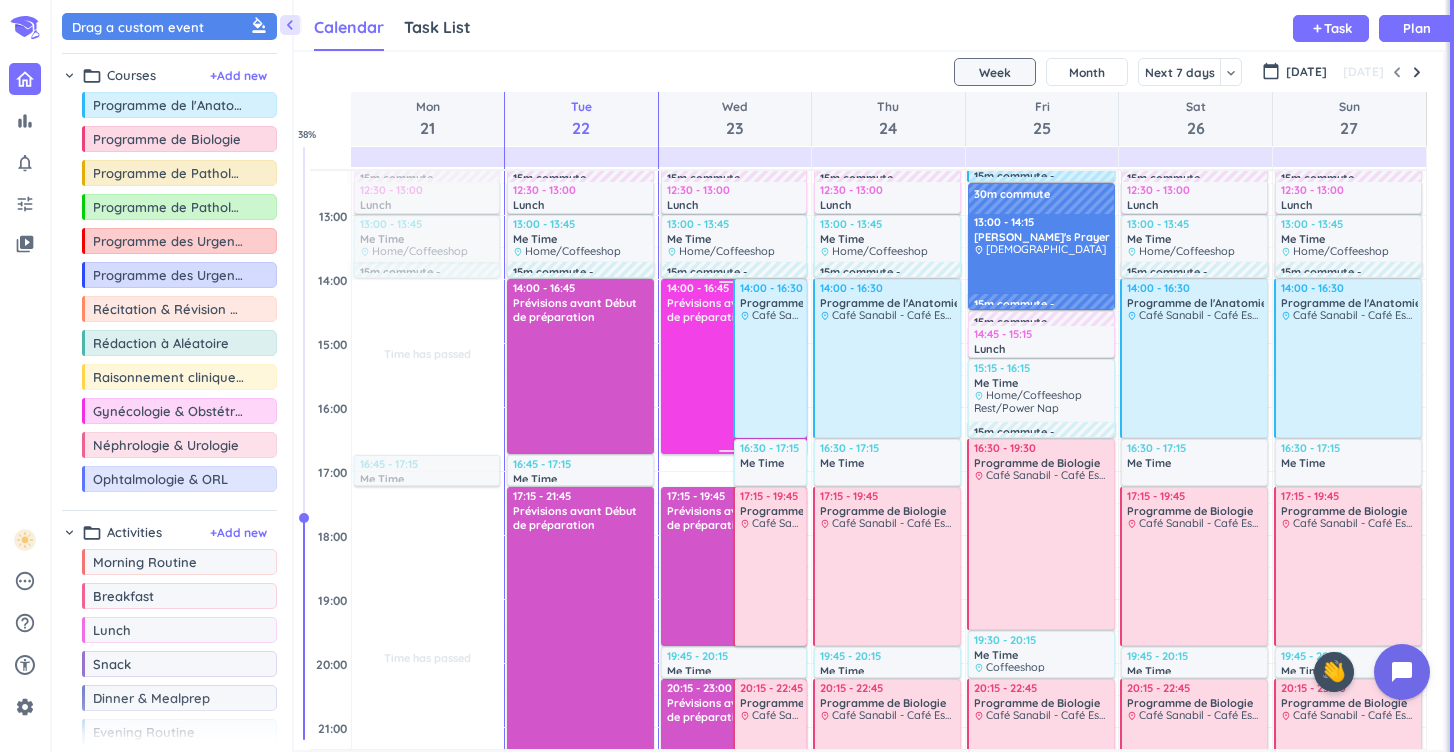 click on "14:00 - 16:45 Prévisions avant Début de préparation delete_outline" at bounding box center [734, 366] 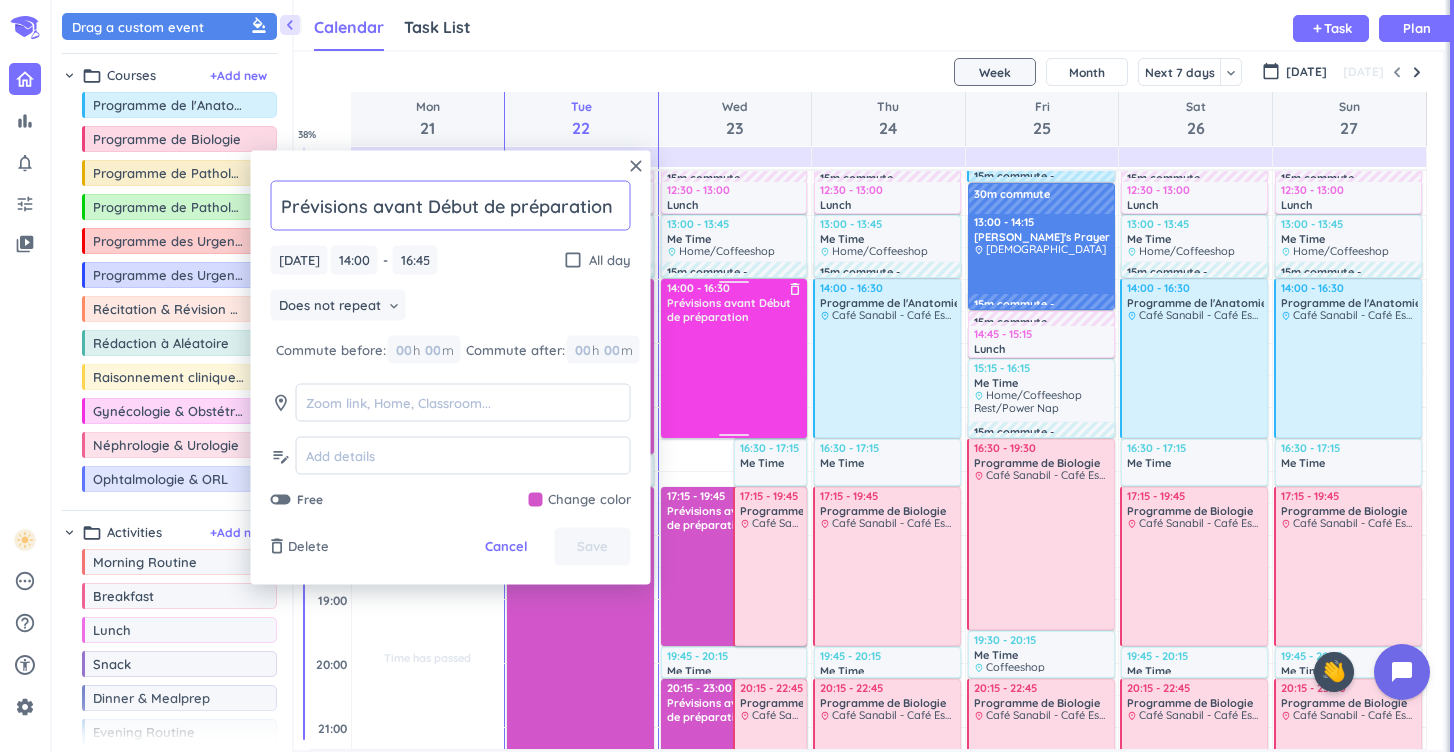 drag, startPoint x: 719, startPoint y: 453, endPoint x: 723, endPoint y: 438, distance: 15.524175 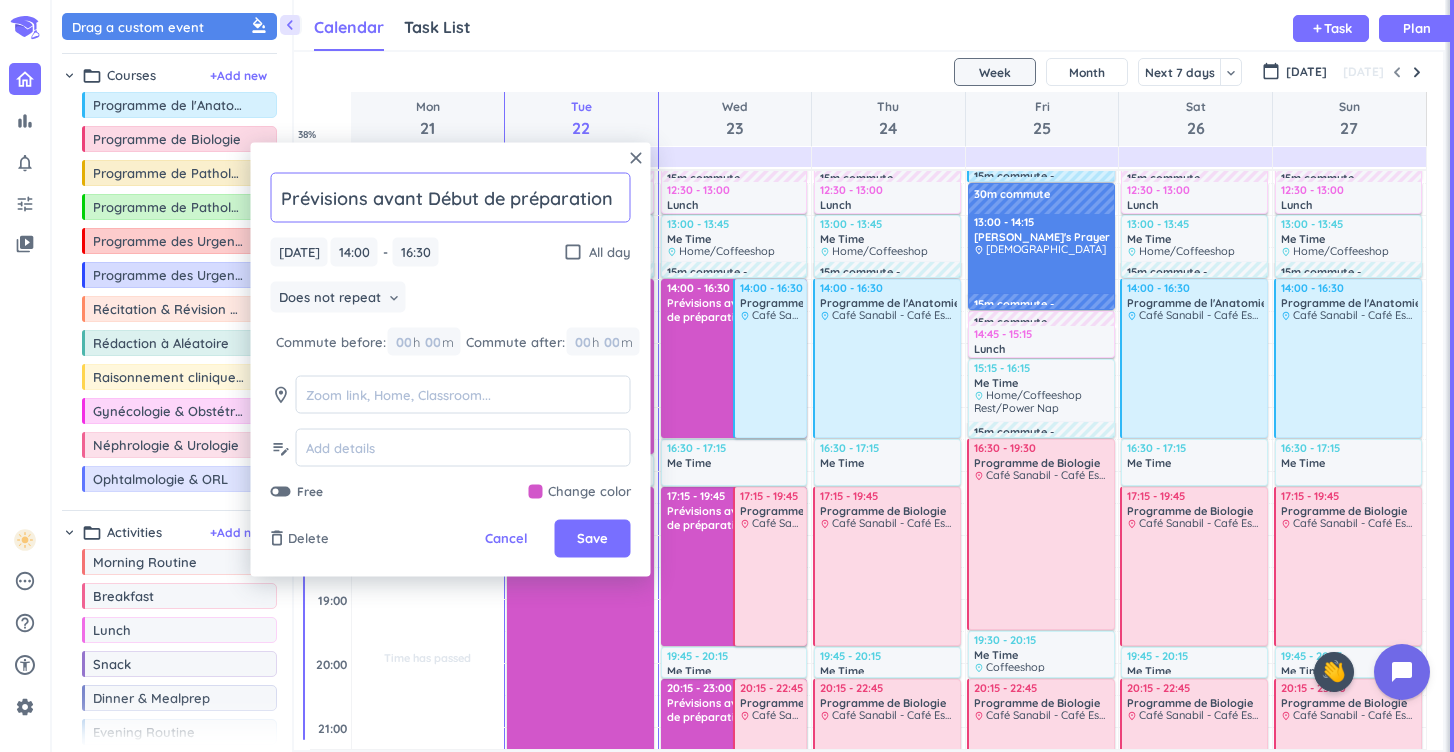 type on "16:30" 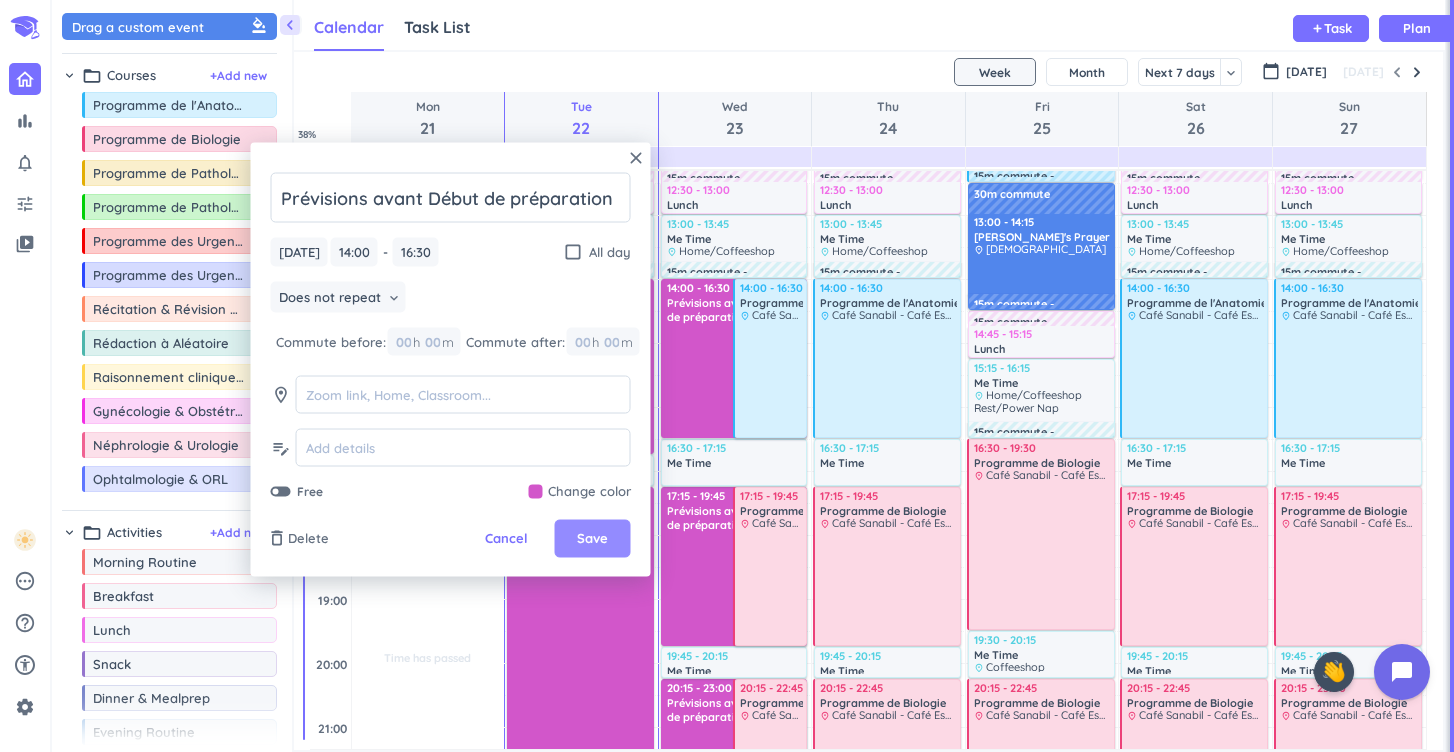 click on "Save" at bounding box center [592, 539] 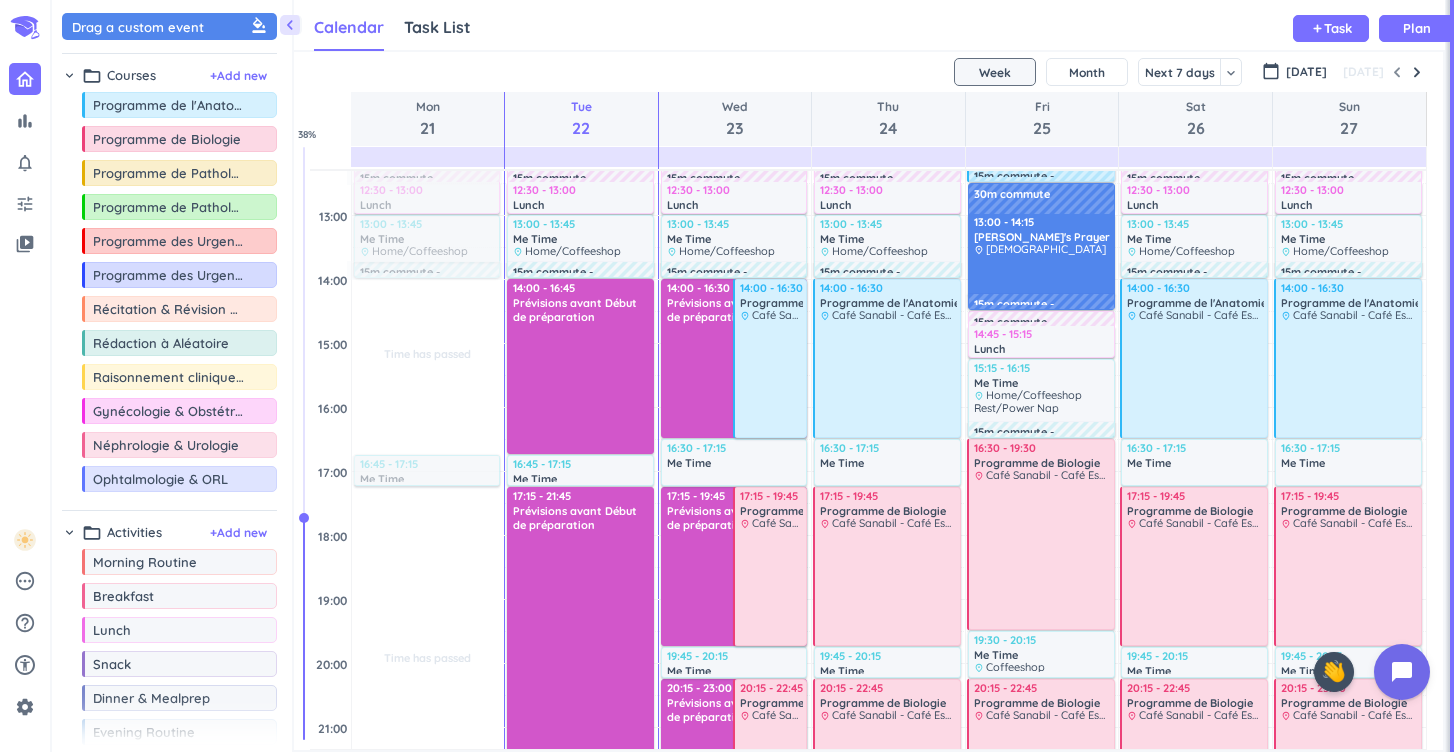 scroll, scrollTop: 228, scrollLeft: 0, axis: vertical 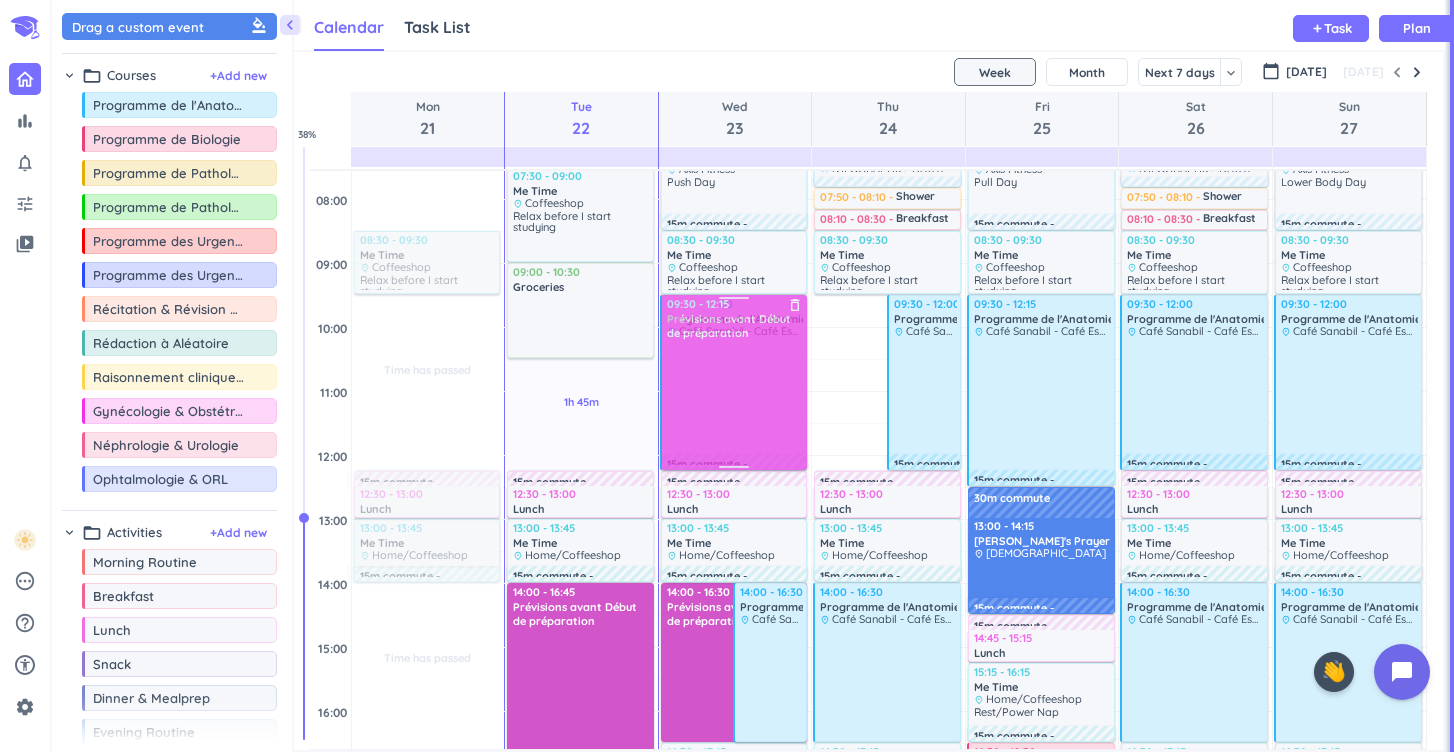drag, startPoint x: 843, startPoint y: 393, endPoint x: 743, endPoint y: 379, distance: 100.97524 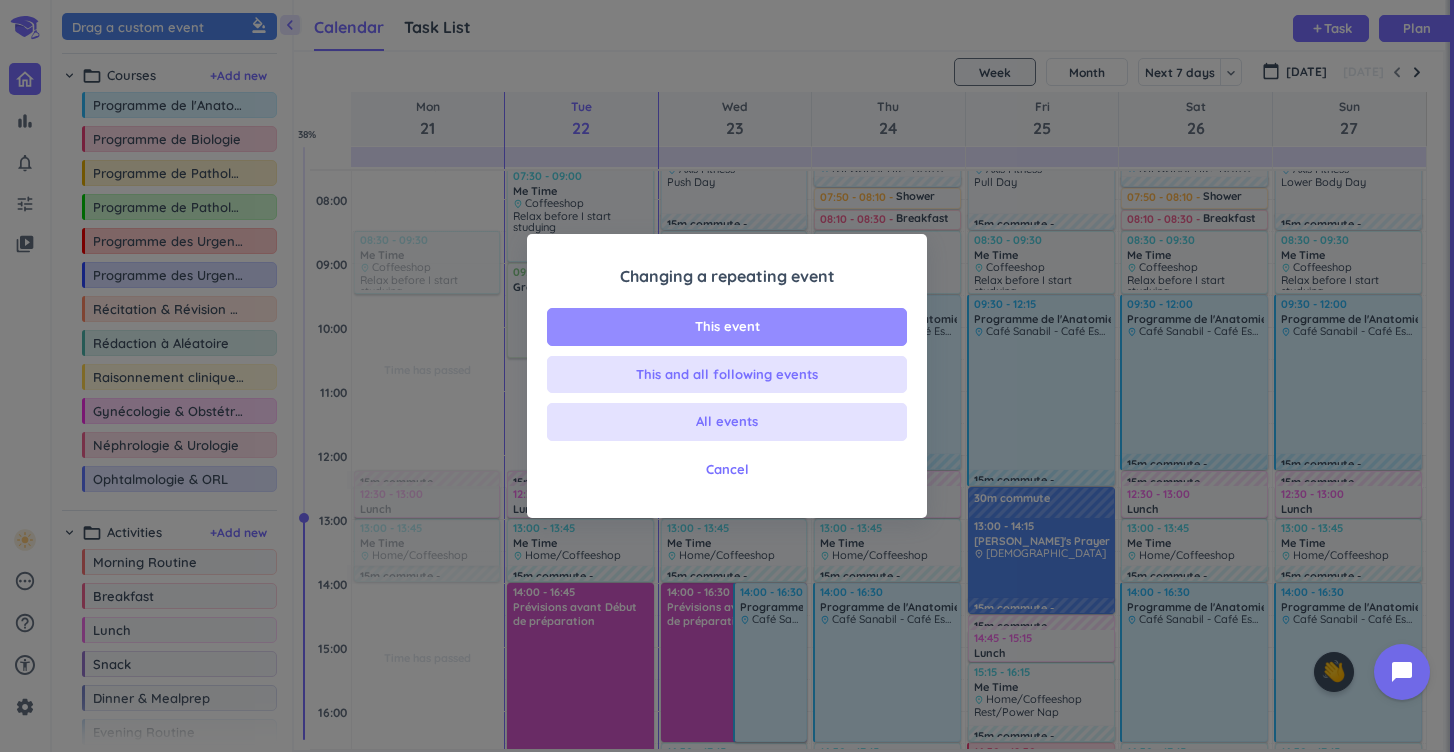 click on "This event" at bounding box center [727, 327] 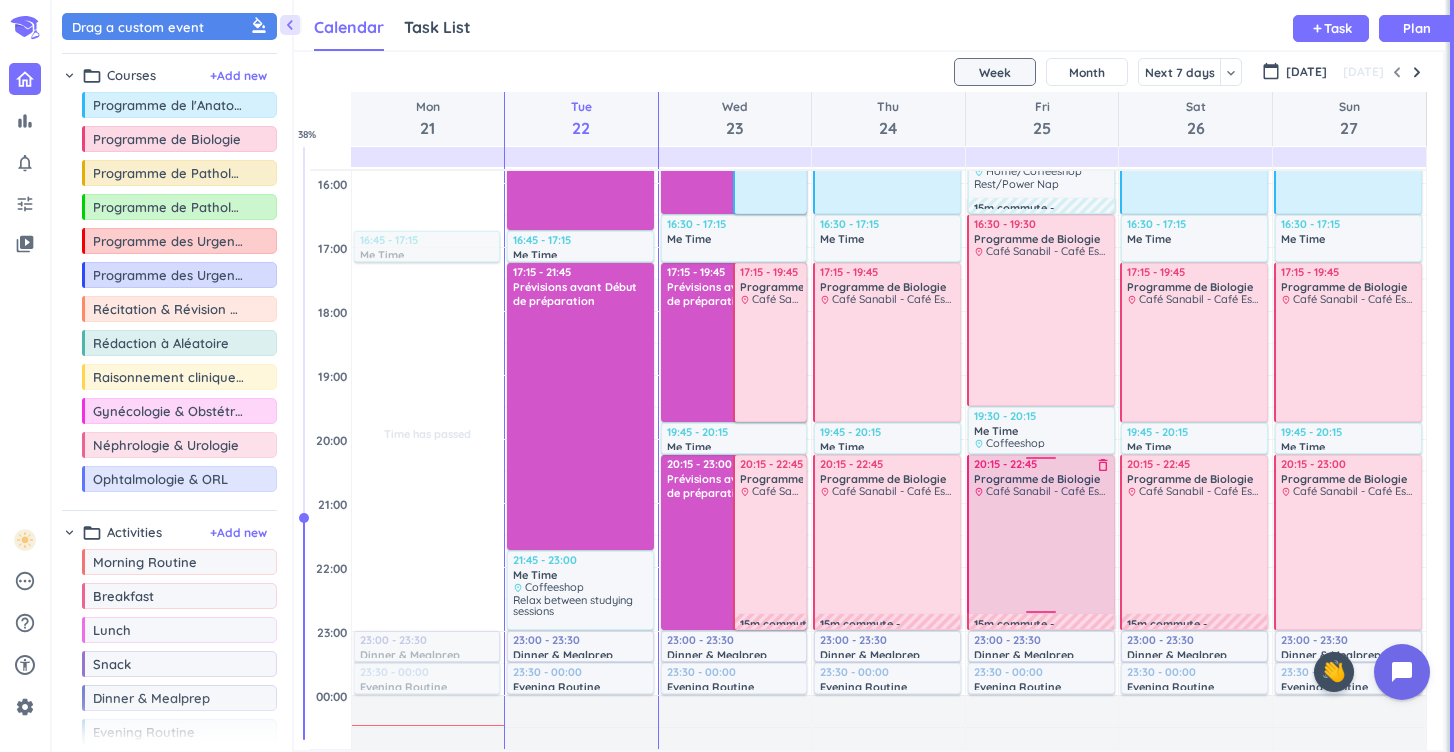 scroll, scrollTop: 761, scrollLeft: 0, axis: vertical 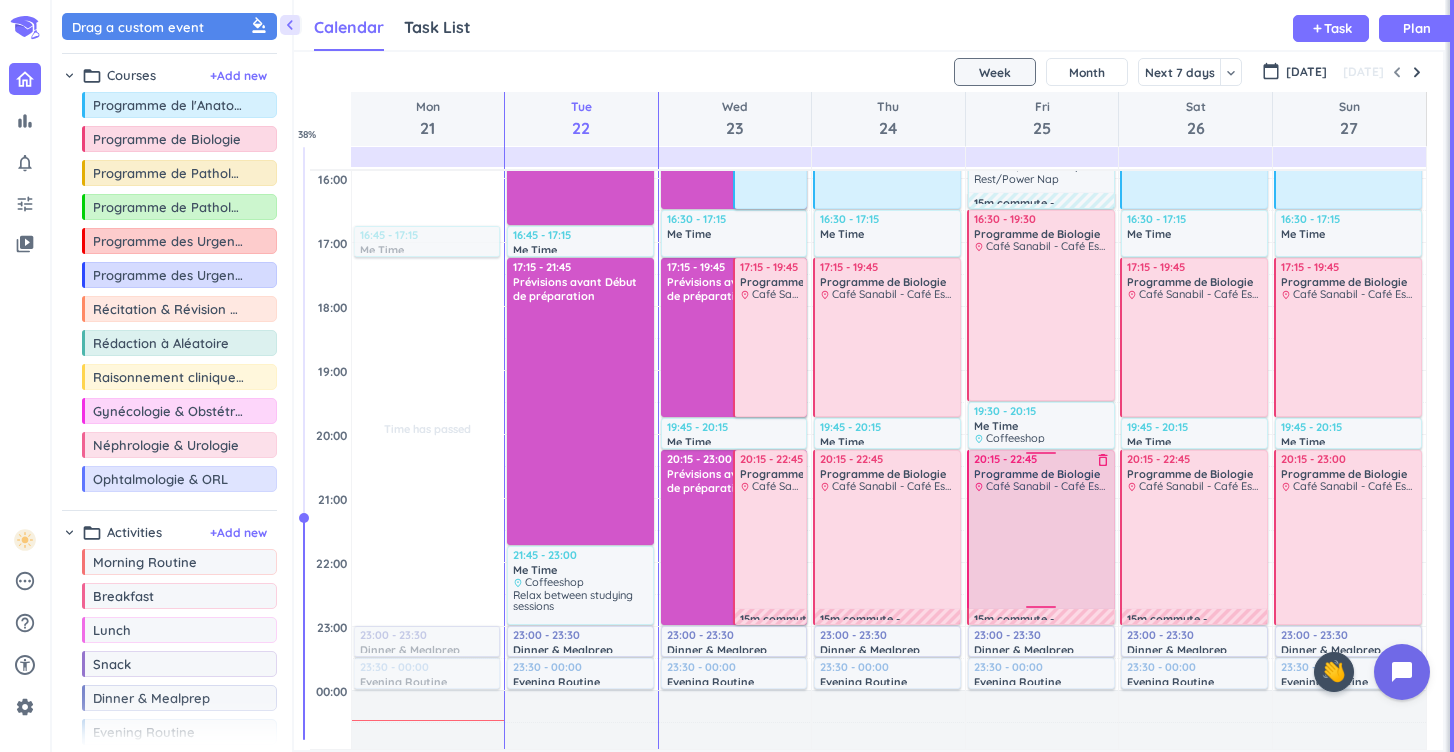 click at bounding box center (1041, 456) 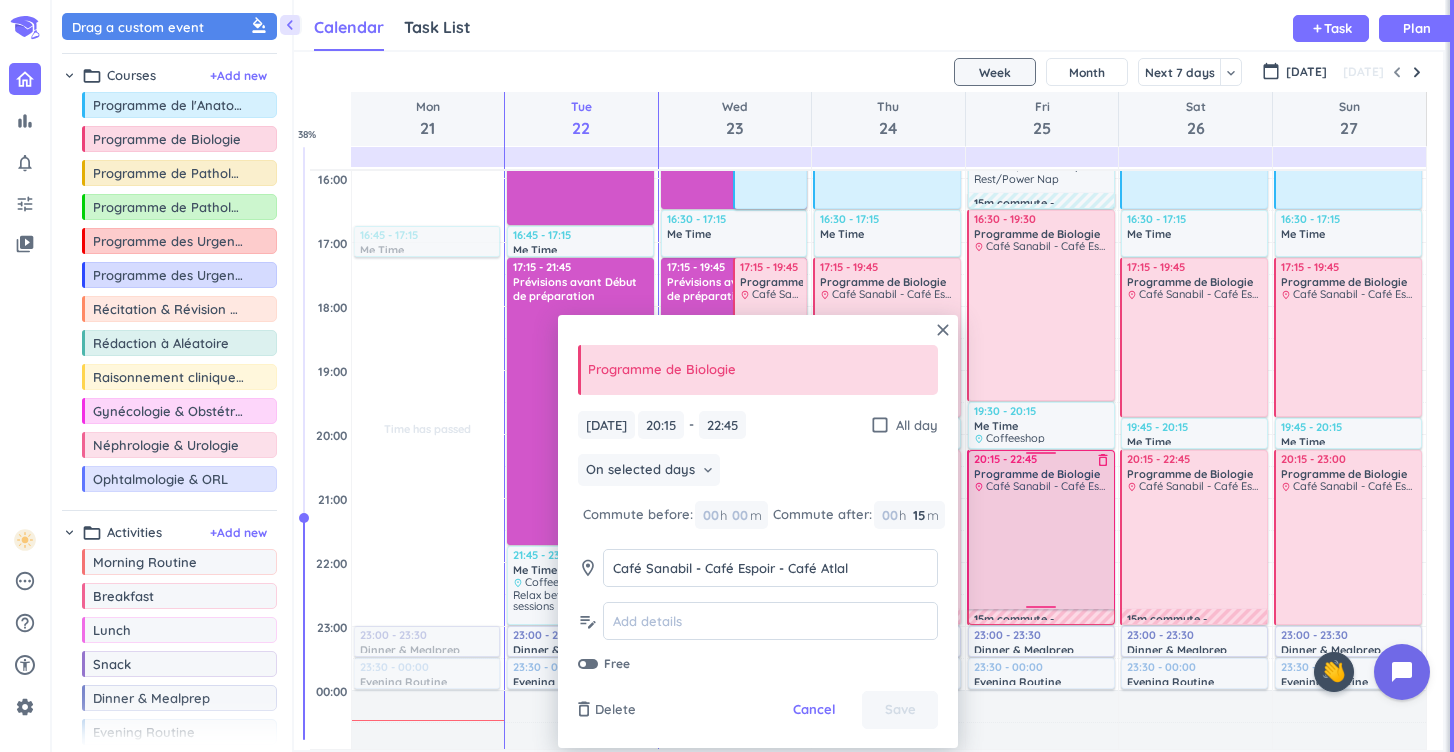 scroll, scrollTop: 750, scrollLeft: 0, axis: vertical 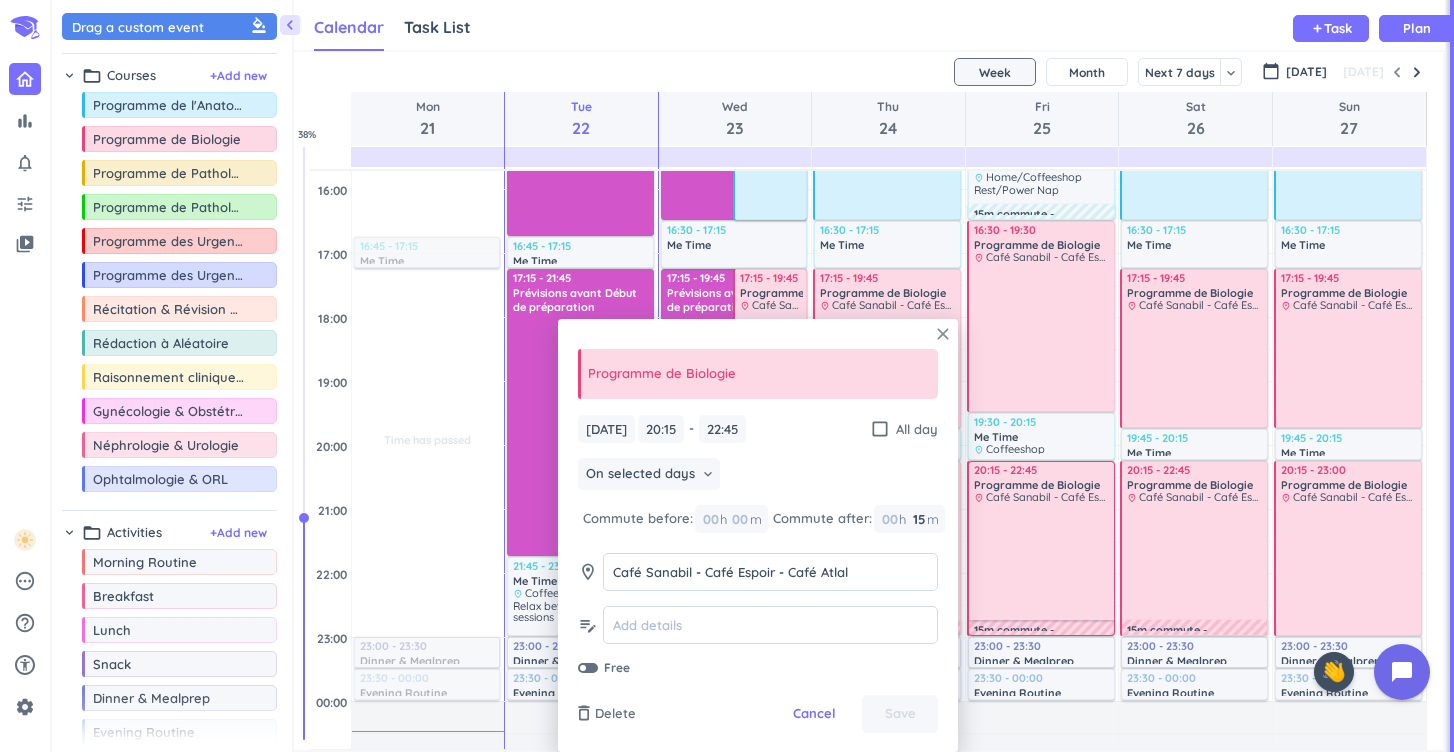 click on "close" at bounding box center (943, 334) 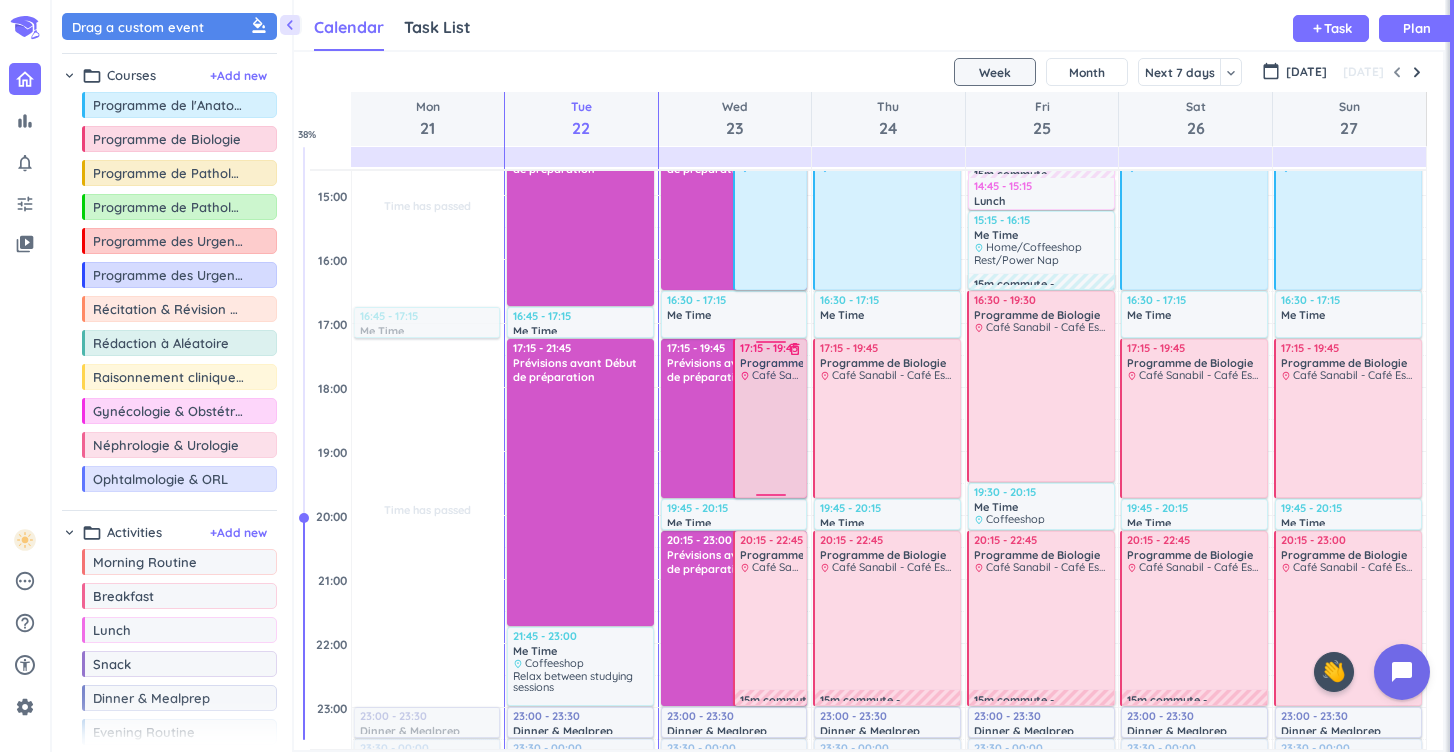 scroll, scrollTop: 727, scrollLeft: 0, axis: vertical 